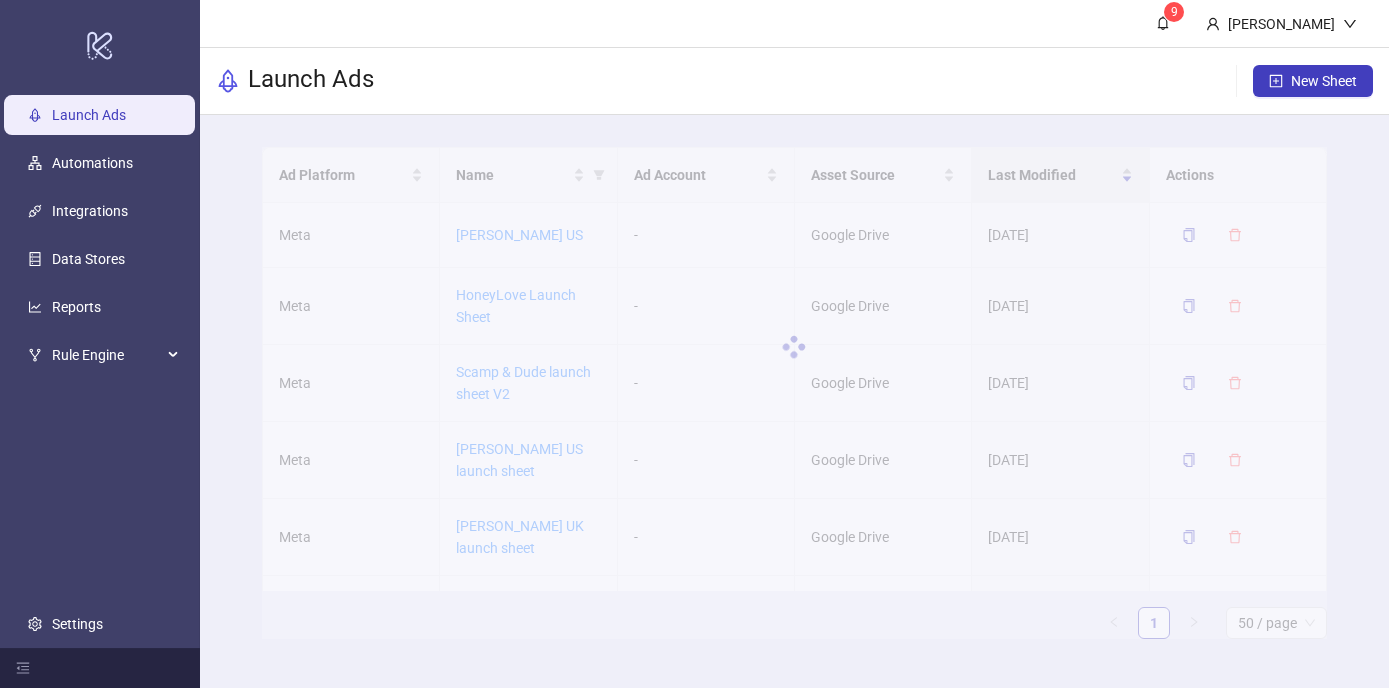 scroll, scrollTop: 0, scrollLeft: 0, axis: both 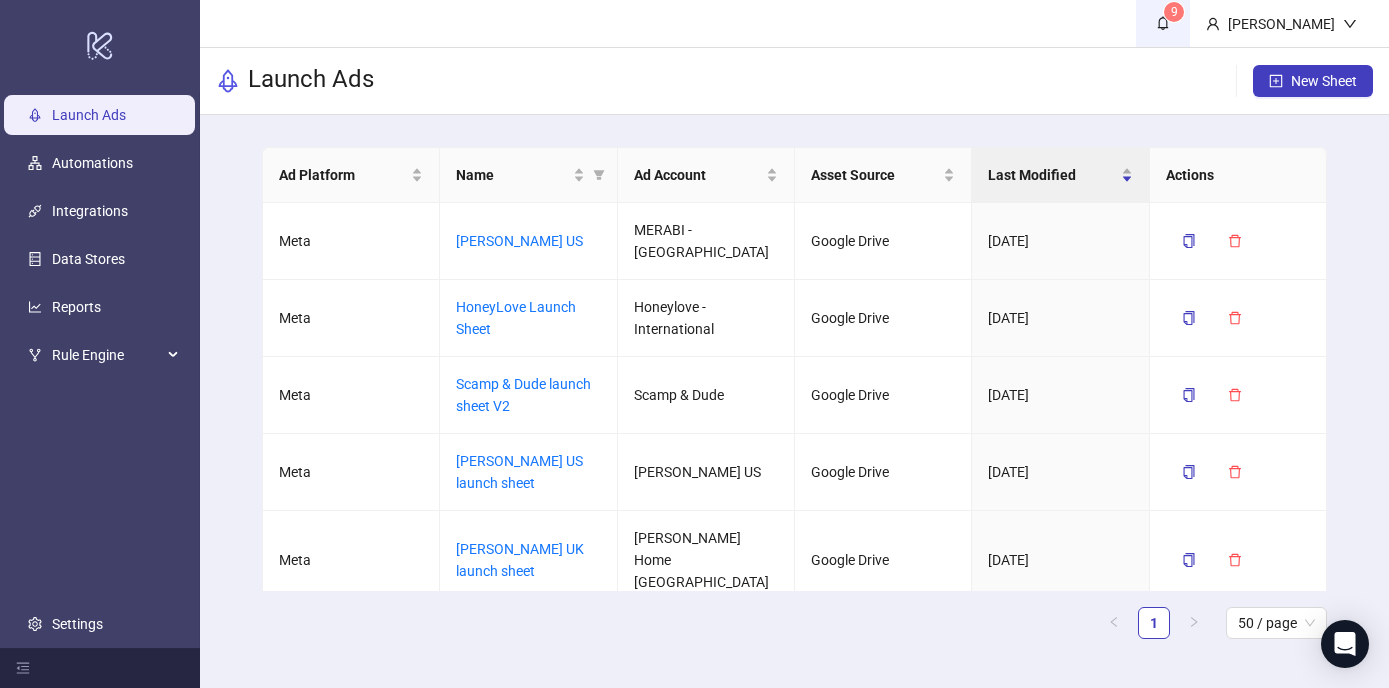click on "9" at bounding box center (1163, 23) 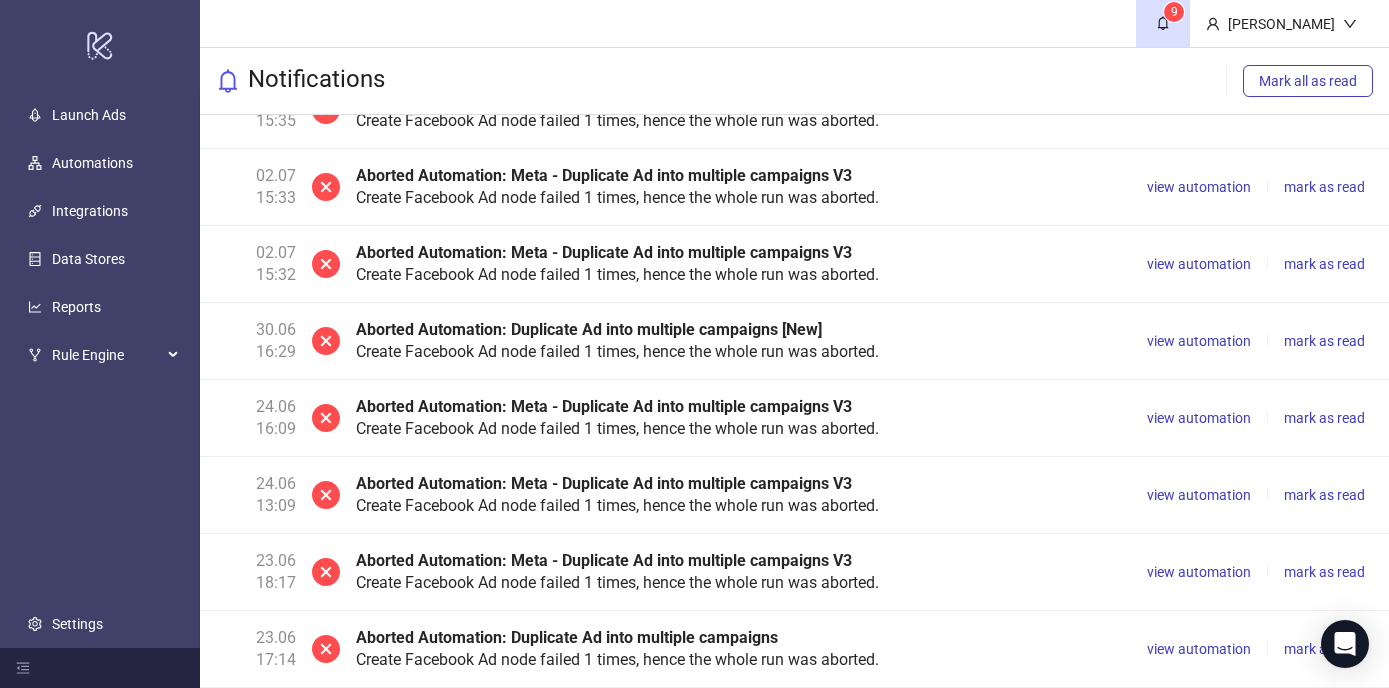 scroll, scrollTop: 0, scrollLeft: 0, axis: both 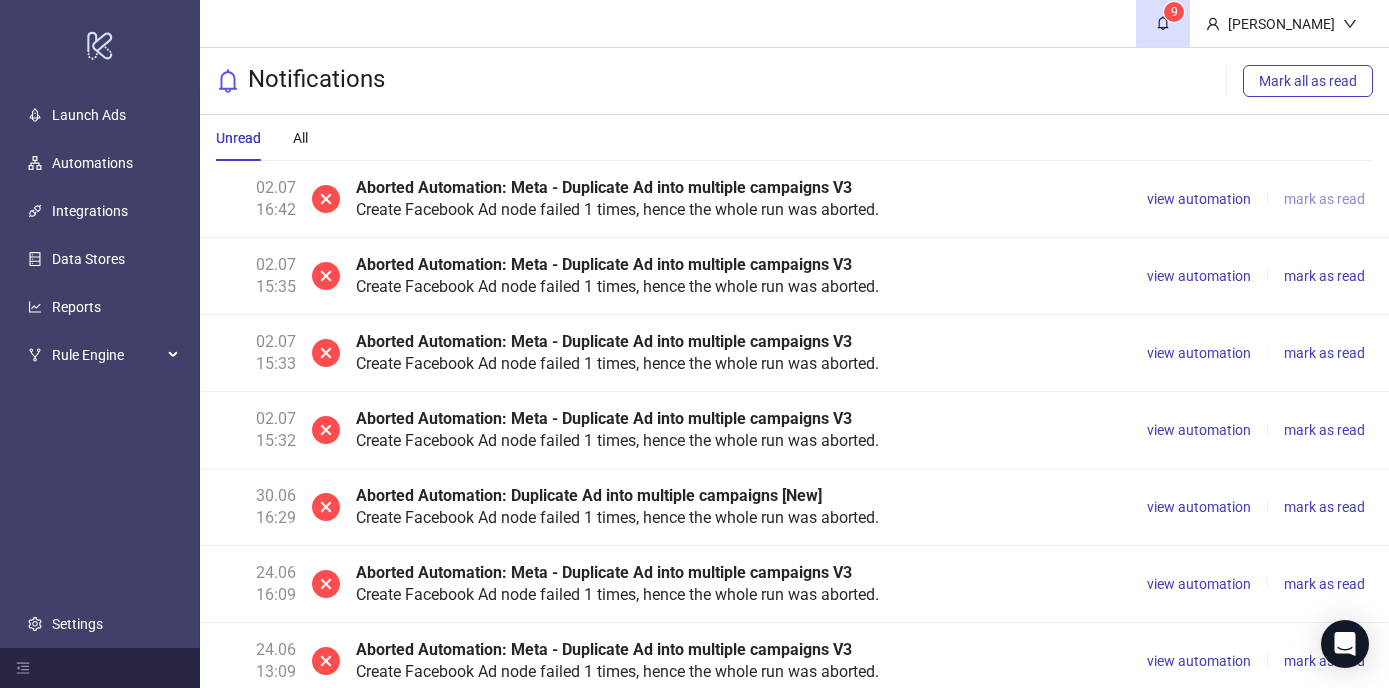 click on "mark as read" at bounding box center [1324, 199] 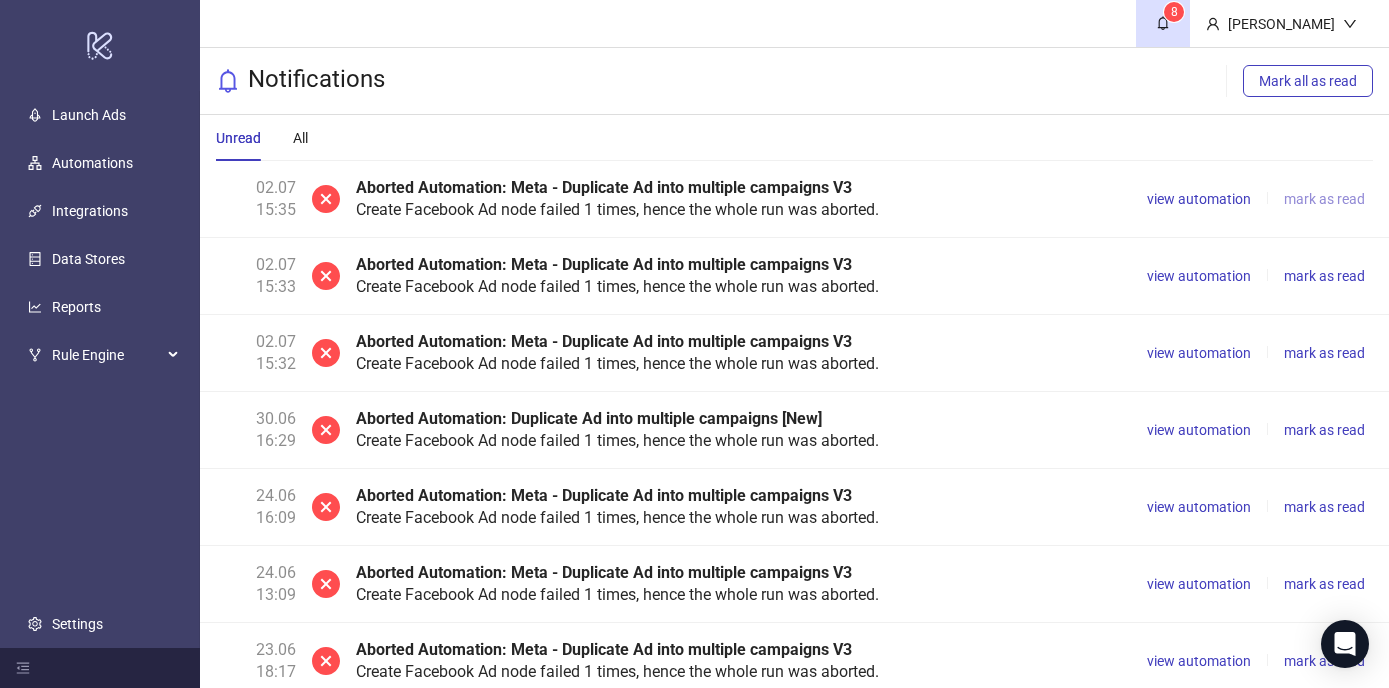 click on "mark as read" at bounding box center (1324, 199) 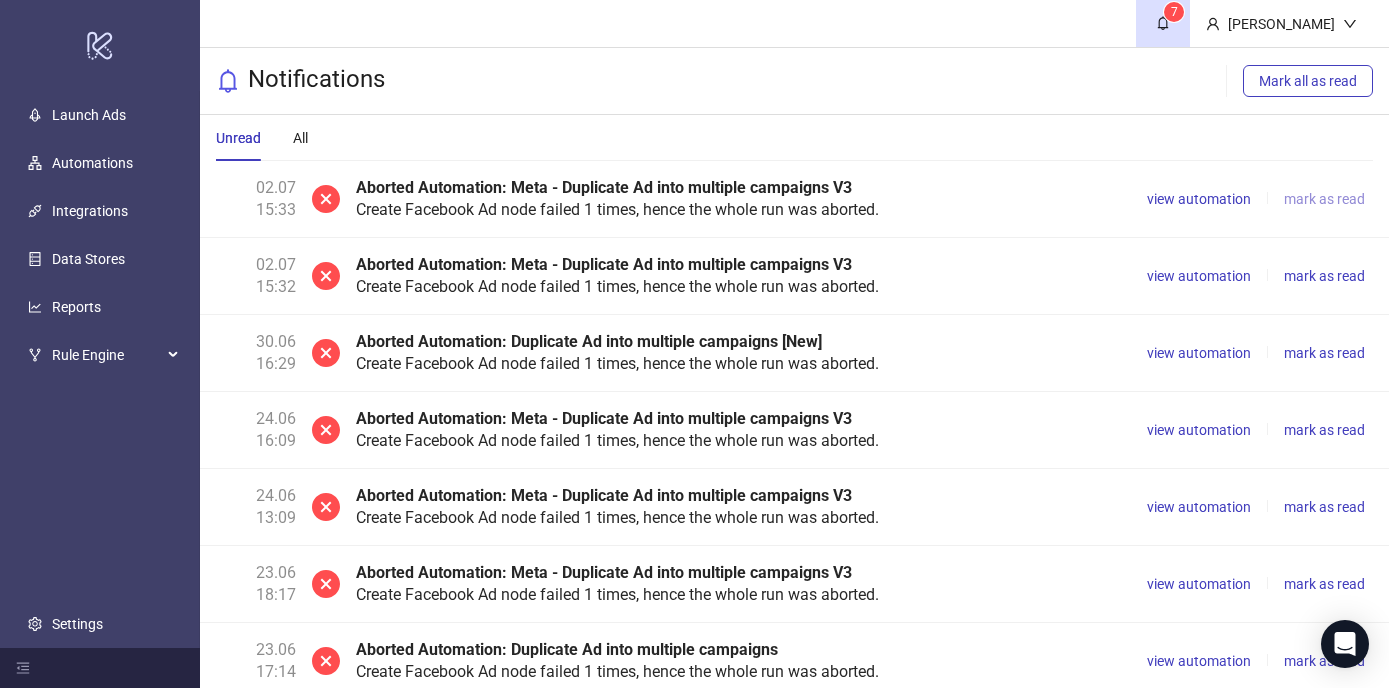 click on "mark as read" at bounding box center [1324, 199] 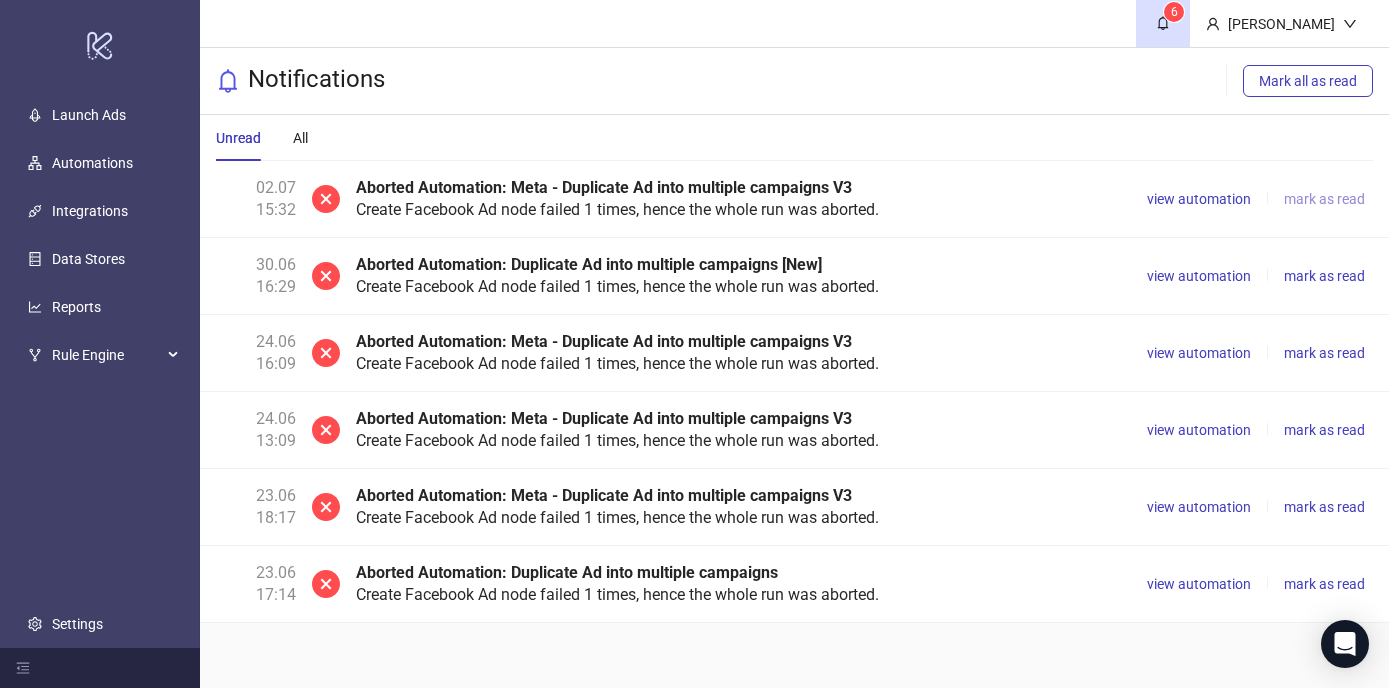 click on "mark as read" at bounding box center (1324, 199) 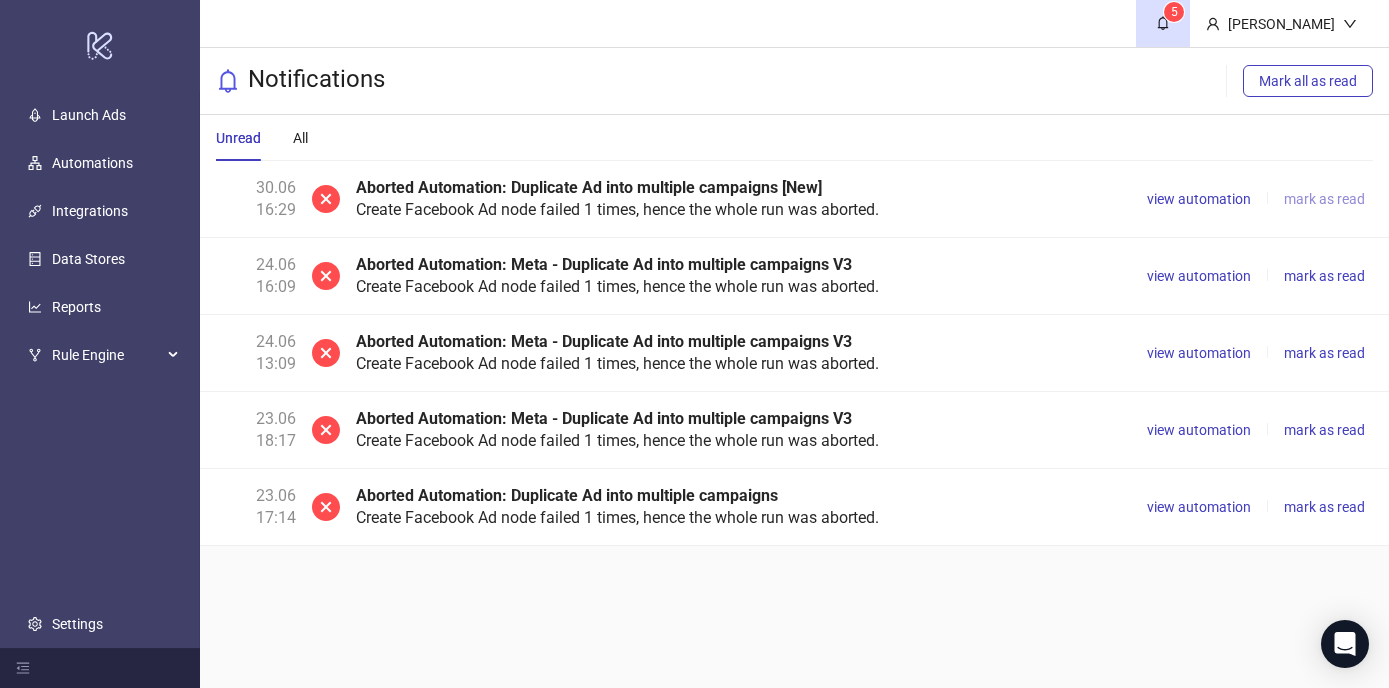 click on "mark as read" at bounding box center (1324, 199) 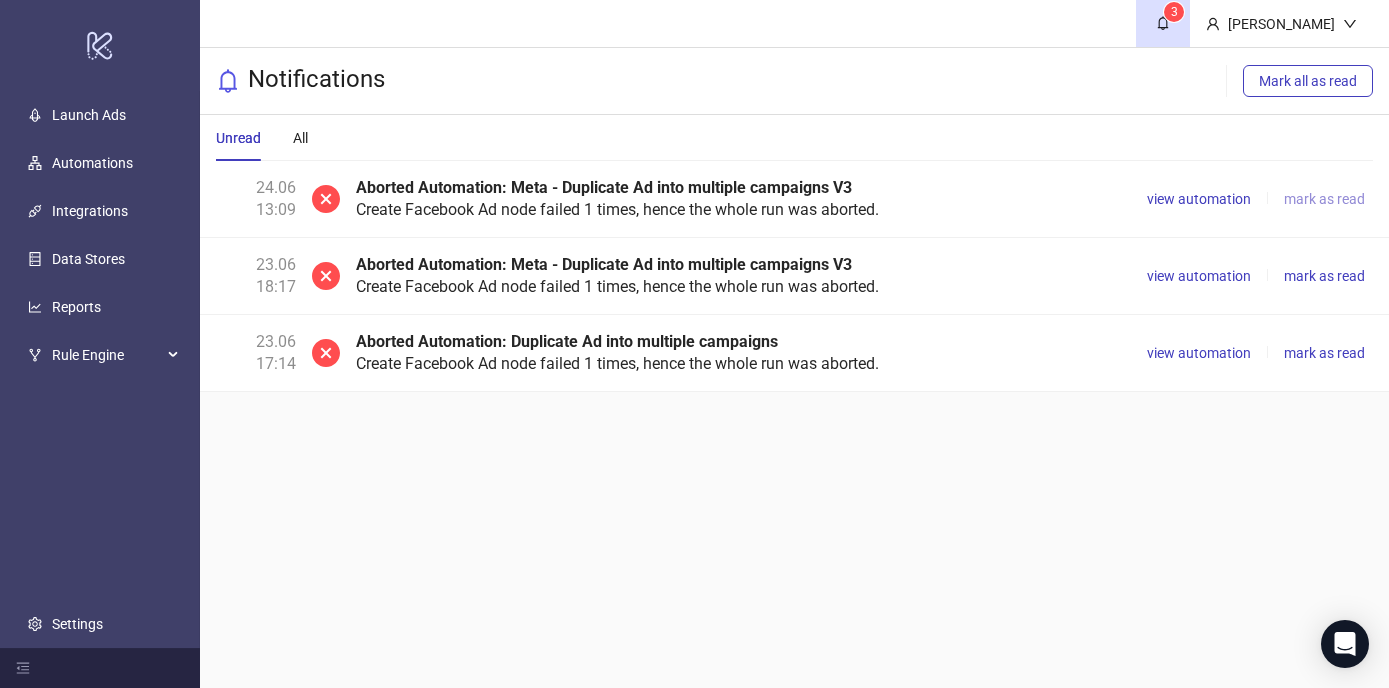 click on "mark as read" at bounding box center (1324, 199) 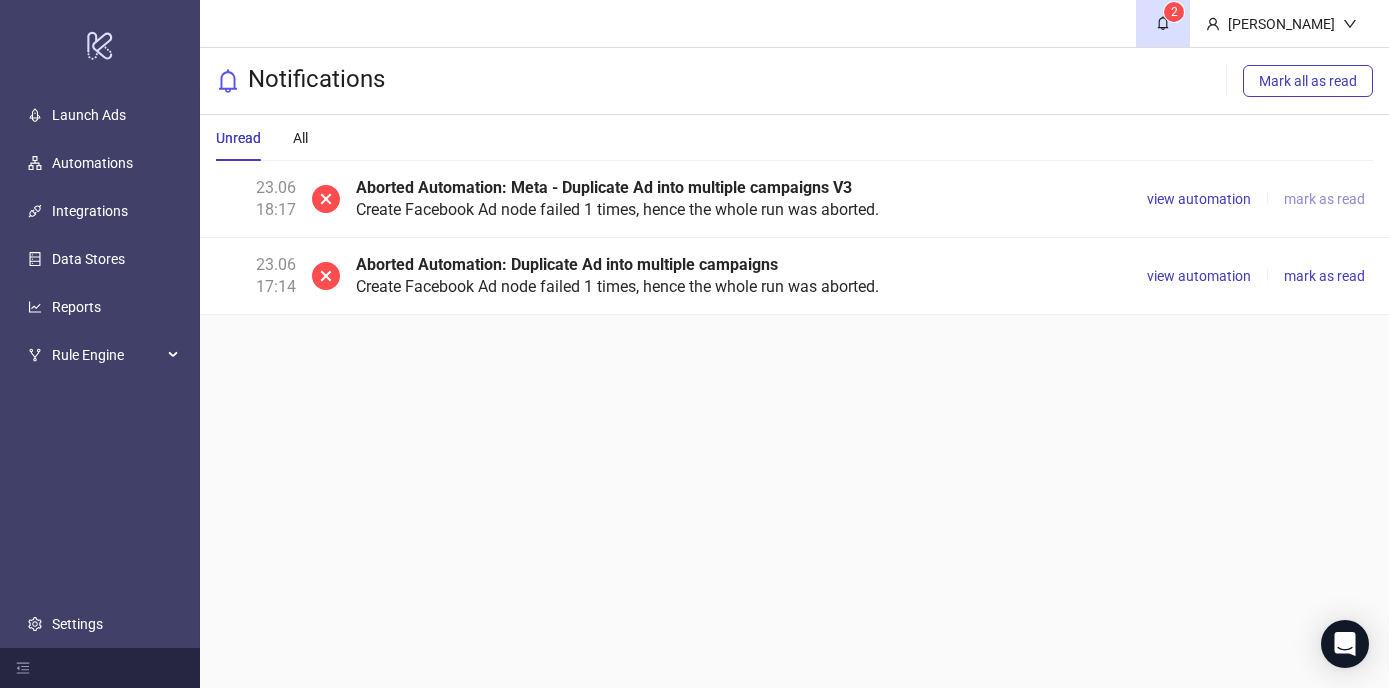 click on "mark as read" at bounding box center (1324, 199) 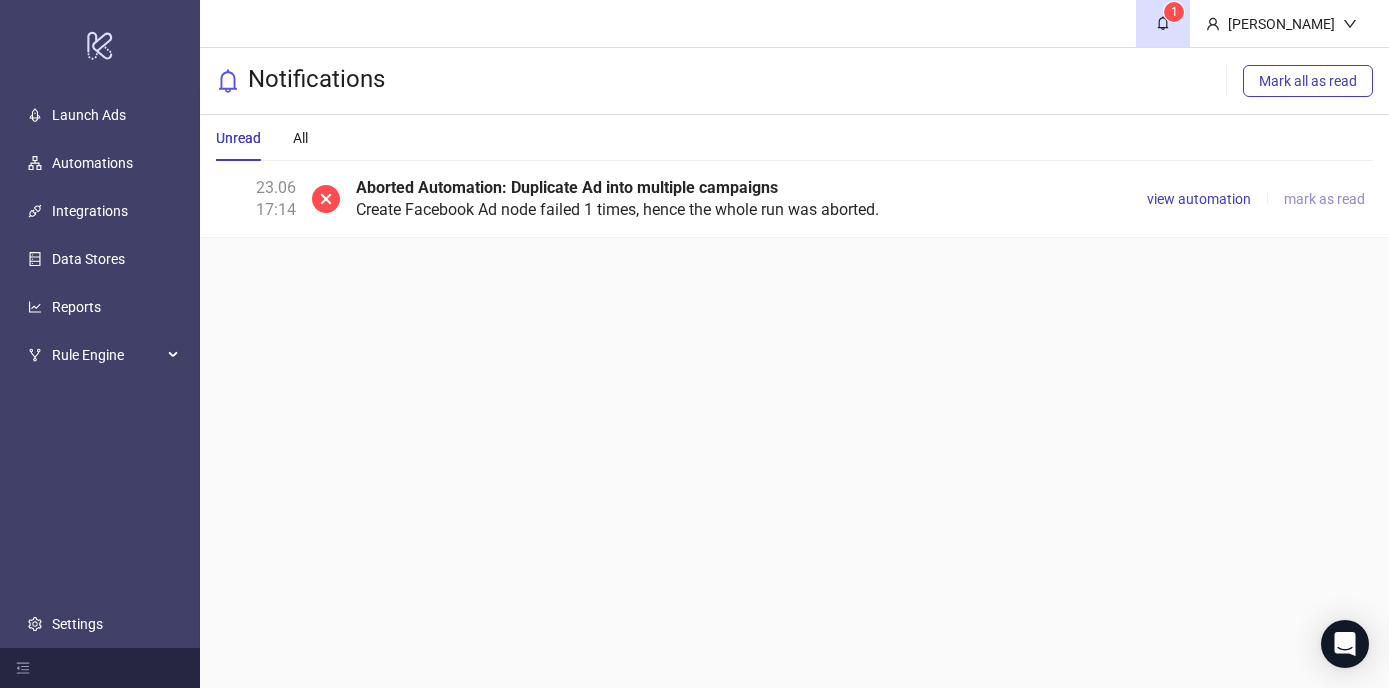 click on "mark as read" at bounding box center (1324, 199) 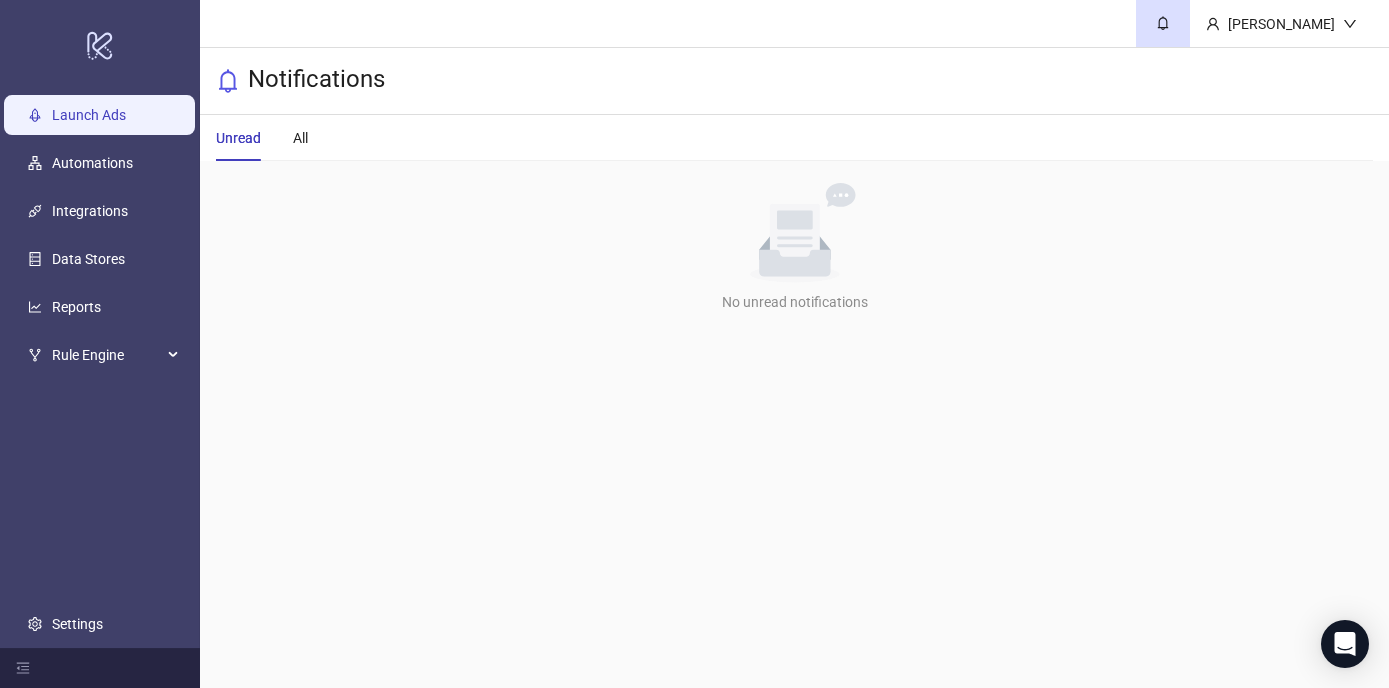click on "Launch Ads" at bounding box center [89, 115] 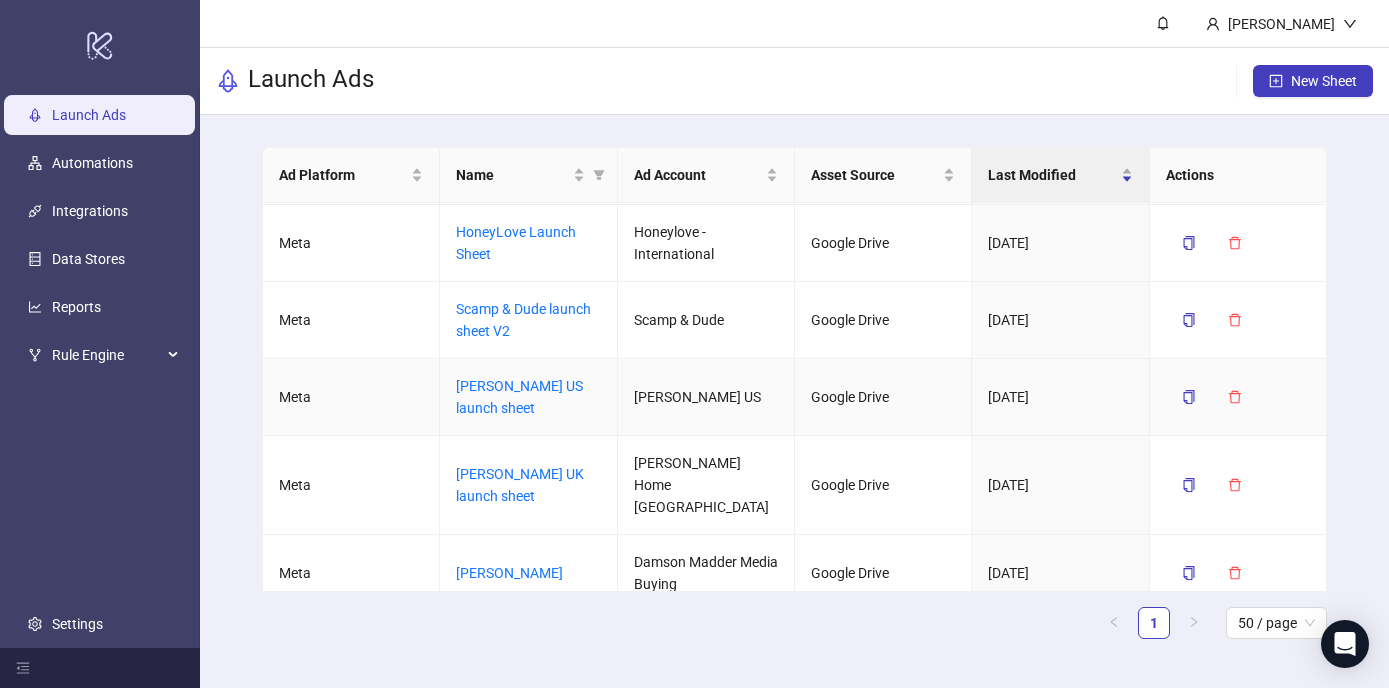 scroll, scrollTop: 73, scrollLeft: 0, axis: vertical 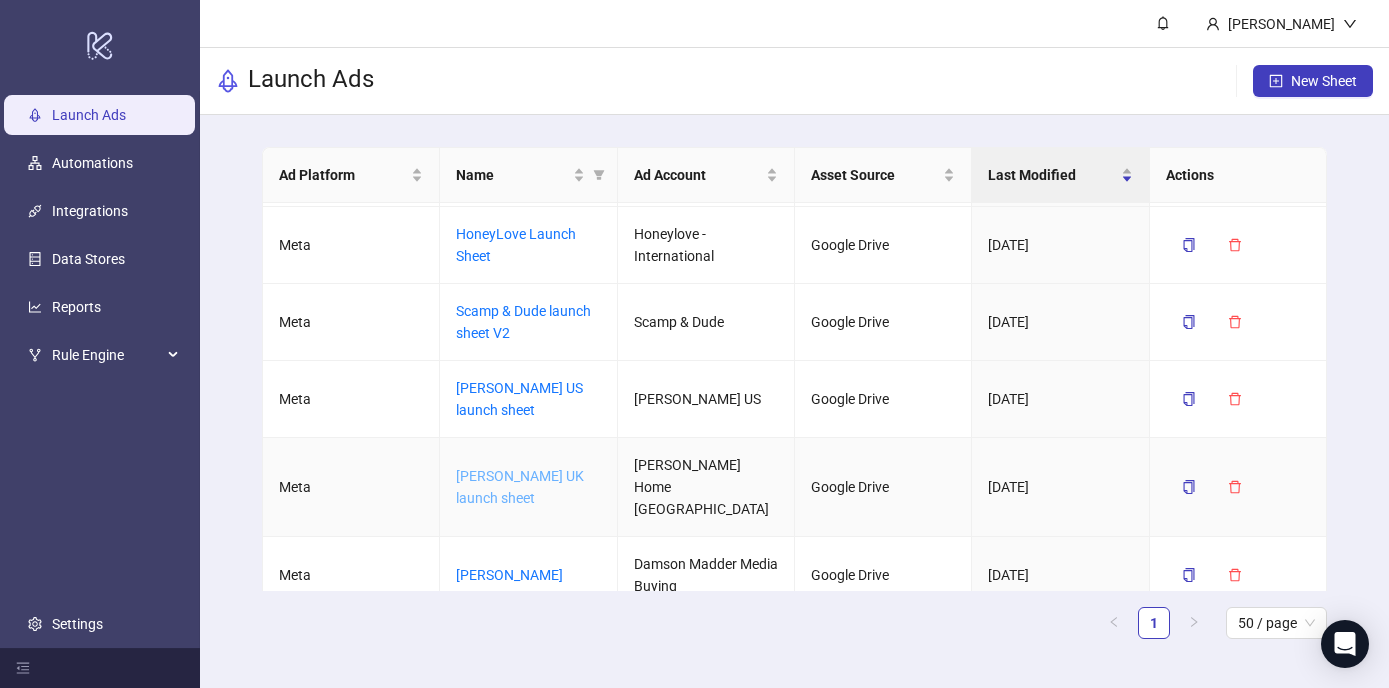 click on "[PERSON_NAME] UK launch sheet" at bounding box center [520, 487] 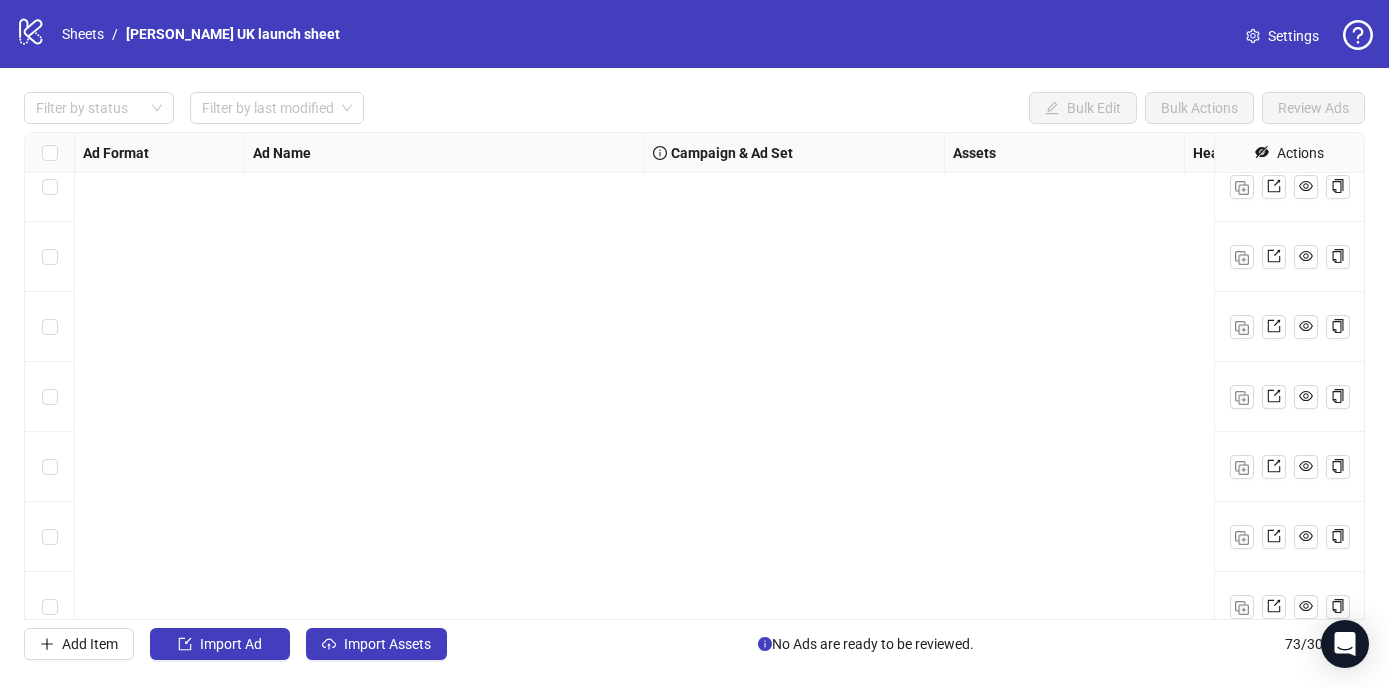 scroll, scrollTop: 4664, scrollLeft: 0, axis: vertical 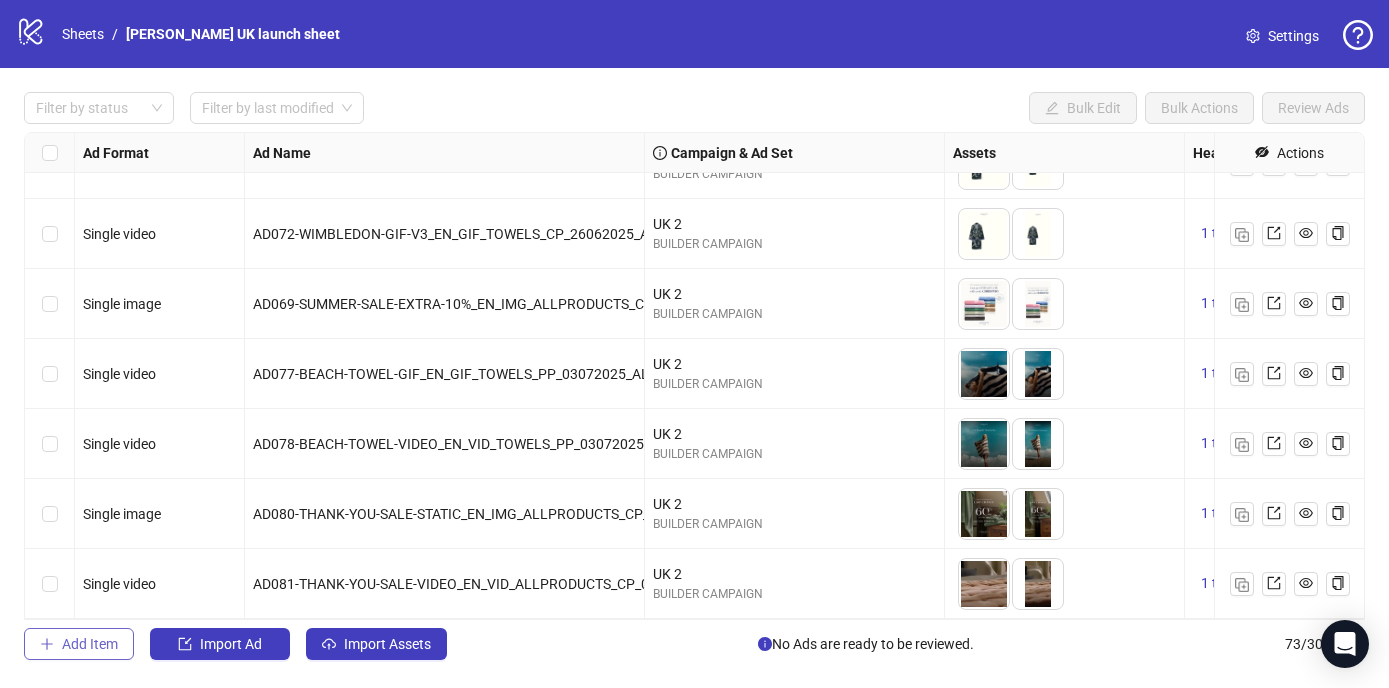 click on "Add Item" at bounding box center [90, 644] 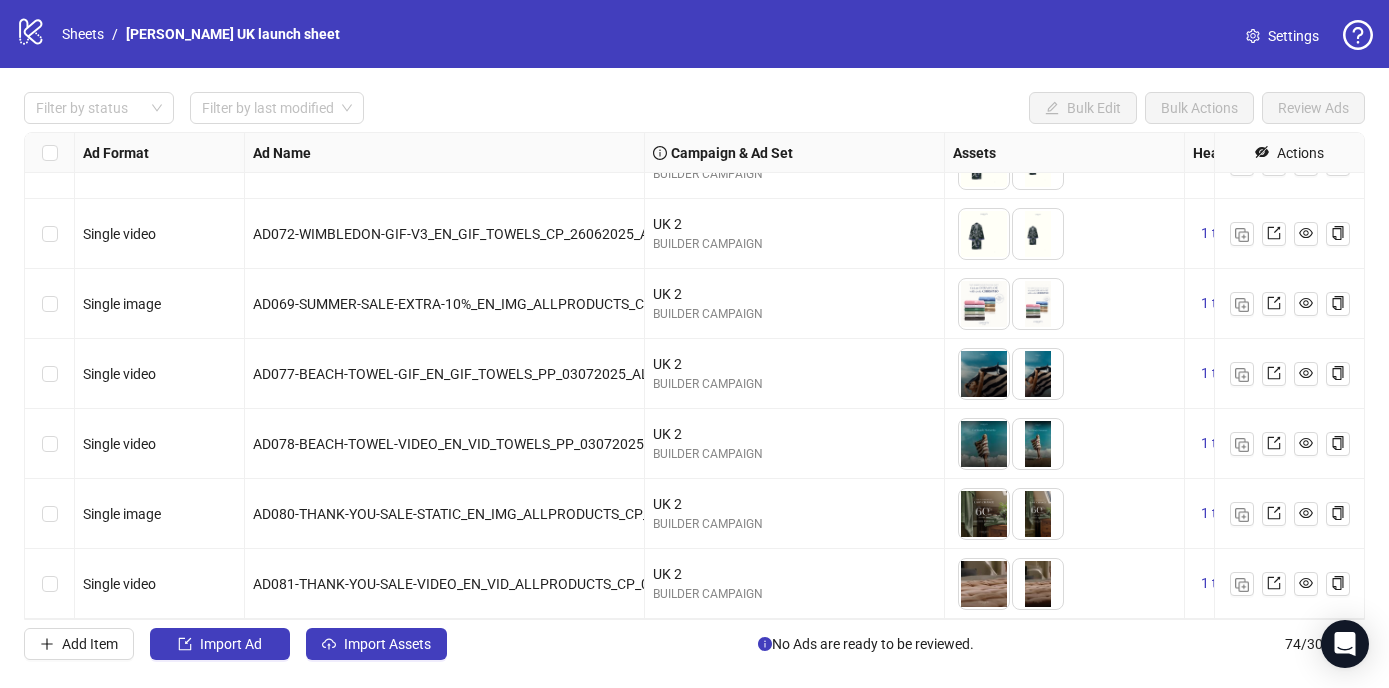scroll, scrollTop: 4734, scrollLeft: 0, axis: vertical 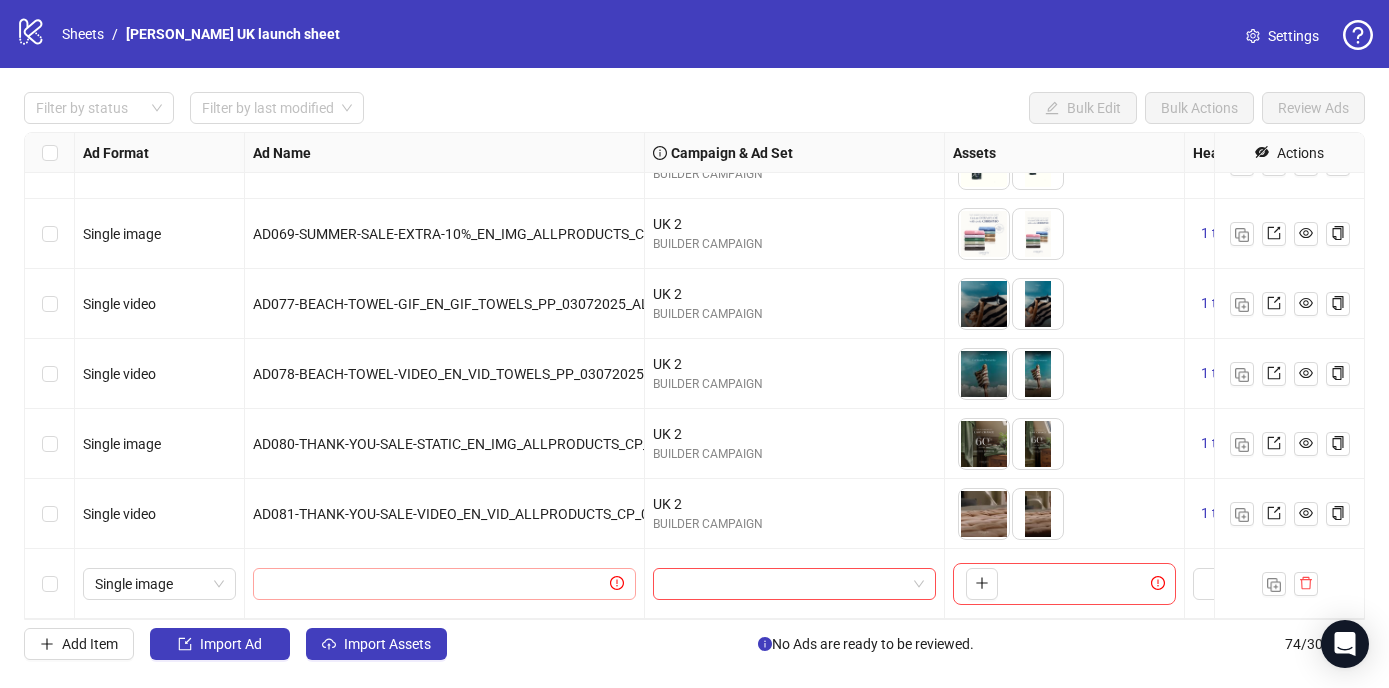 click at bounding box center (444, 584) 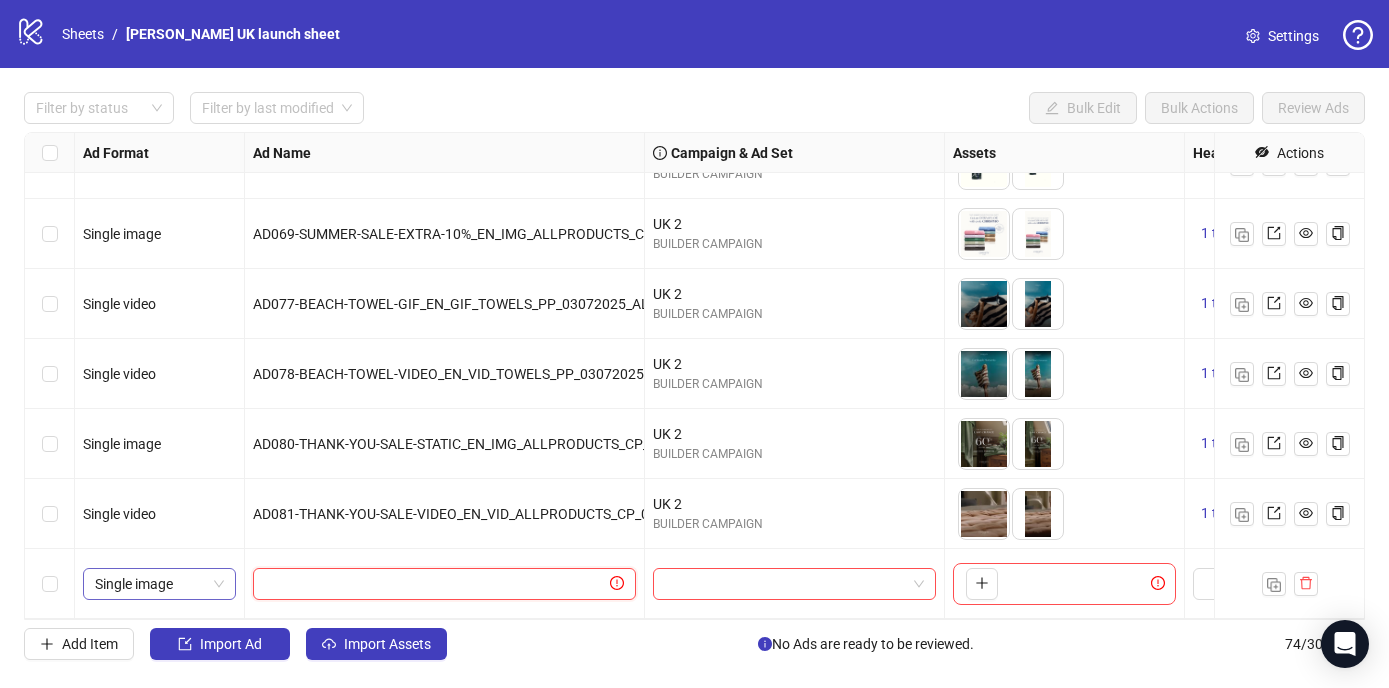 click on "Single image" at bounding box center [159, 584] 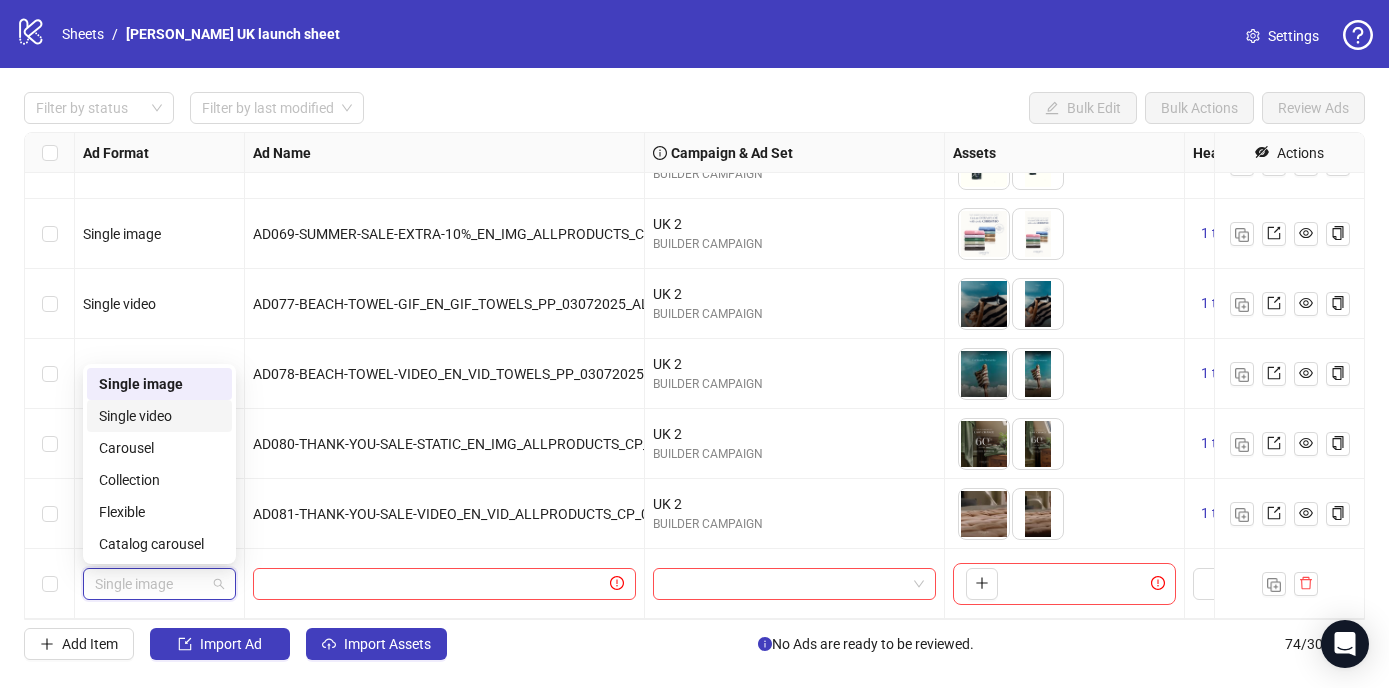 click on "Single video" at bounding box center (159, 416) 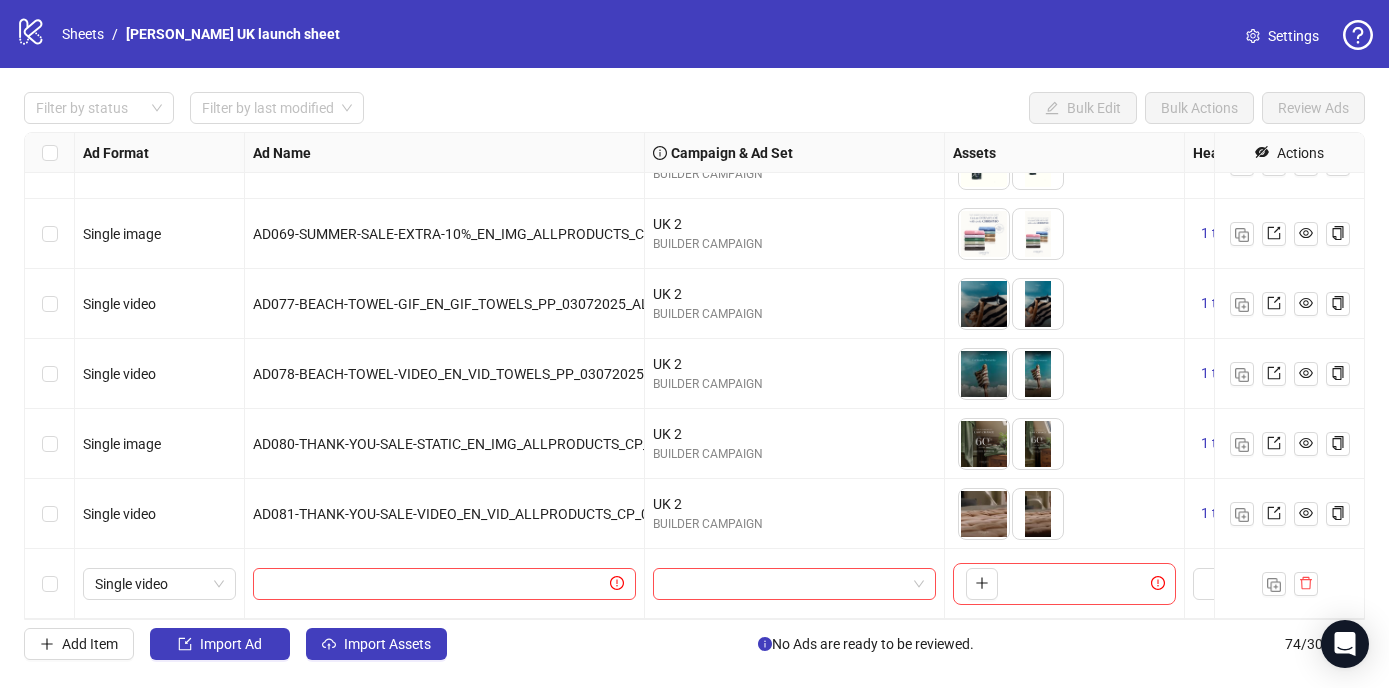 click at bounding box center (445, 584) 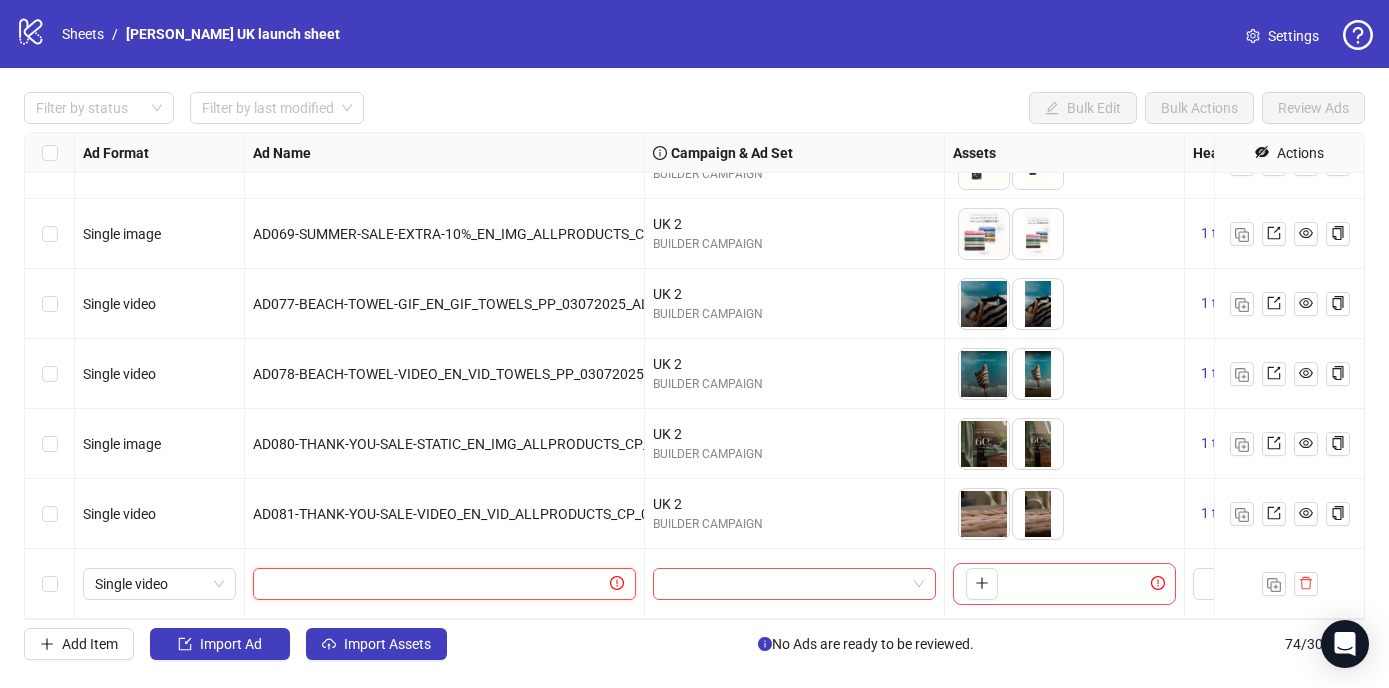 click at bounding box center (435, 584) 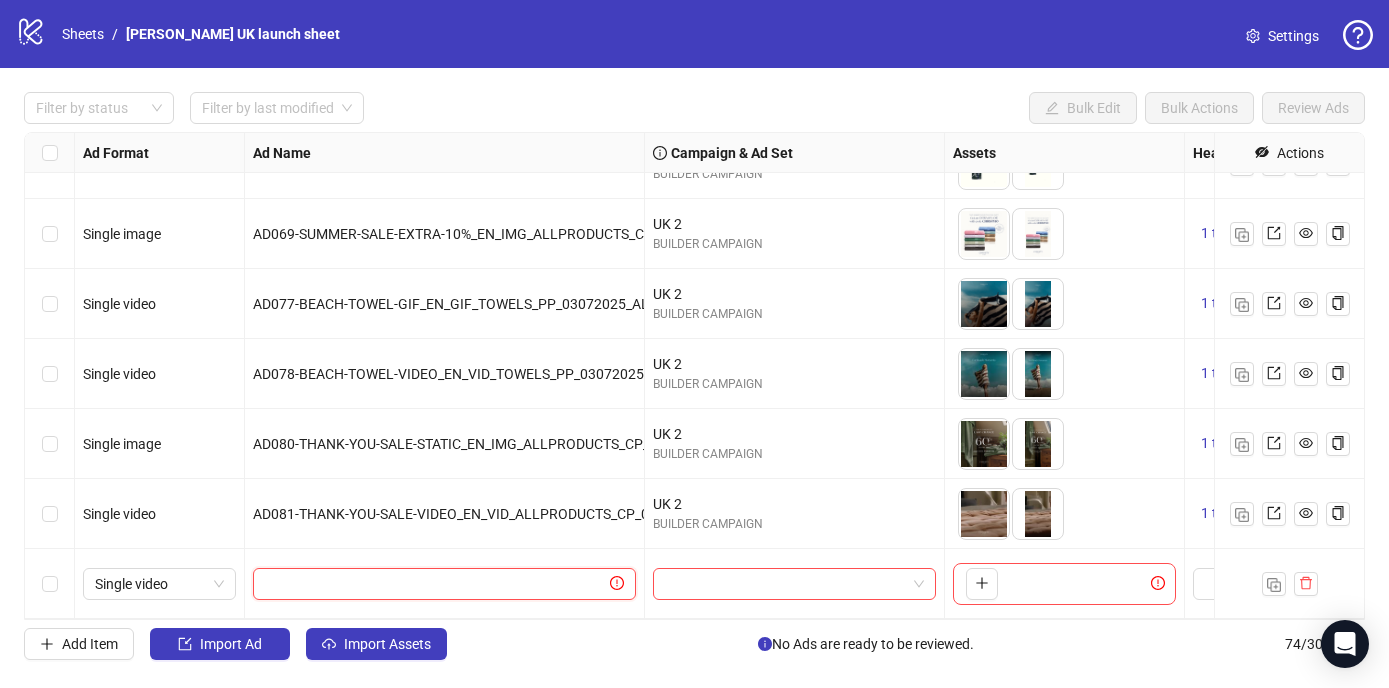 paste on "**********" 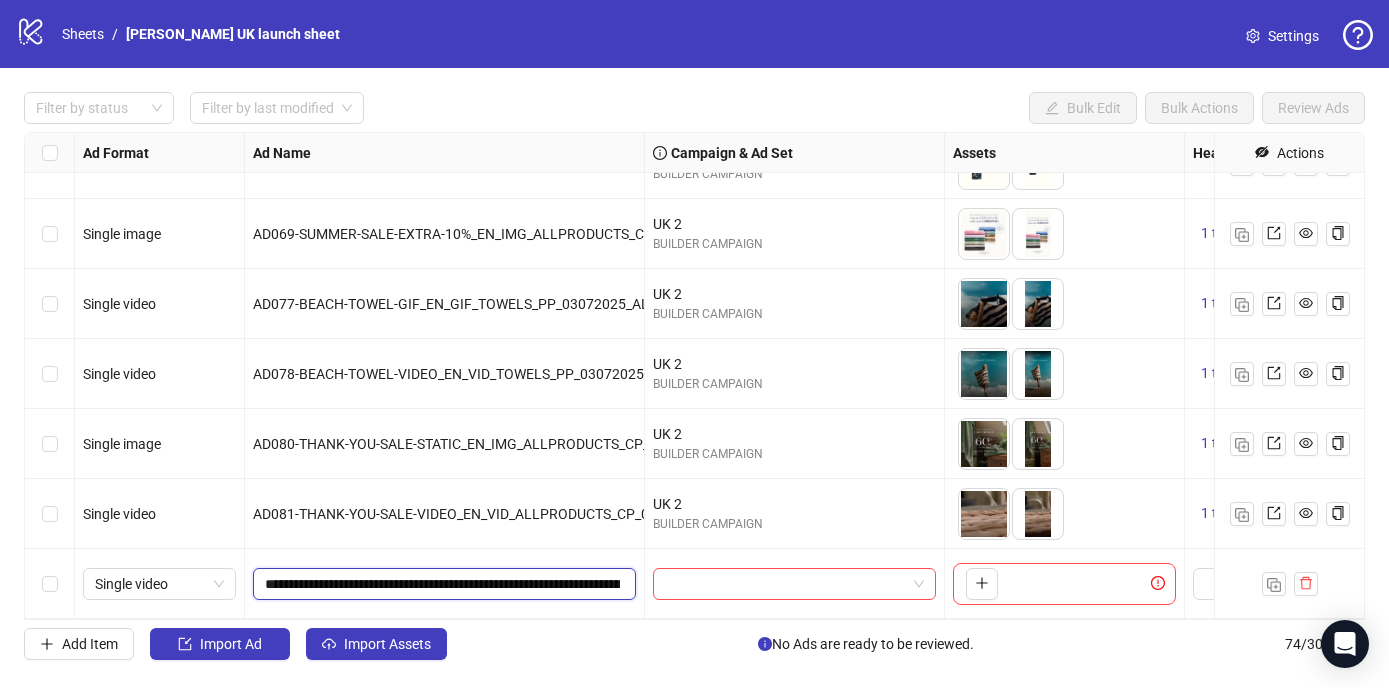 scroll, scrollTop: 0, scrollLeft: 399, axis: horizontal 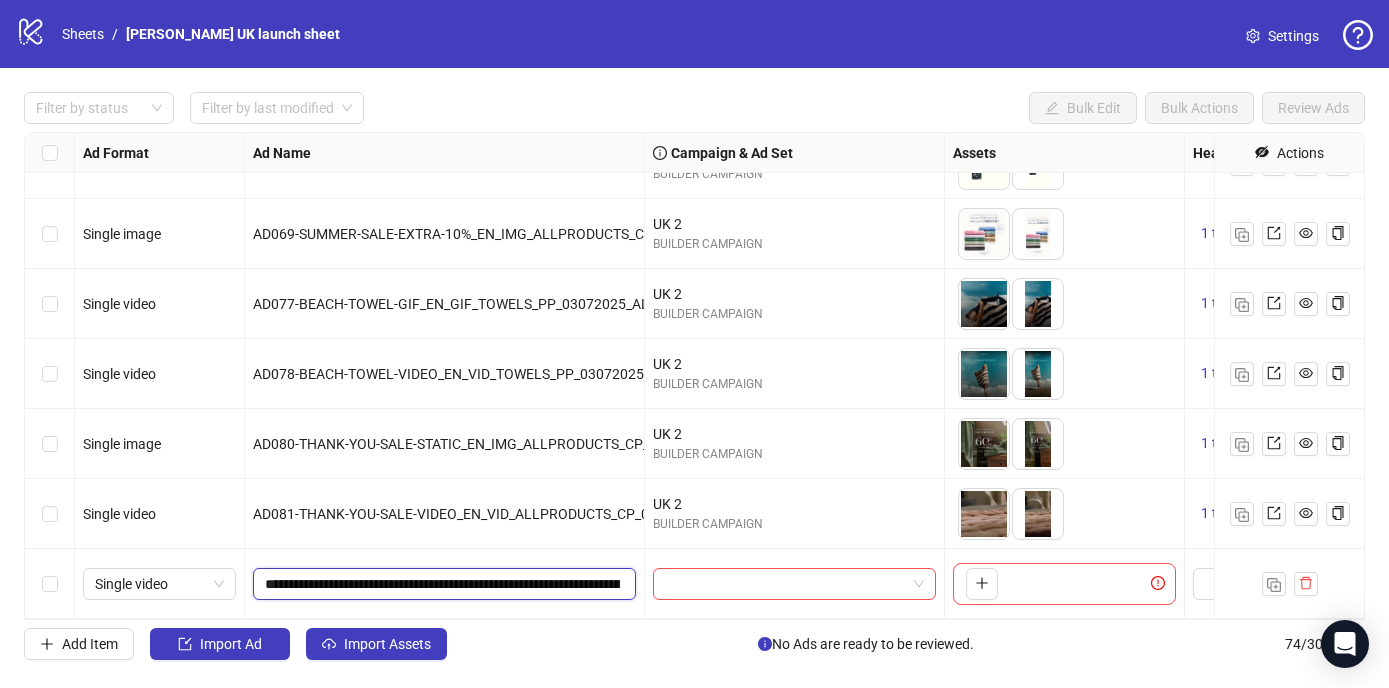 click on "**********" at bounding box center [442, 584] 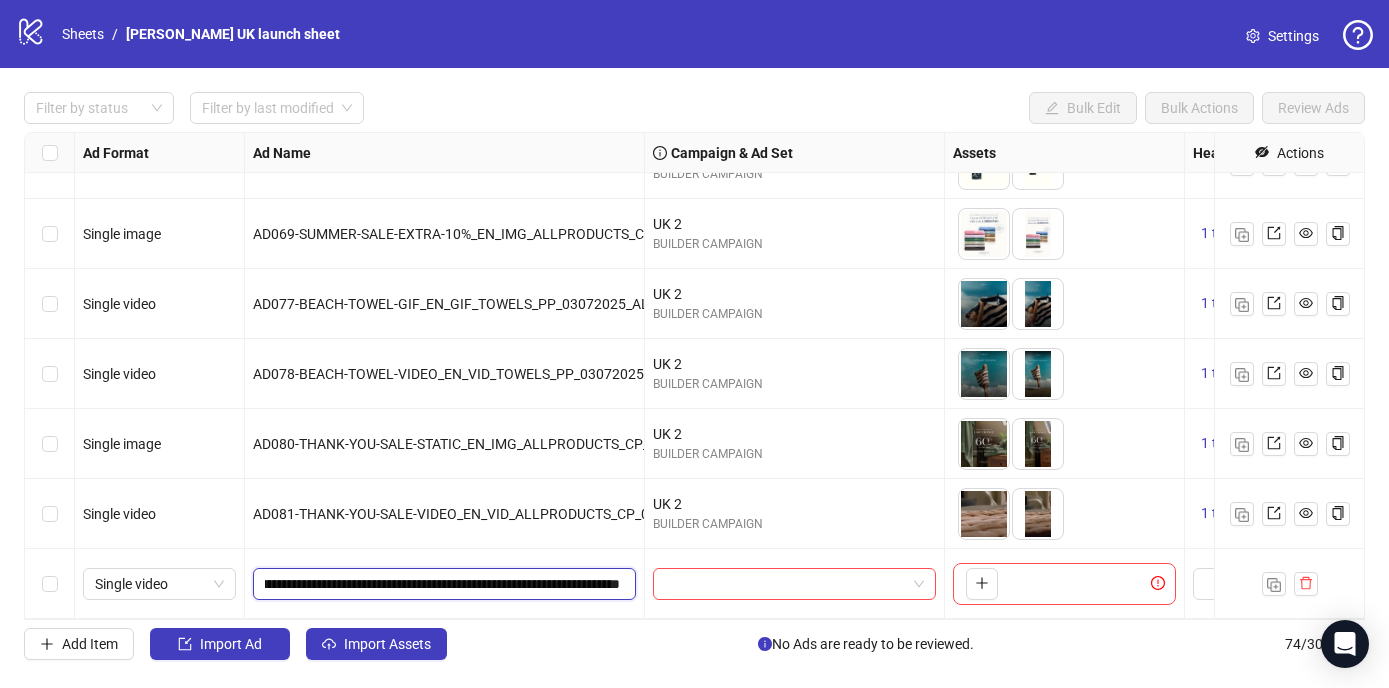 scroll, scrollTop: 0, scrollLeft: 399, axis: horizontal 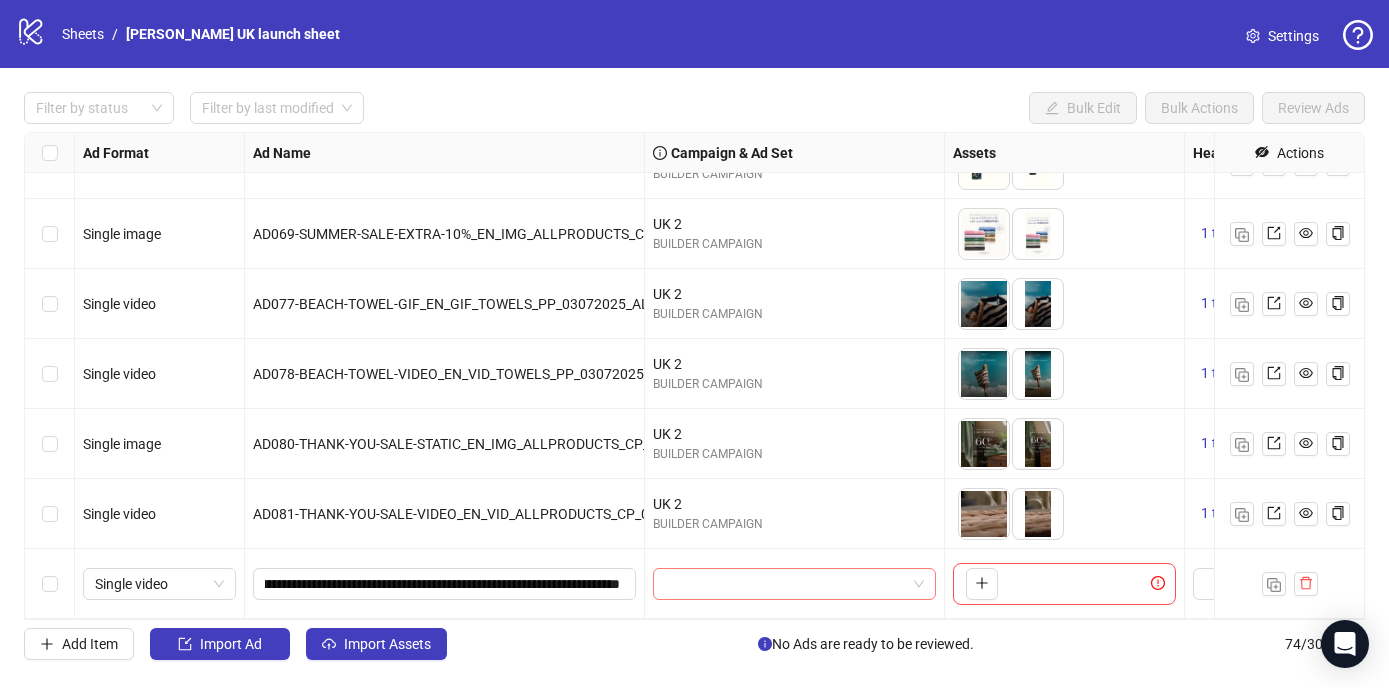 click at bounding box center [785, 584] 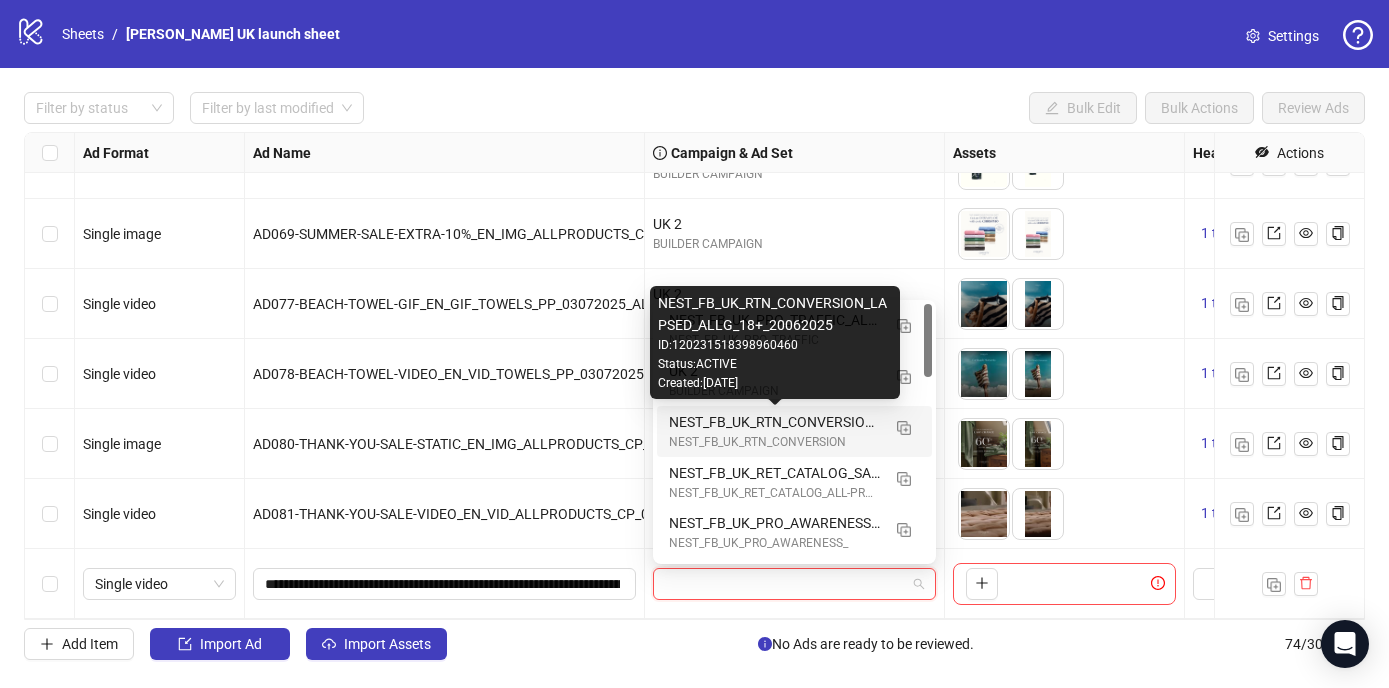 click on "Created:  [DATE]" at bounding box center [775, 383] 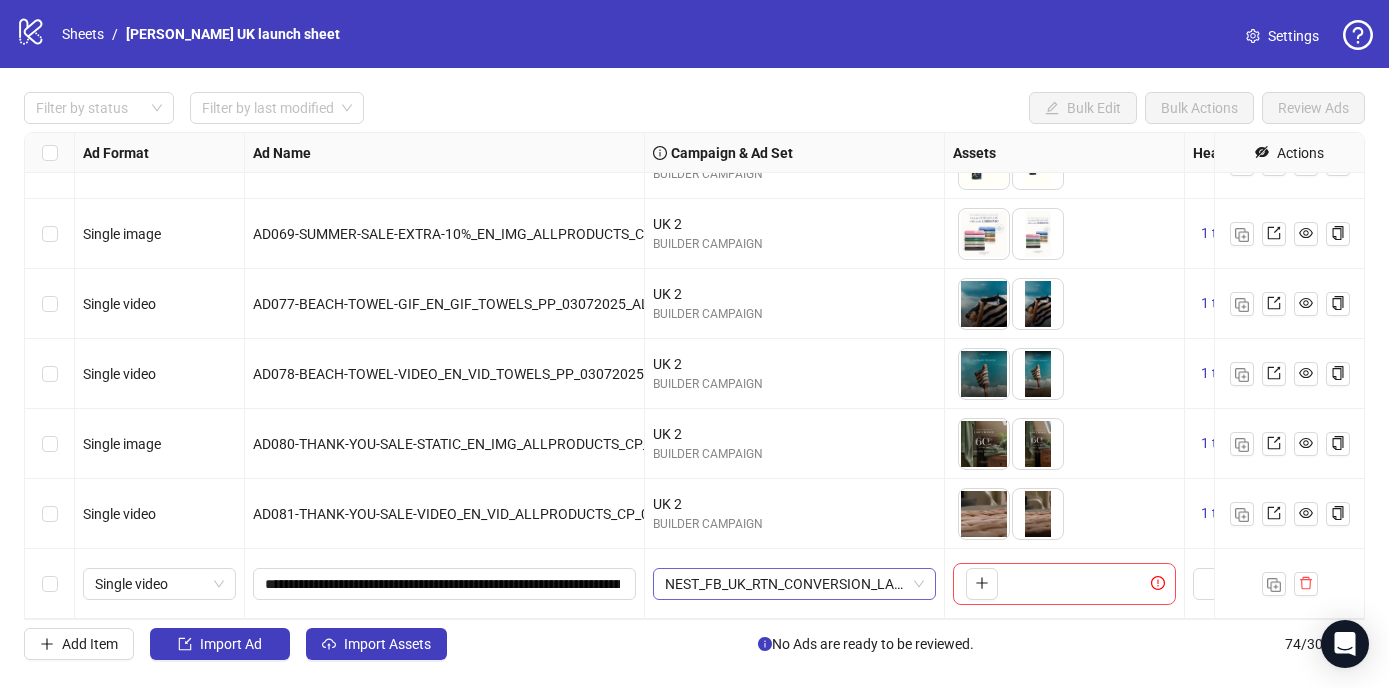 click on "NEST_FB_UK_RTN_CONVERSION_LAPSED_ALLG_18+_20062025" at bounding box center (794, 584) 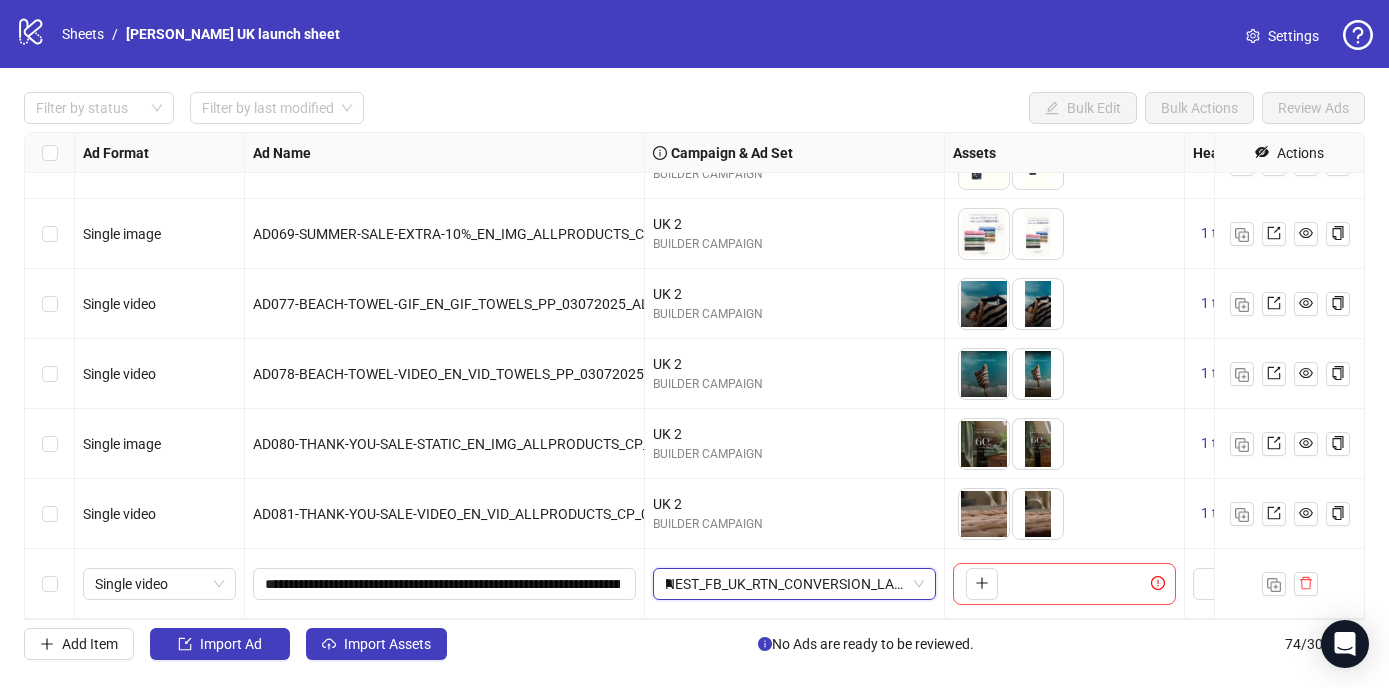 type on "**" 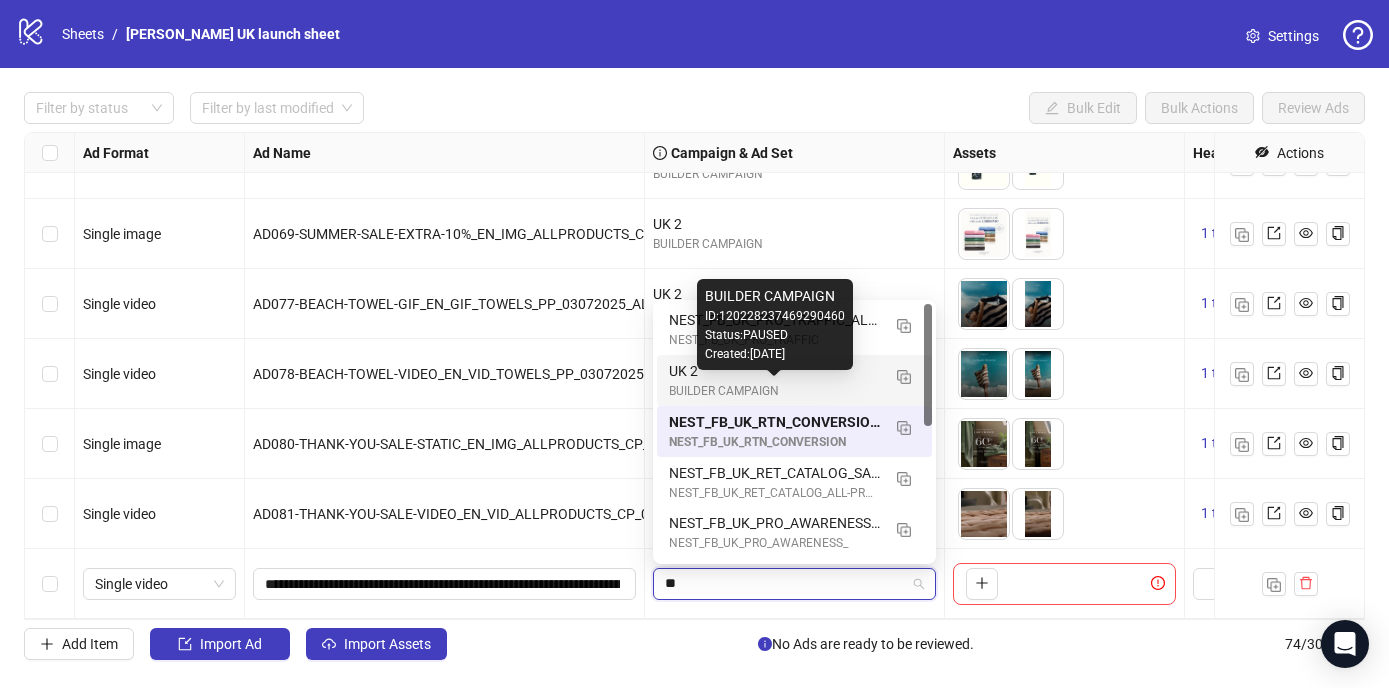 click on "BUILDER CAMPAIGN" at bounding box center [774, 391] 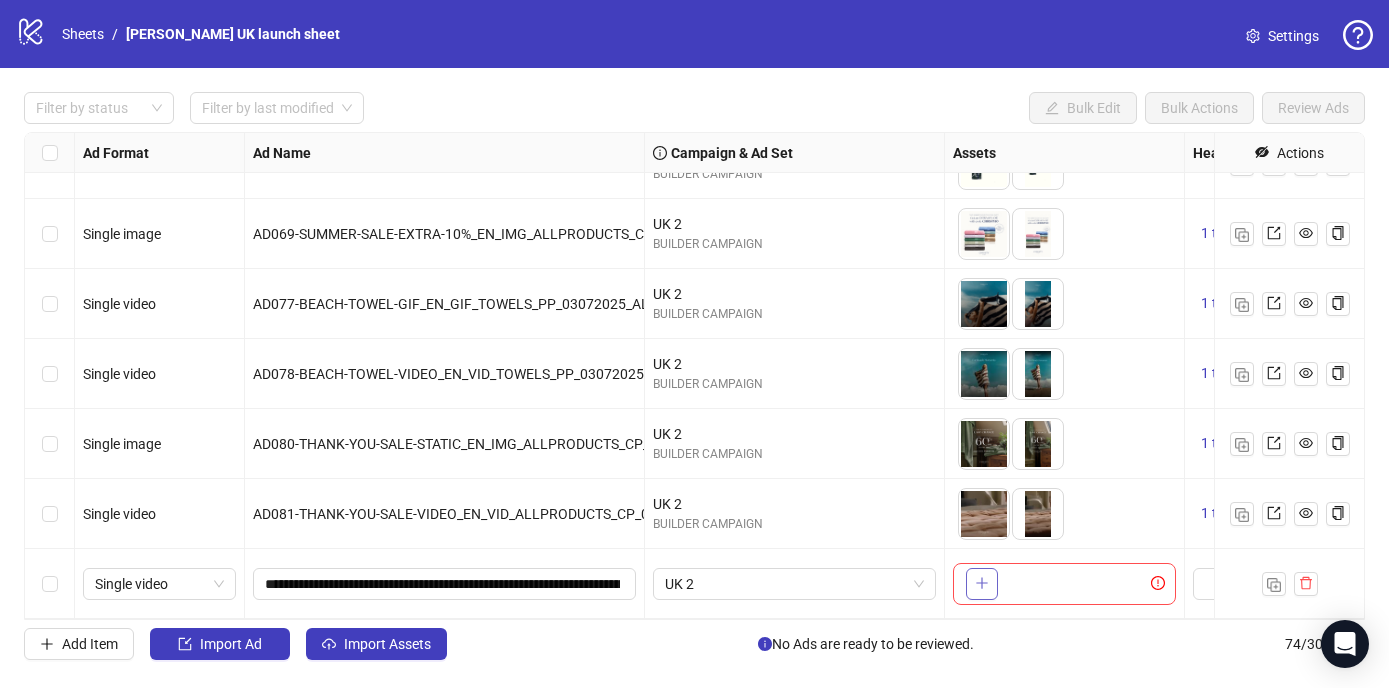 click 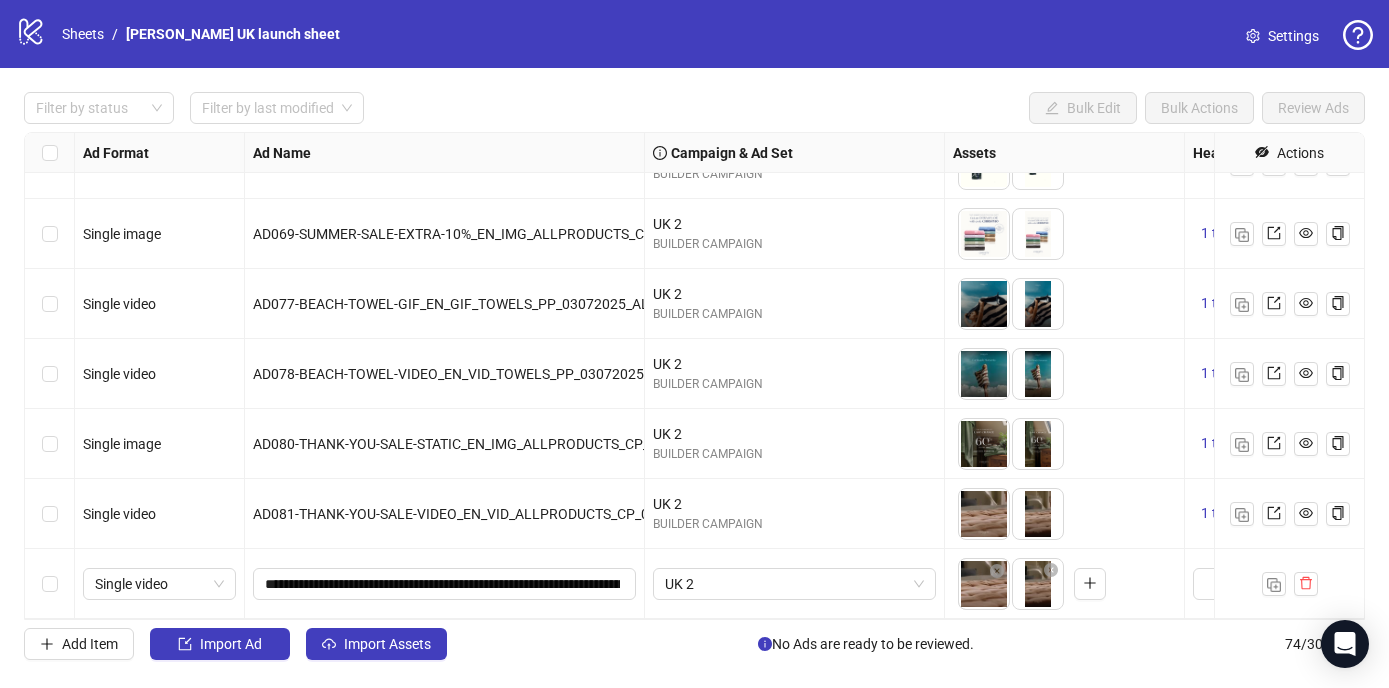 drag, startPoint x: 1030, startPoint y: 595, endPoint x: 998, endPoint y: 595, distance: 32 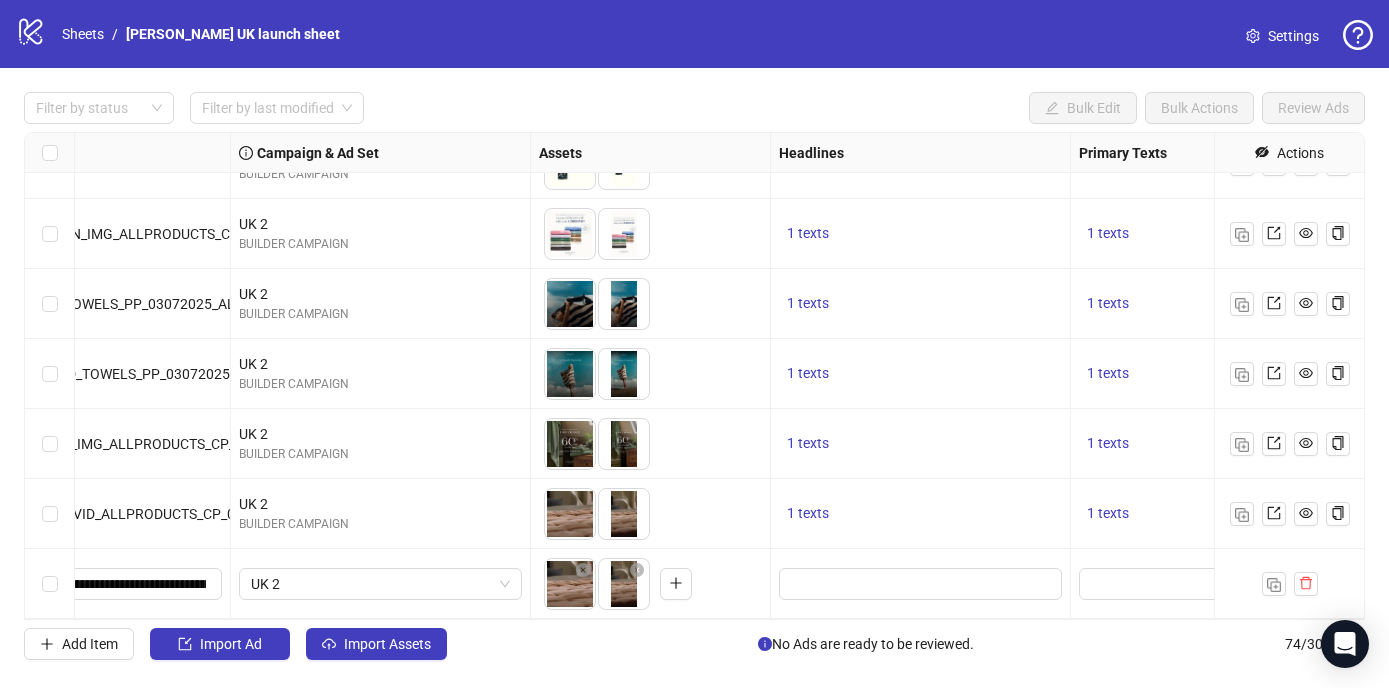 scroll, scrollTop: 4734, scrollLeft: 450, axis: both 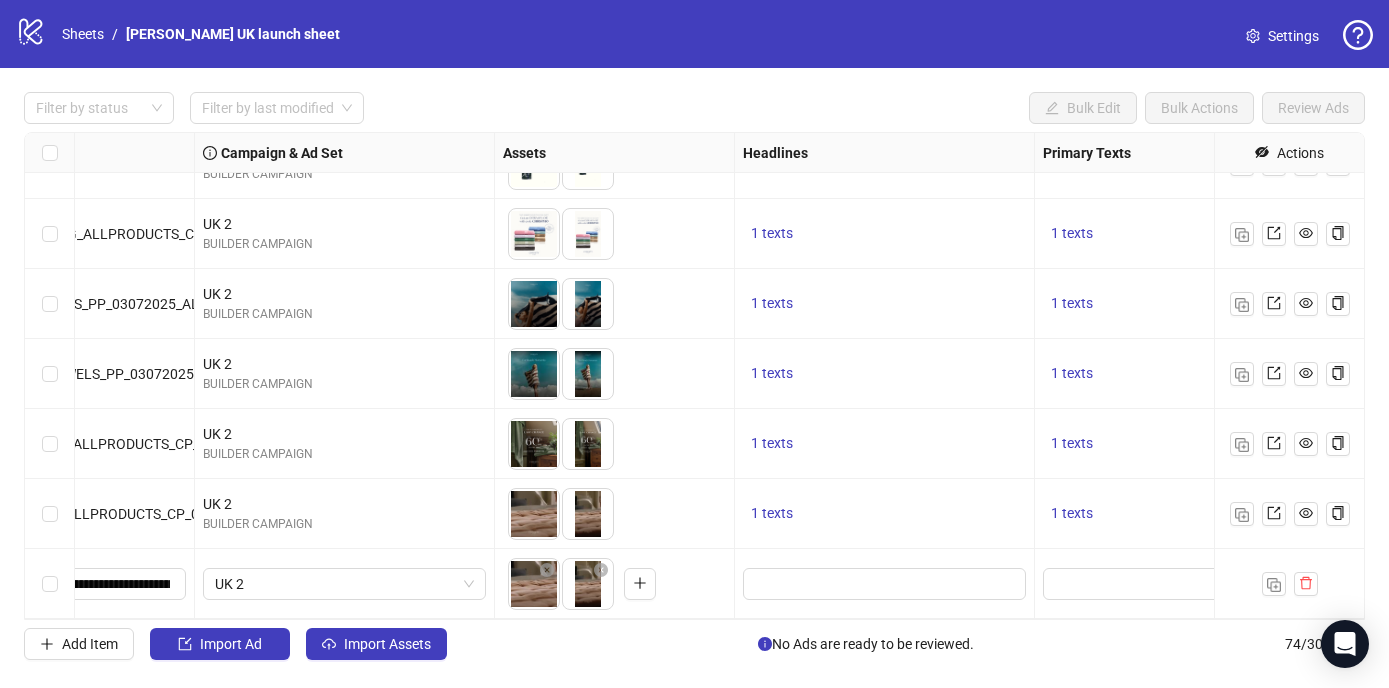 click on "Ad Format Ad Name Campaign & Ad Set Assets Headlines Primary Texts Descriptions Destination URL App Product Page ID Display URL Leadgen Form Product Set ID Call to Action Actions Single video AD072-WIMBLEDON-GIF-V3_EN_GIF_TOWELS_CP_26062025_ALLG_NSE_SC3_USP17_WIMBLEDON UK 1 BUILDER CAMPAIGN
To pick up a draggable item, press the space bar.
While dragging, use the arrow keys to move the item.
Press space again to drop the item in its new position, or press escape to cancel.
1 texts 1 texts 1 texts [URL][DOMAIN_NAME][PERSON_NAME] Single video AD072-WIMBLEDON-GIF-V3_EN_GIF_TOWELS_CP_26062025_ALLG_NSE_SC3_USP17_WIMBLEDON UK 2 BUILDER CAMPAIGN
To pick up a draggable item, press the space bar.
While dragging, use the arrow keys to move the item.
Press space again to drop the item in its new position, or press escape to cancel.
1 texts 1 texts 1 texts [URL][DOMAIN_NAME][PERSON_NAME] Single image UK 2 BUILDER CAMPAIGN 1 texts UK 2" at bounding box center [694, 376] 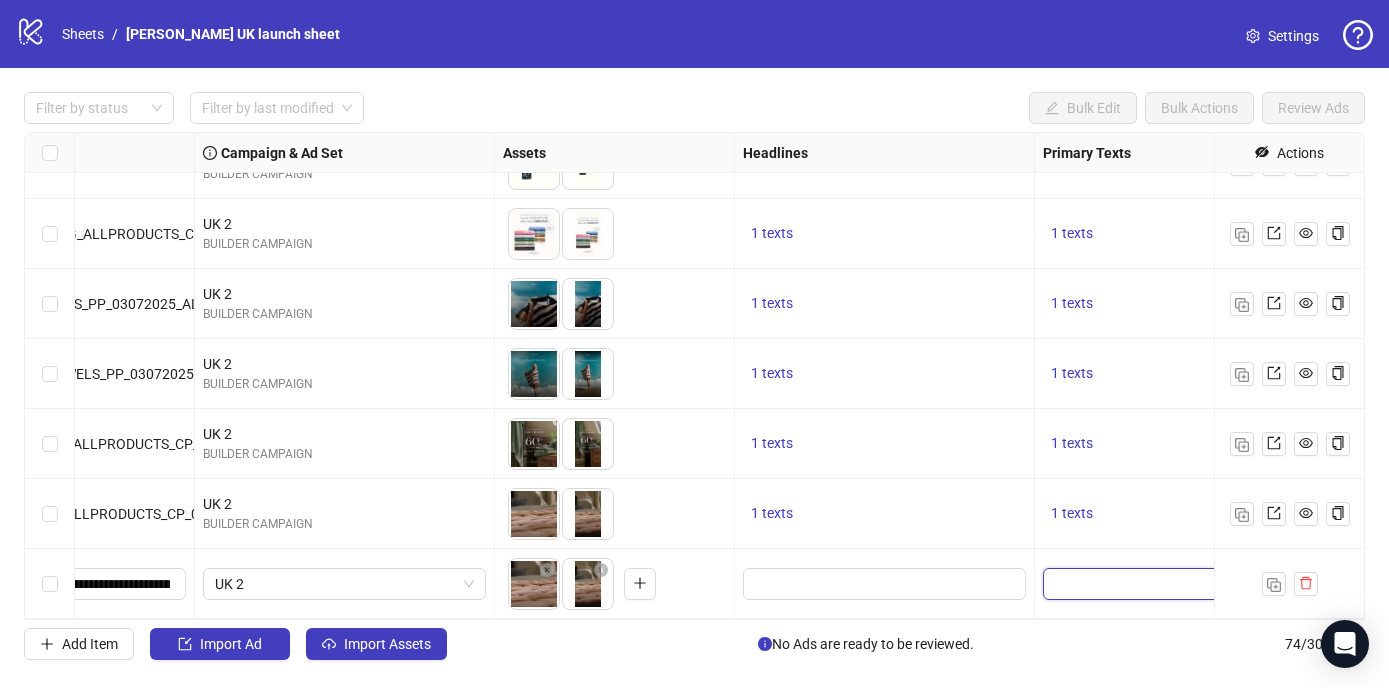 click at bounding box center (1134, 584) 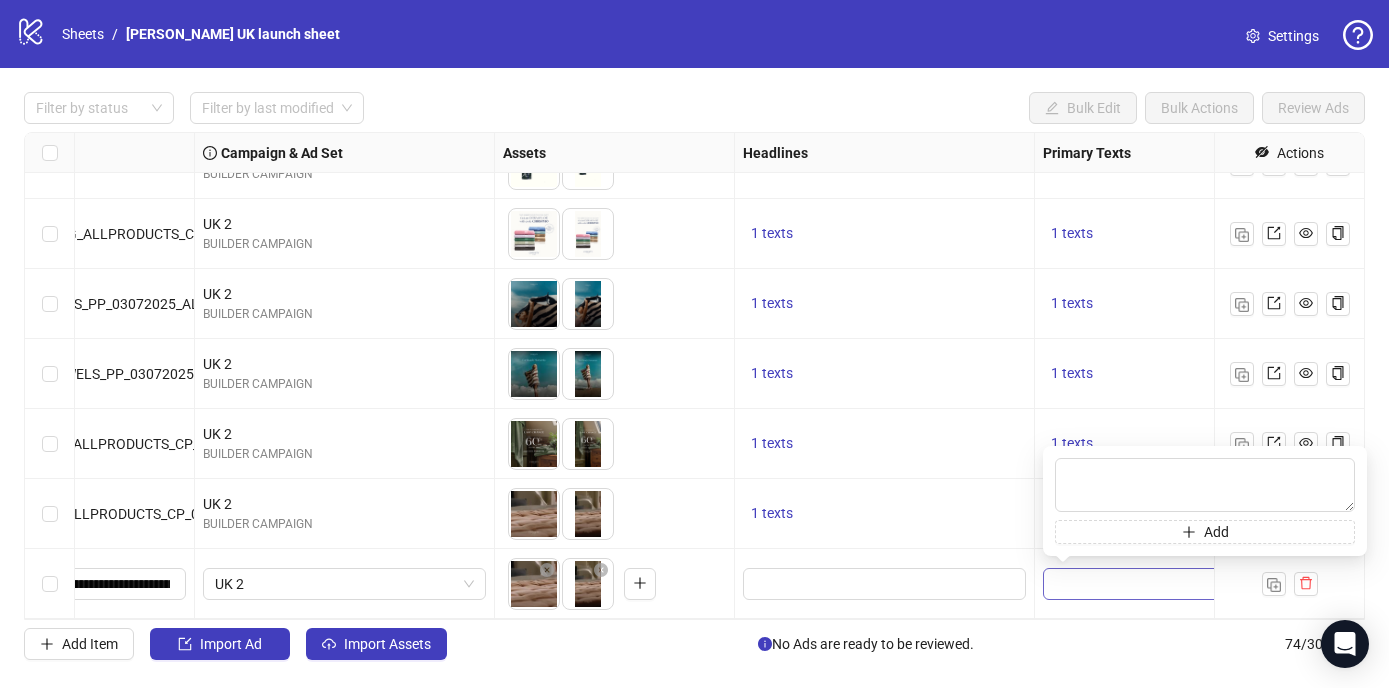 type on "**********" 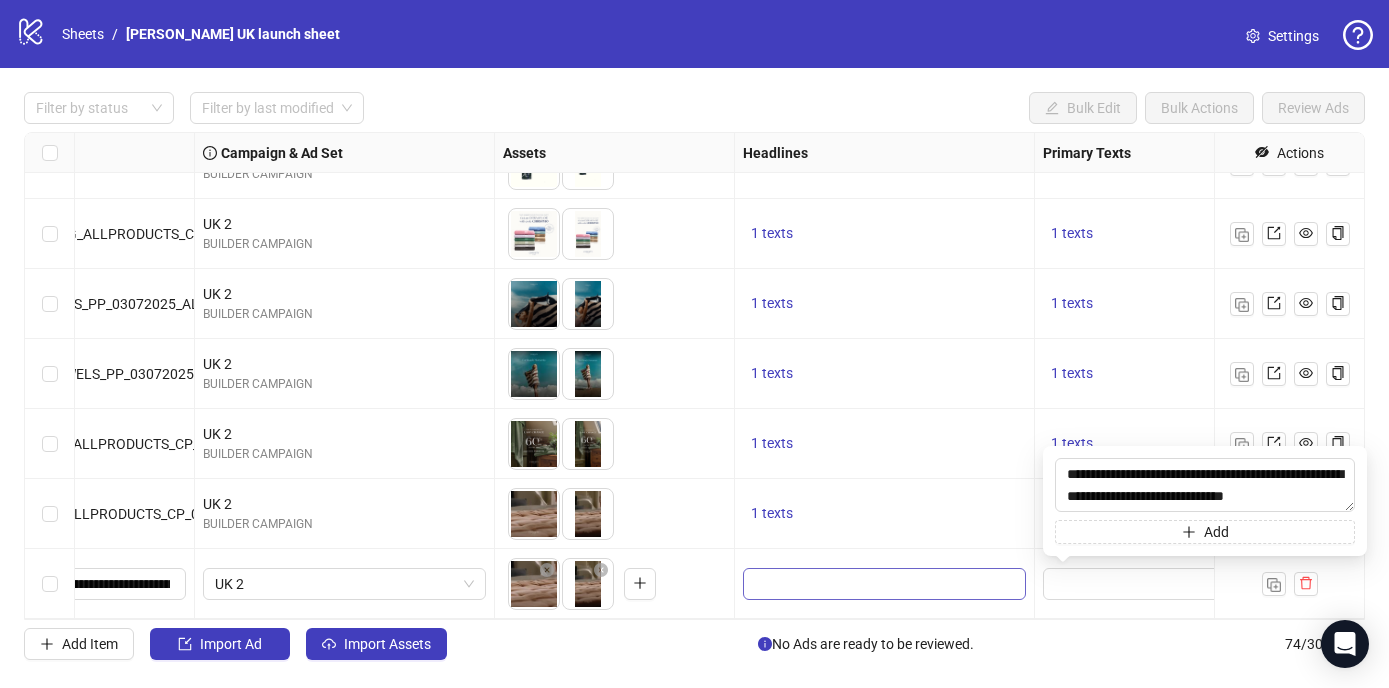 click at bounding box center (884, 584) 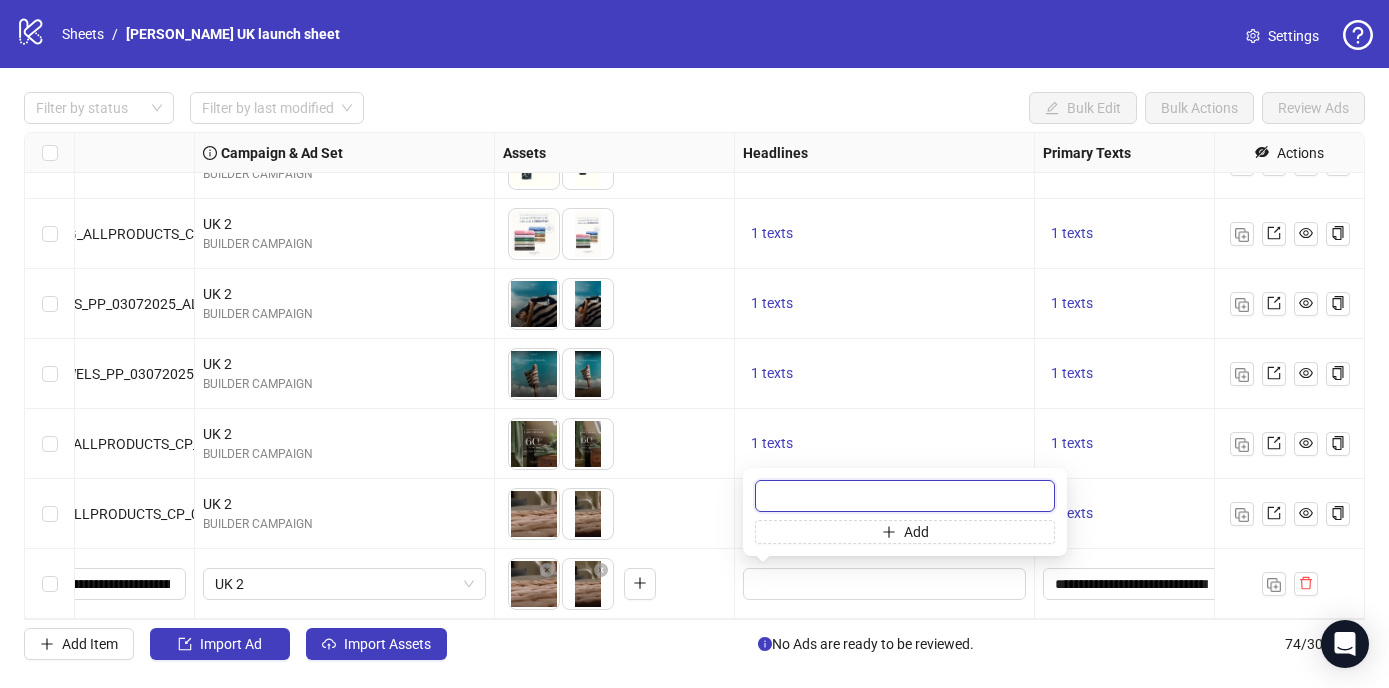 paste on "**********" 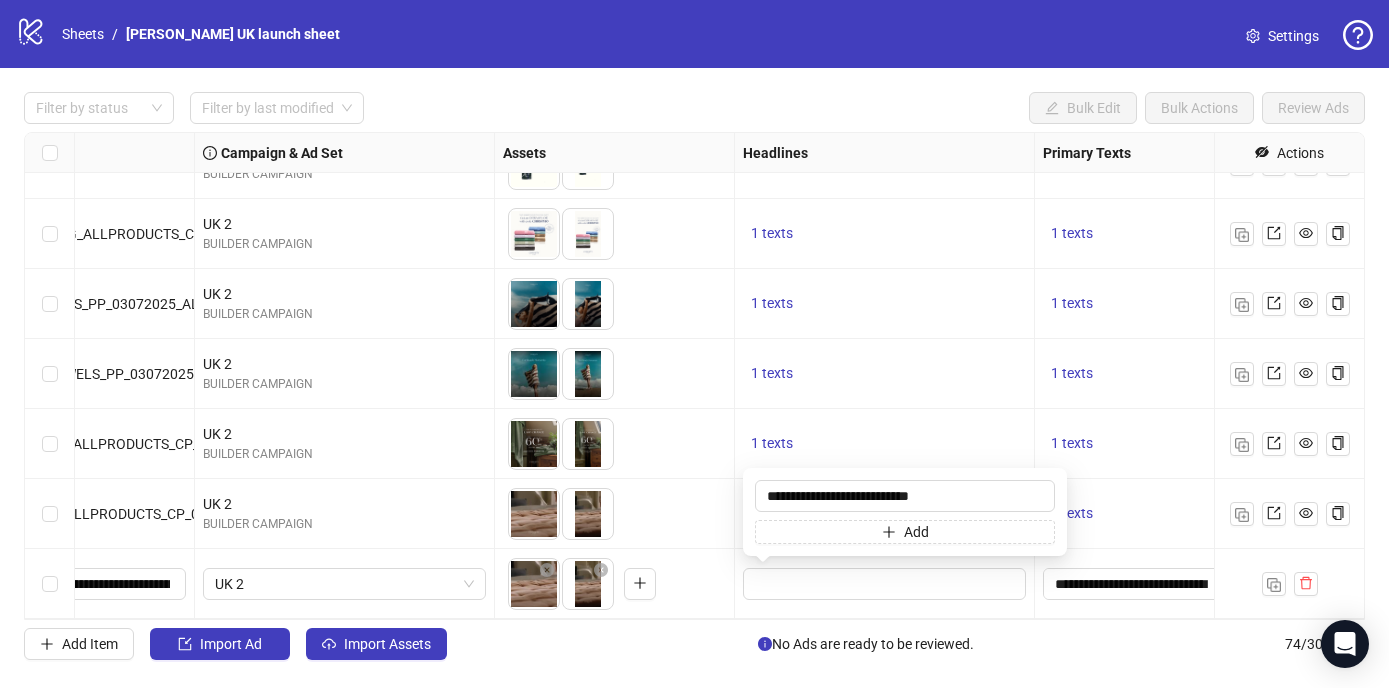 click on "1 texts" at bounding box center (885, 374) 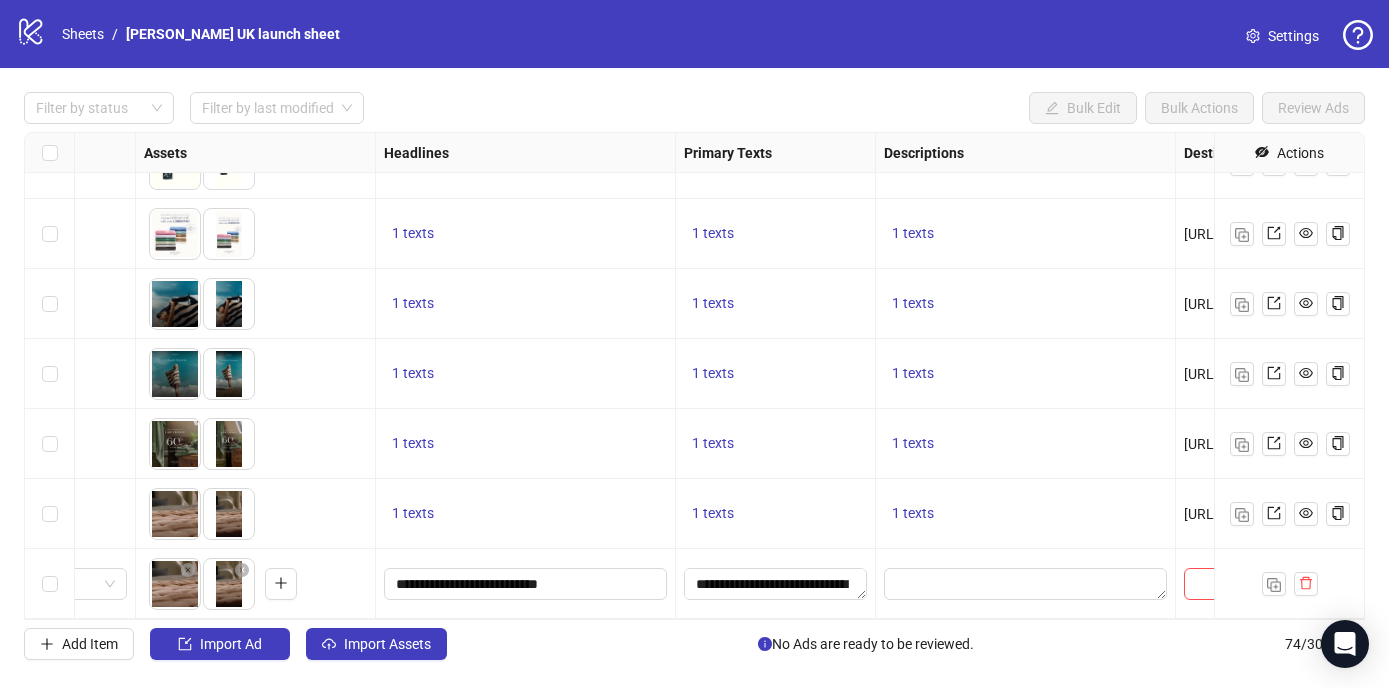 scroll, scrollTop: 4734, scrollLeft: 831, axis: both 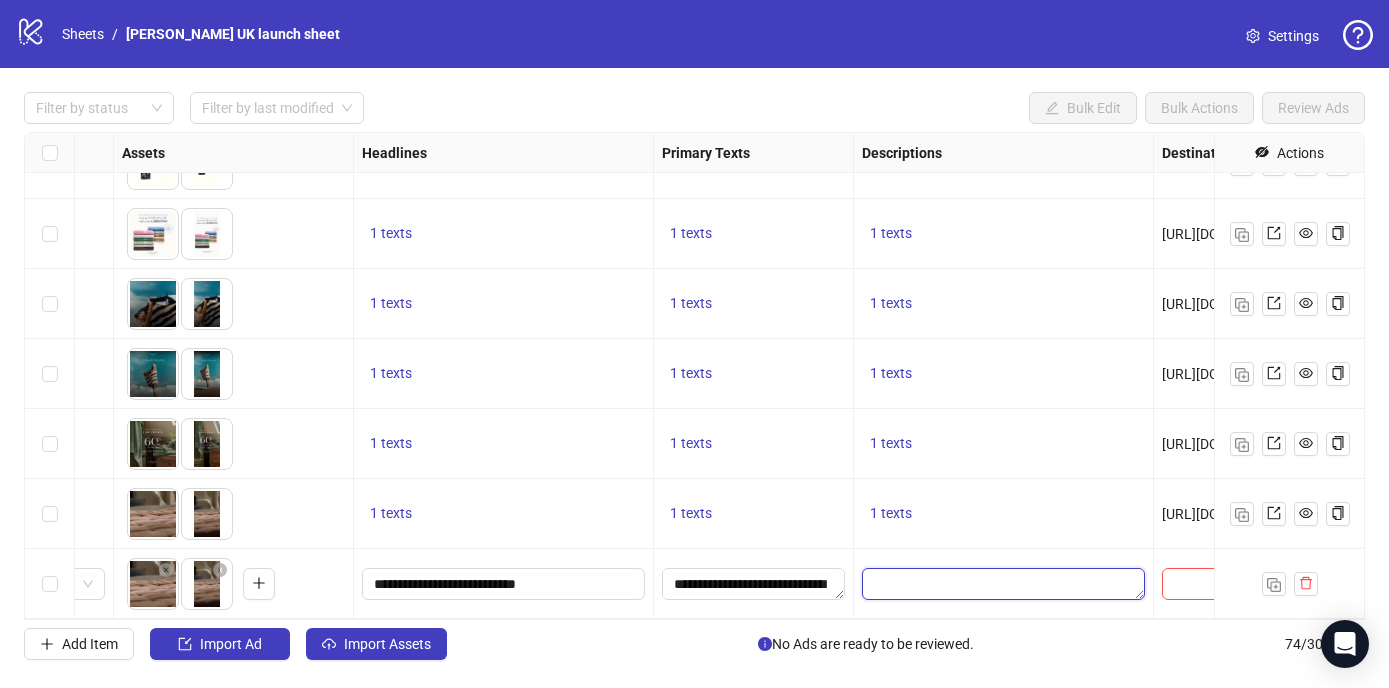 click at bounding box center (1003, 584) 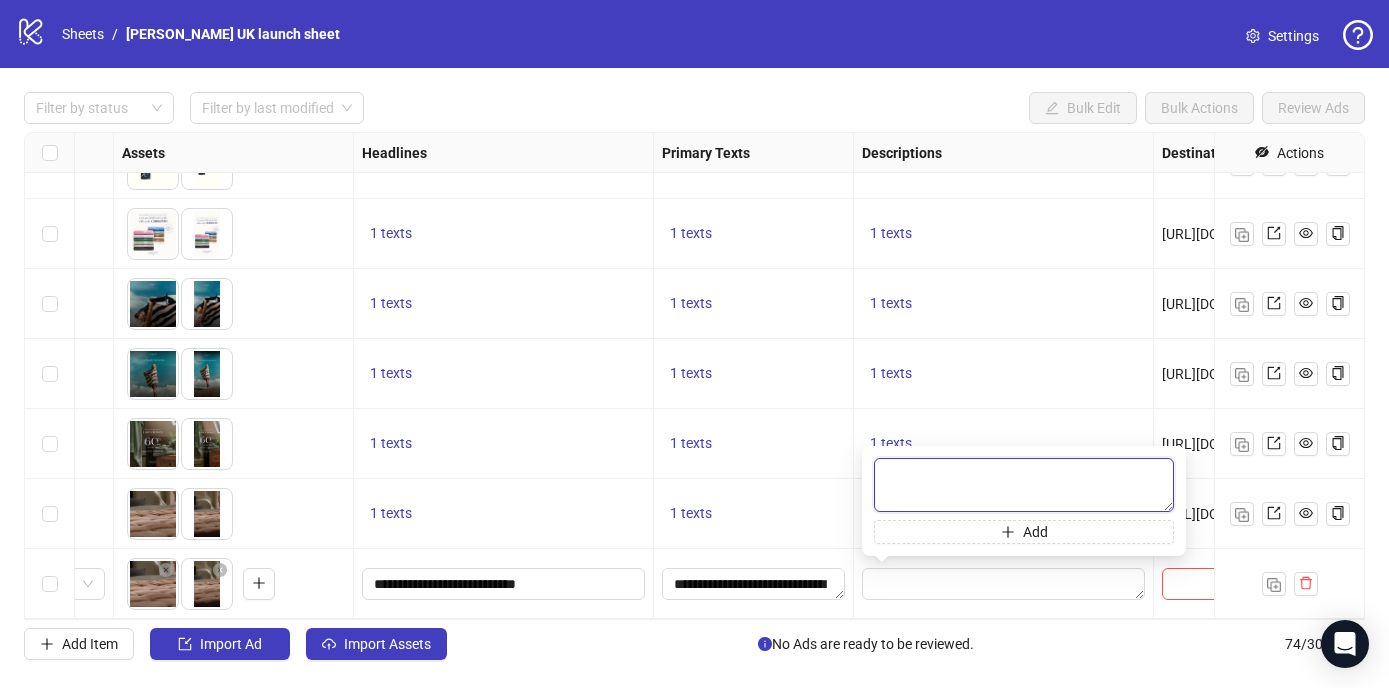 paste on "**********" 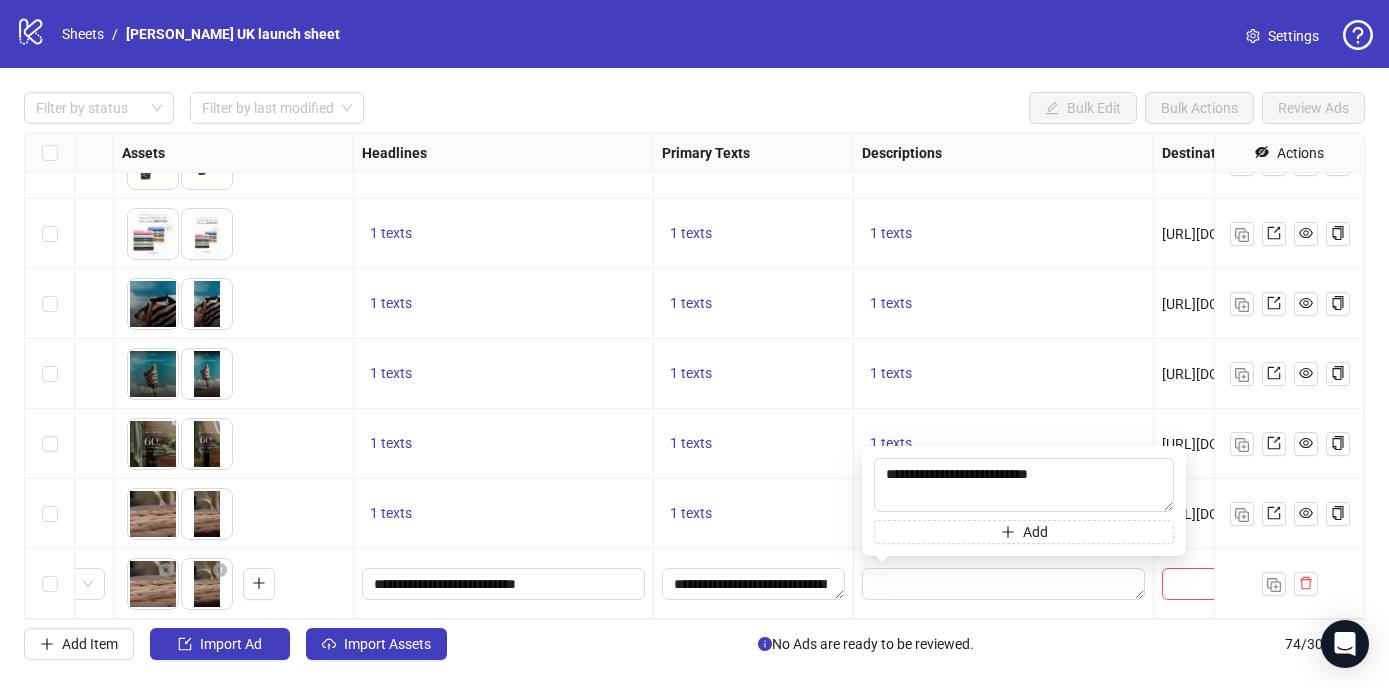 click on "1 texts" at bounding box center [1004, 304] 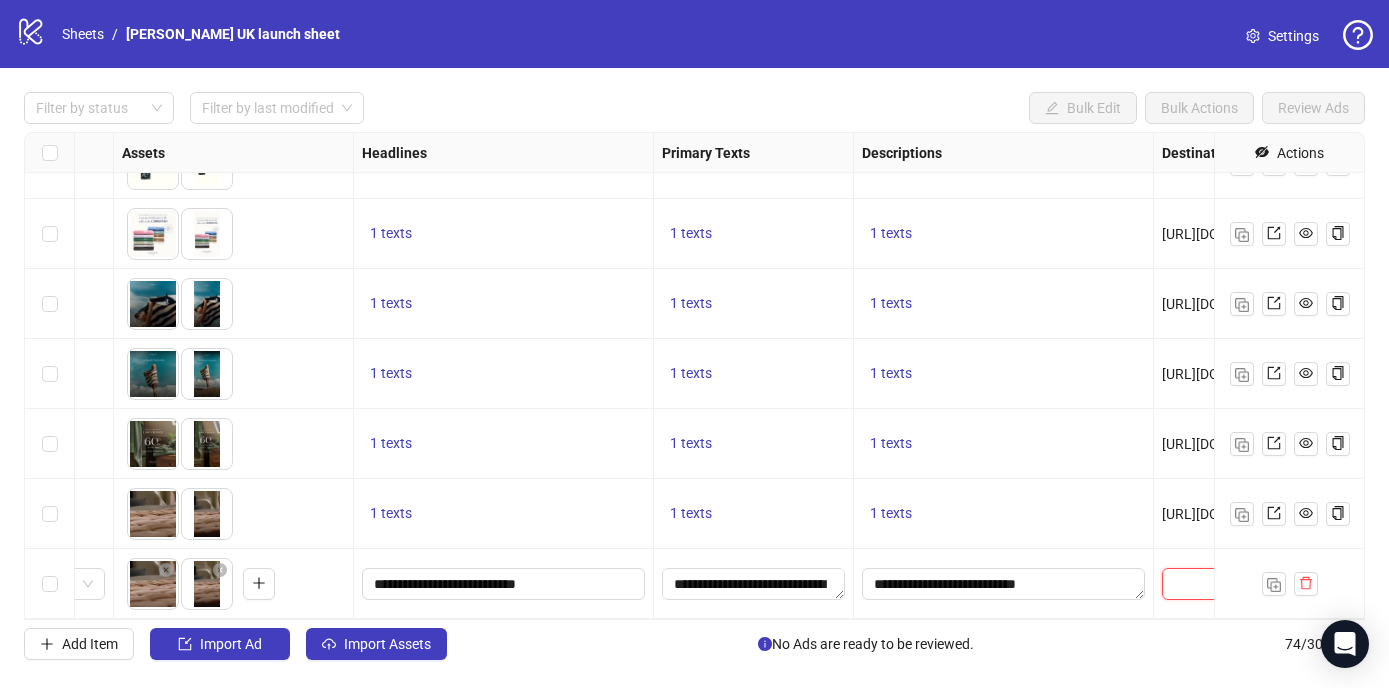 click at bounding box center [1232, 584] 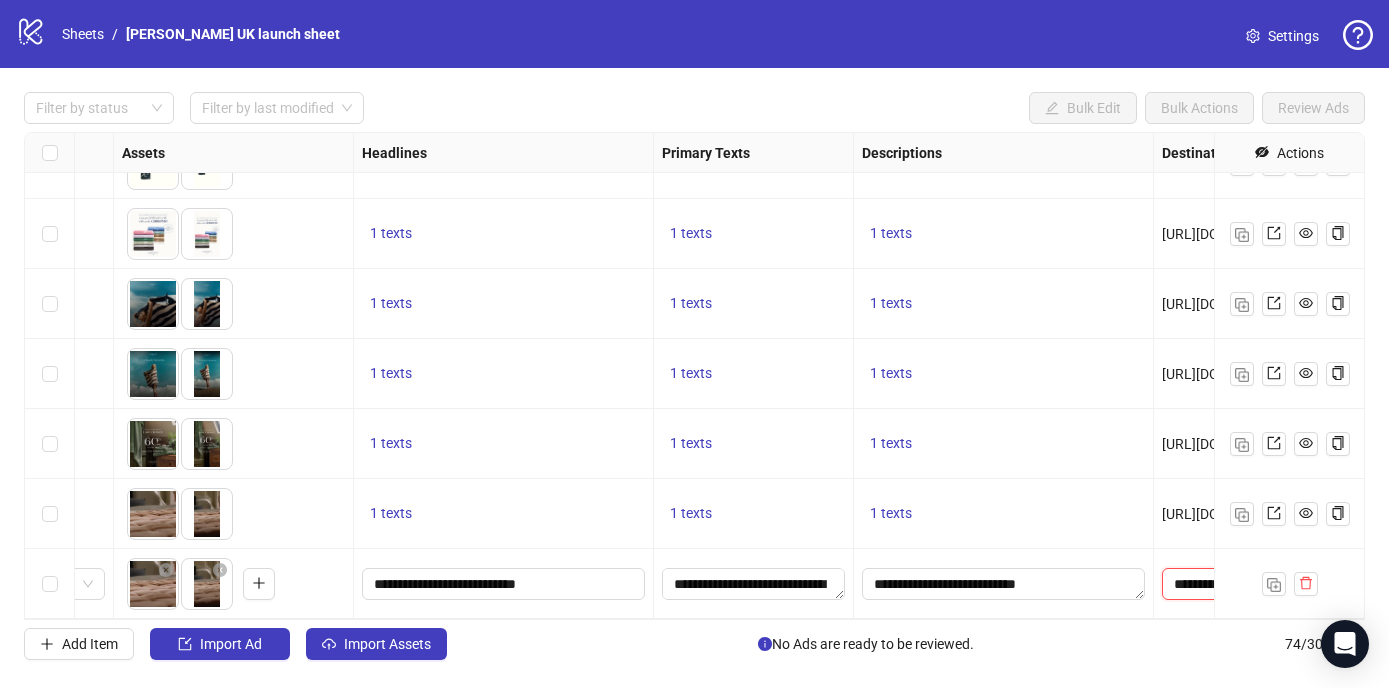 scroll, scrollTop: 0, scrollLeft: 187, axis: horizontal 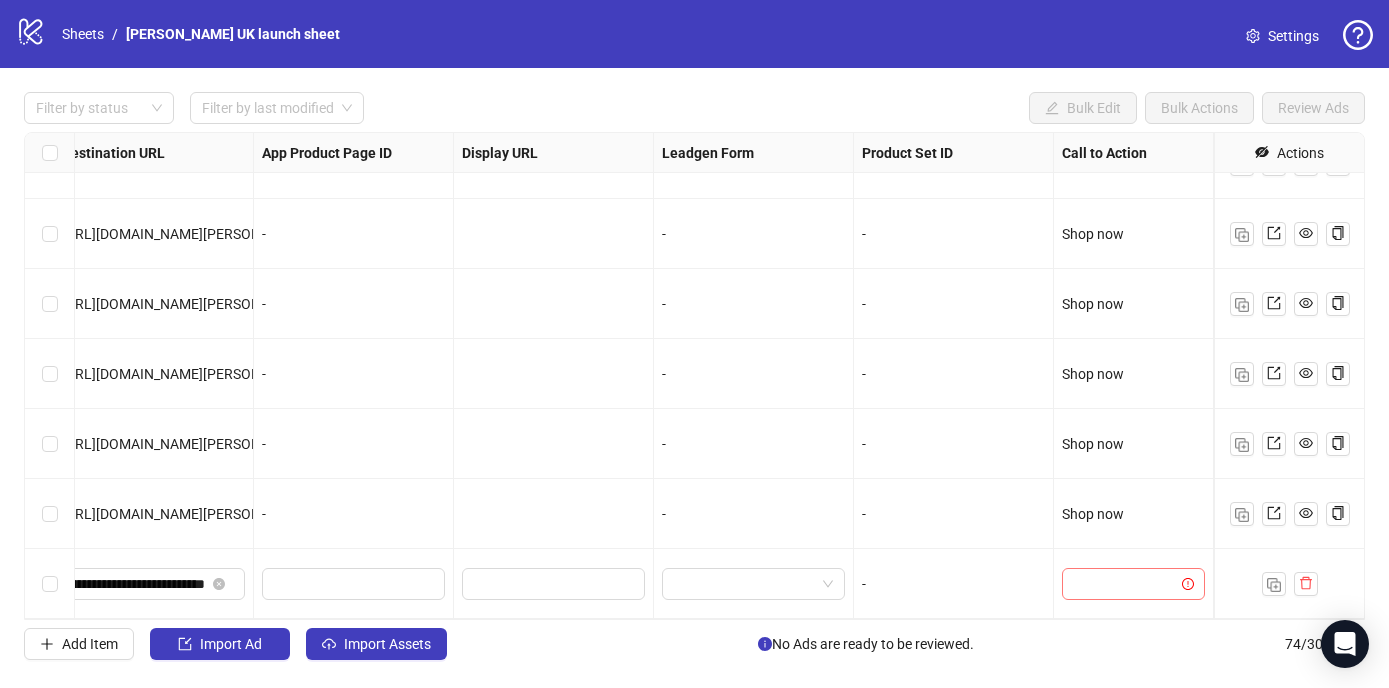 click at bounding box center (1124, 584) 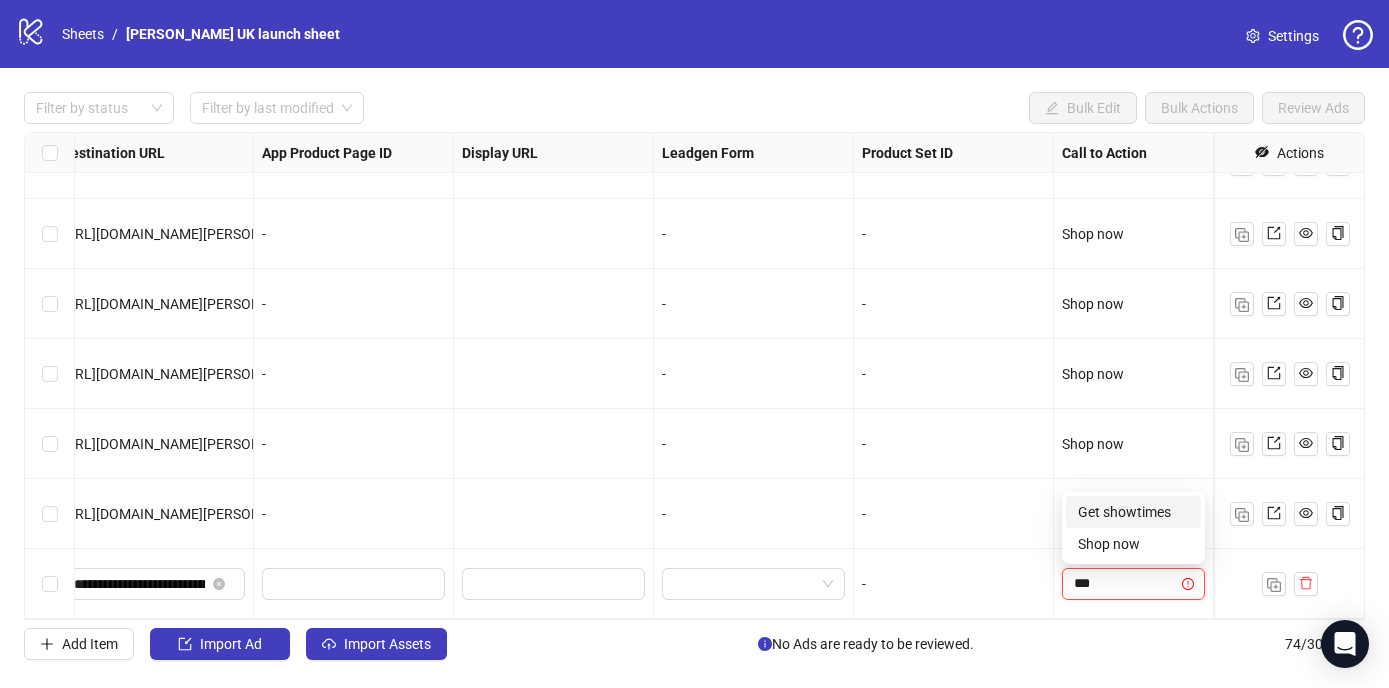 type on "****" 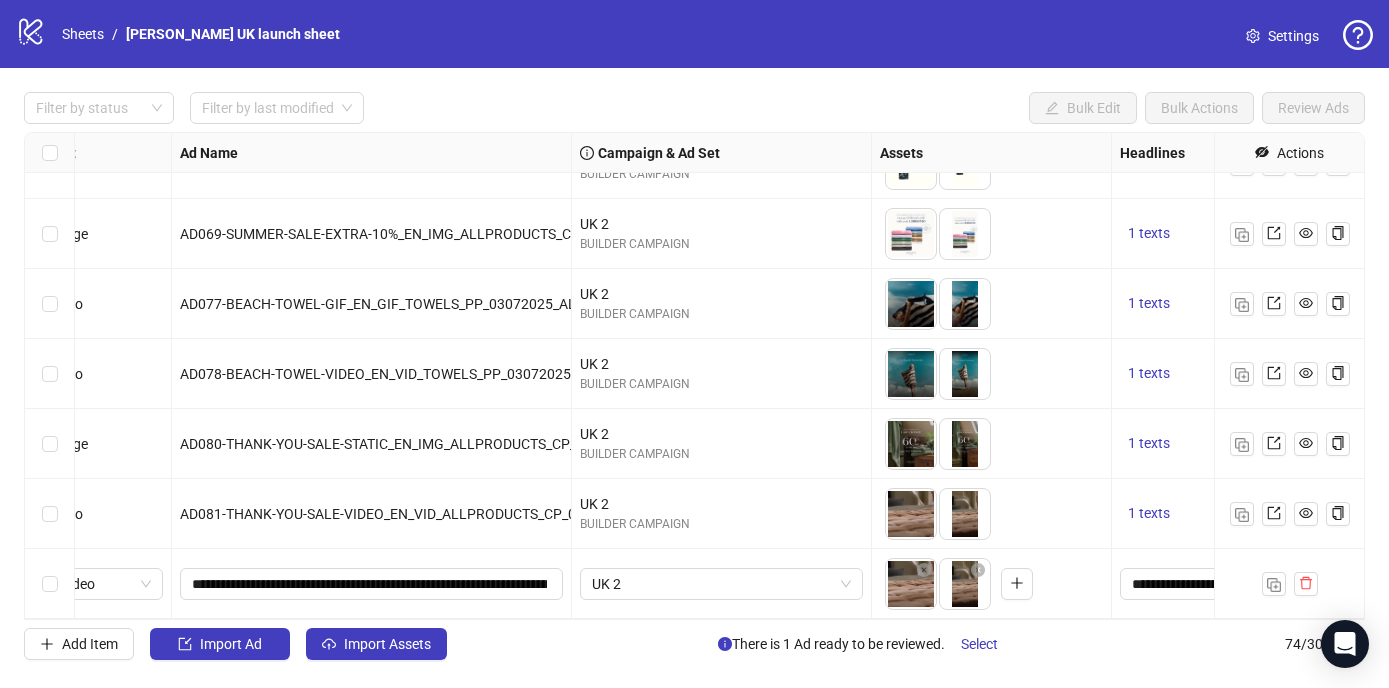 scroll, scrollTop: 4734, scrollLeft: 0, axis: vertical 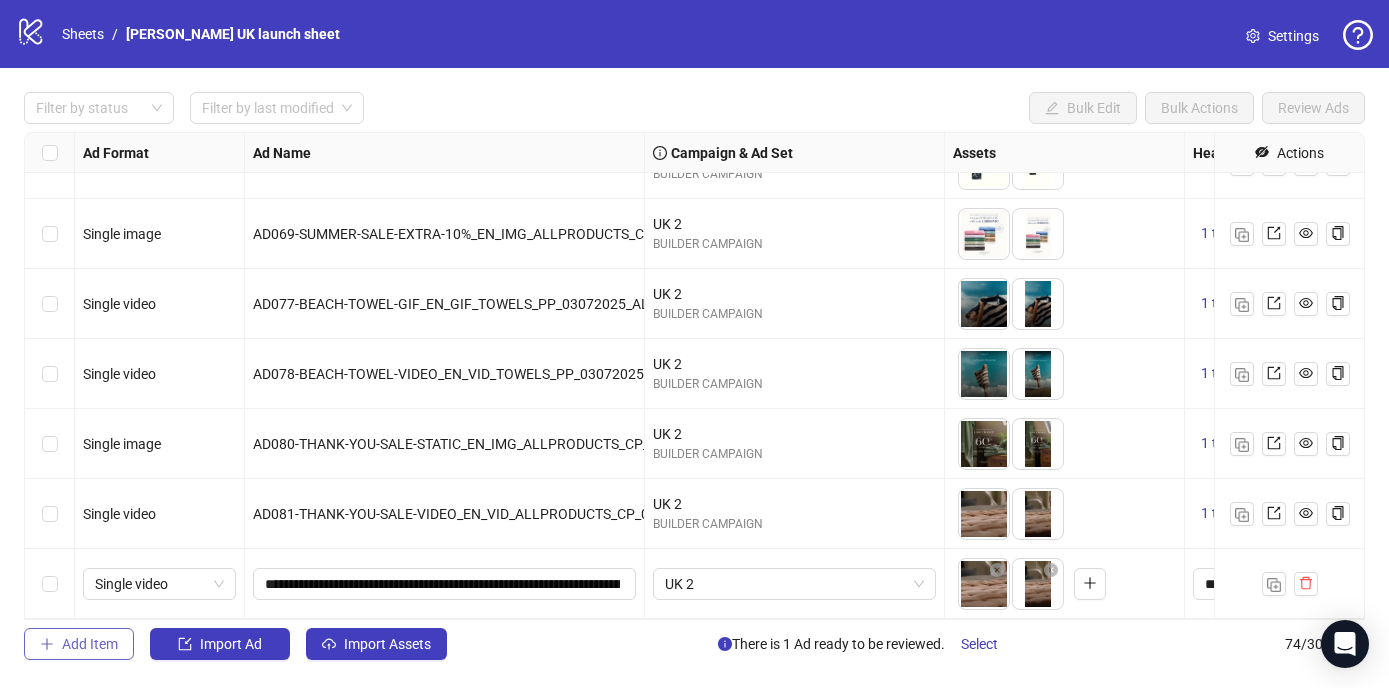 click on "Add Item" at bounding box center (90, 644) 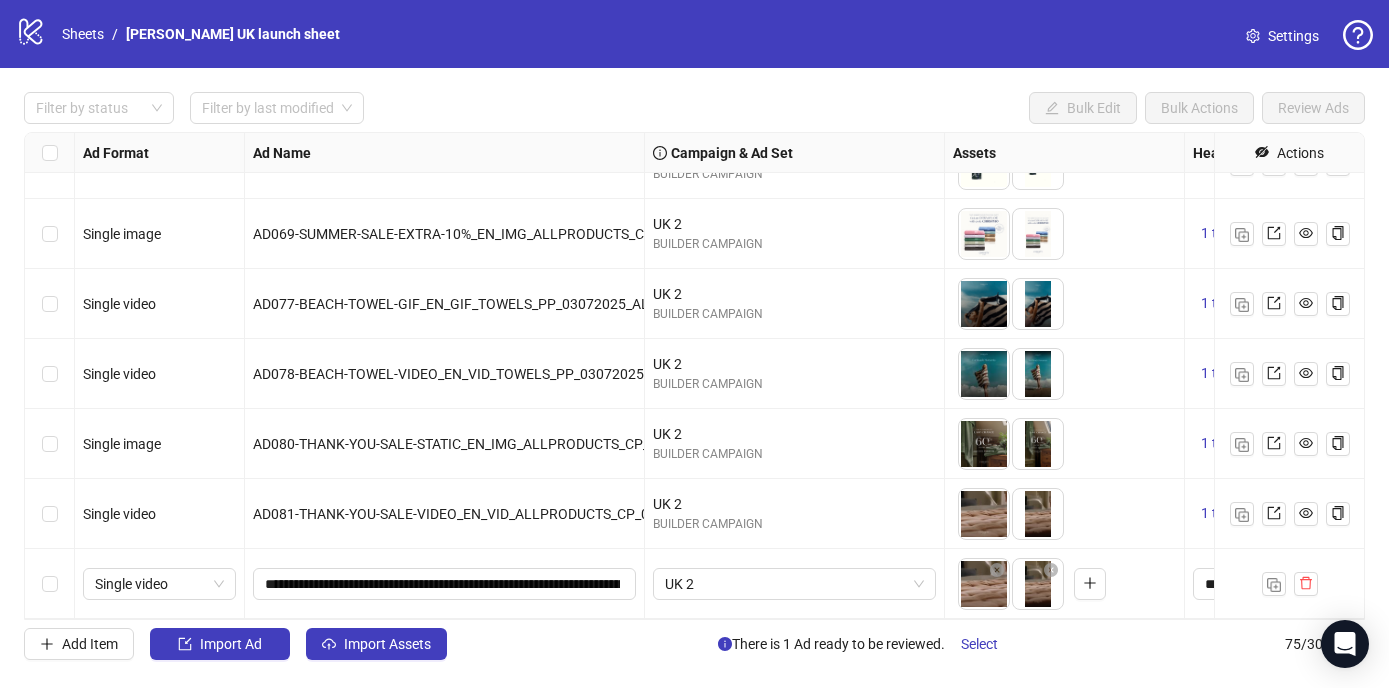scroll, scrollTop: 4804, scrollLeft: 0, axis: vertical 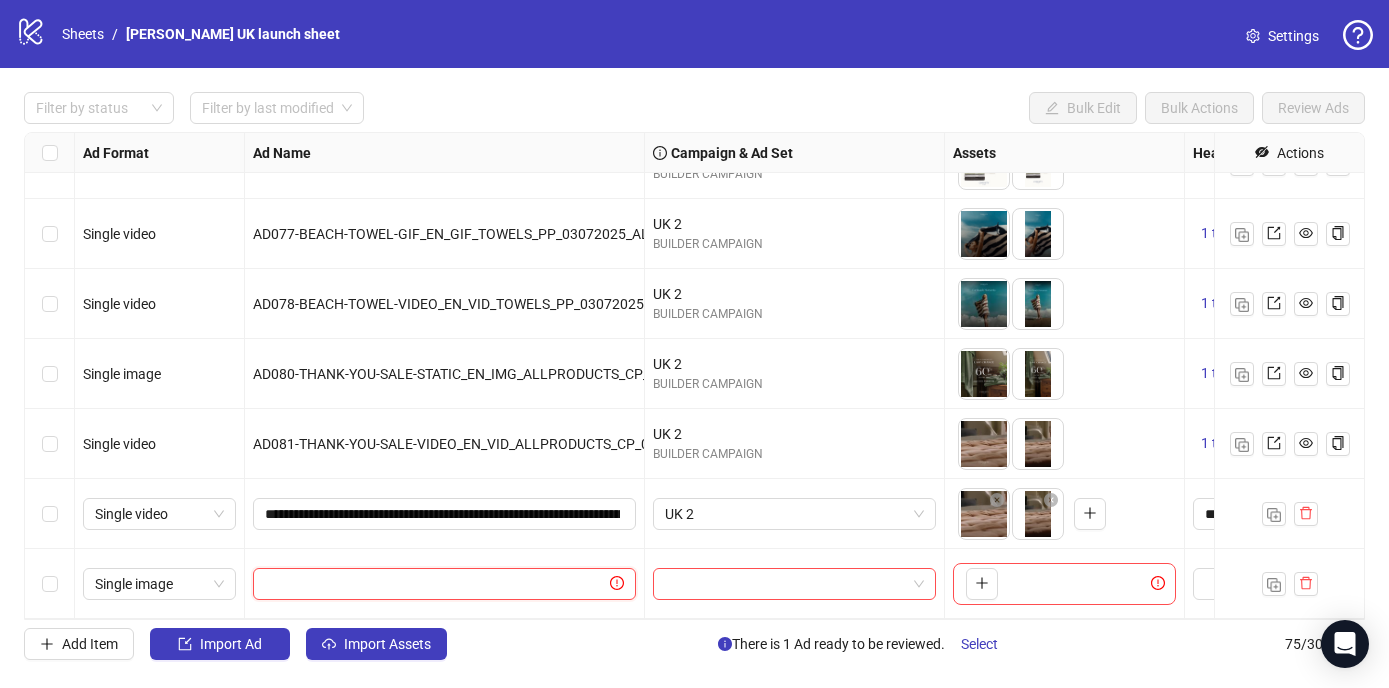 click at bounding box center (435, 584) 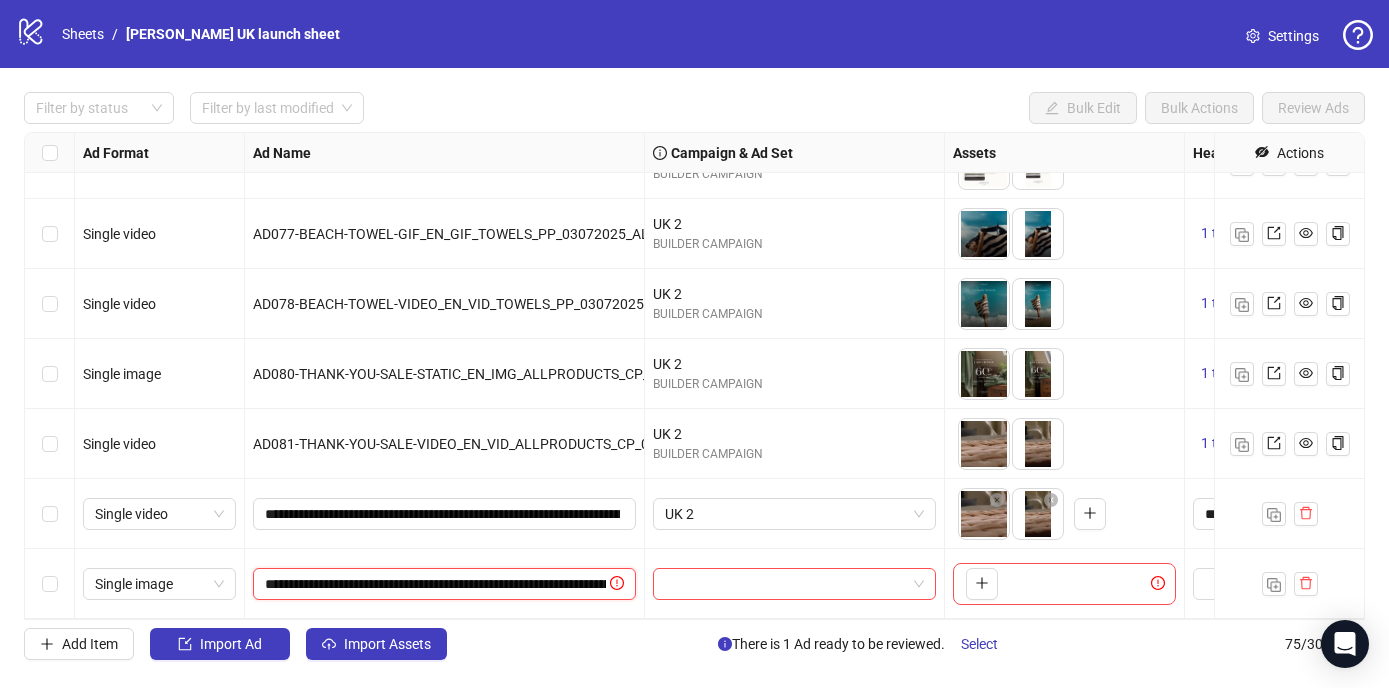 scroll, scrollTop: 0, scrollLeft: 409, axis: horizontal 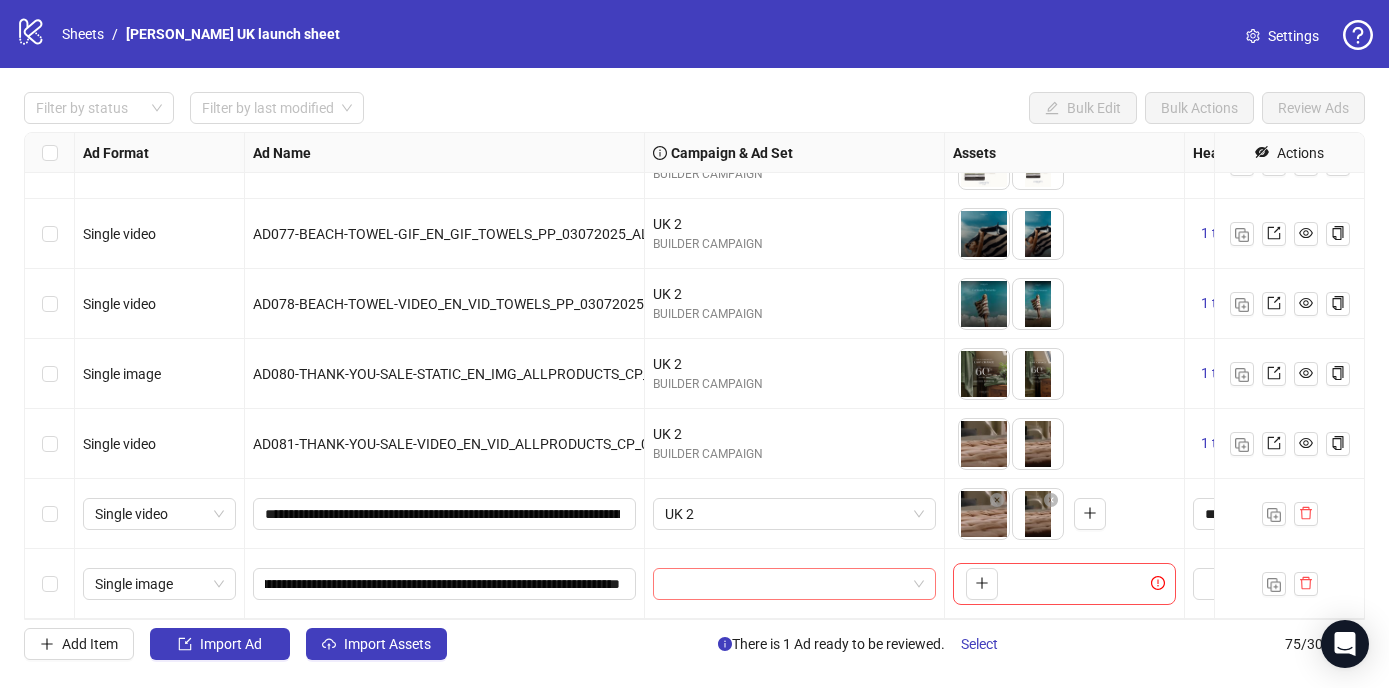 click at bounding box center [785, 584] 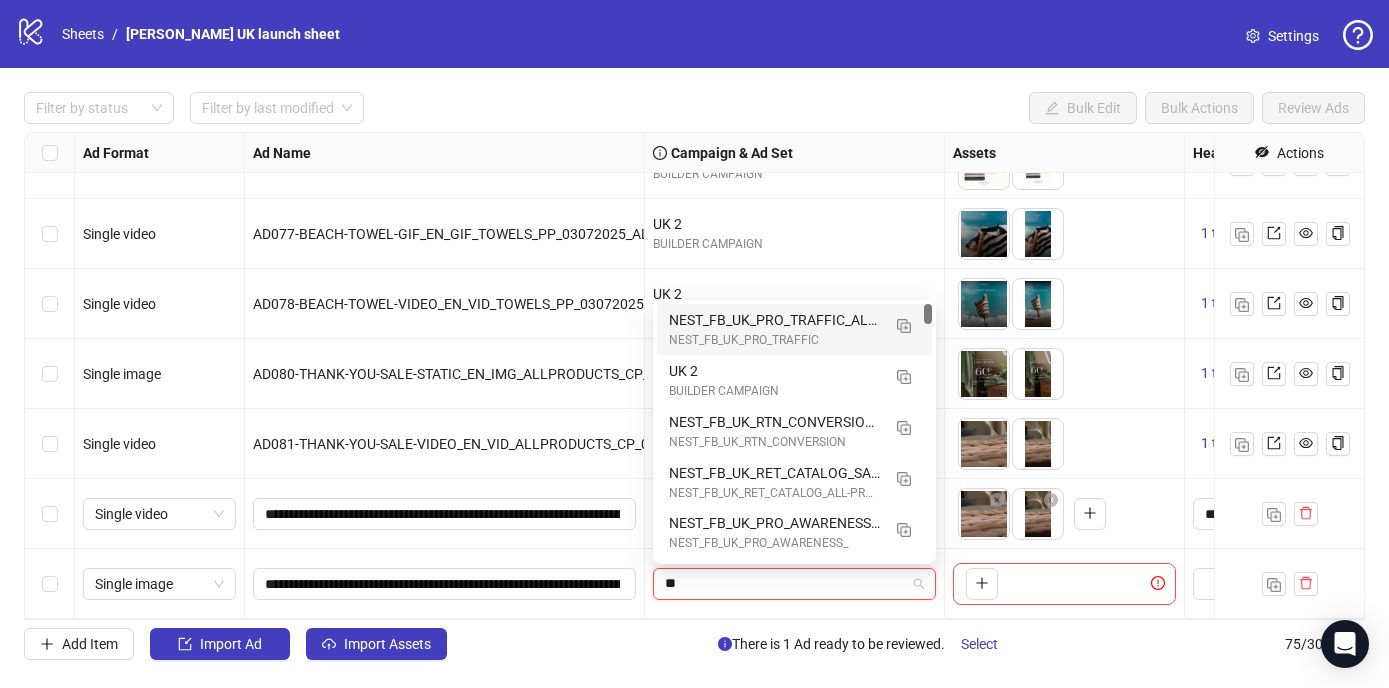 type on "**" 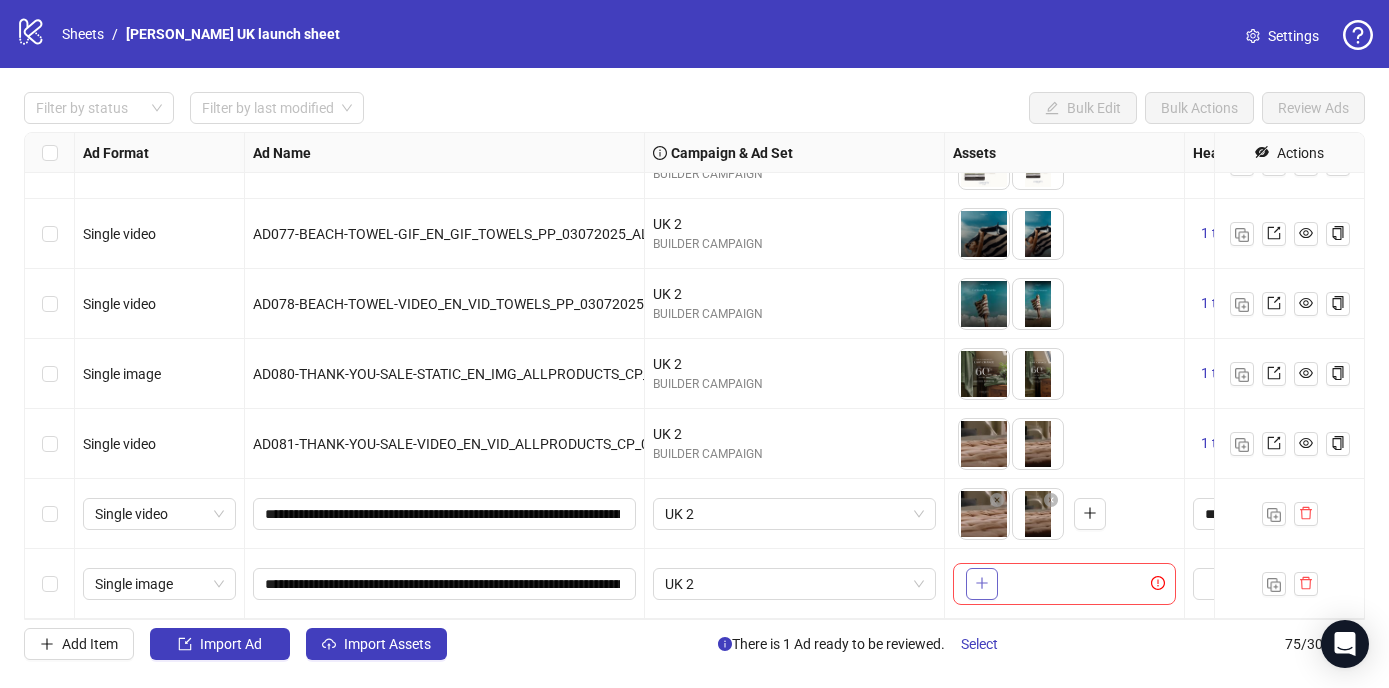 click 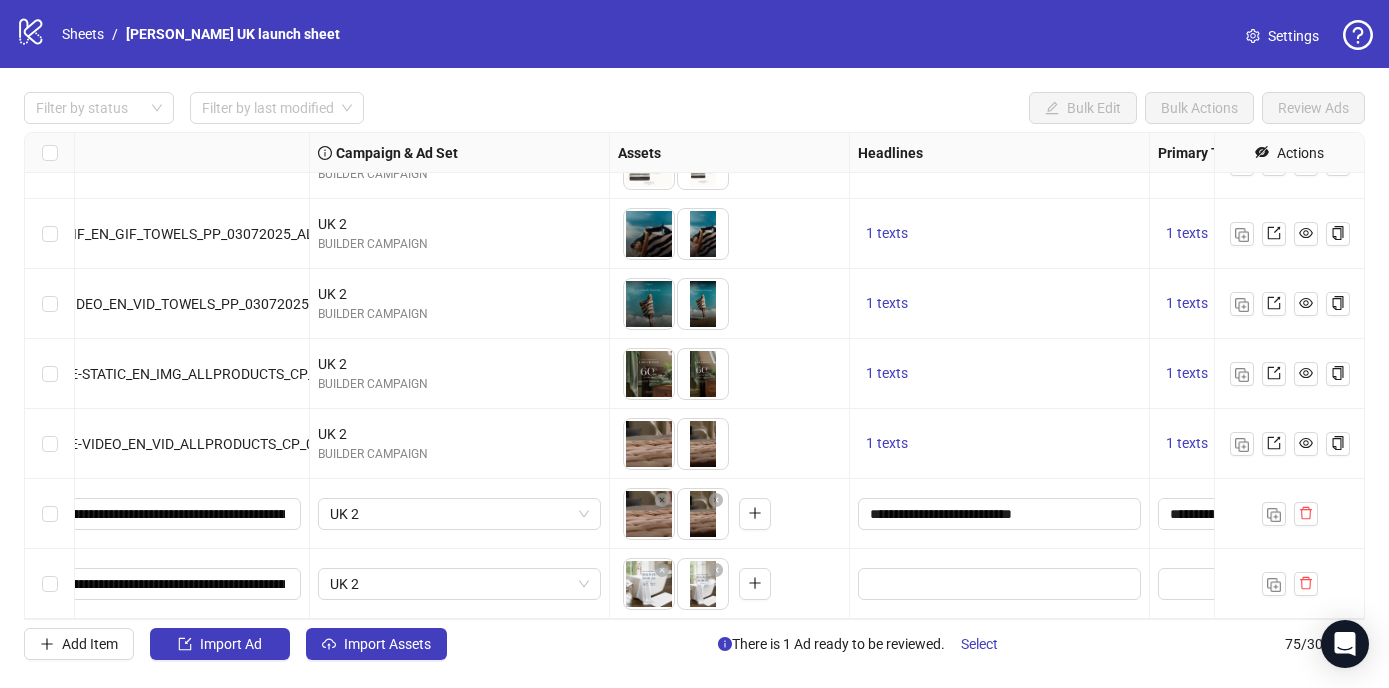 scroll, scrollTop: 4804, scrollLeft: 407, axis: both 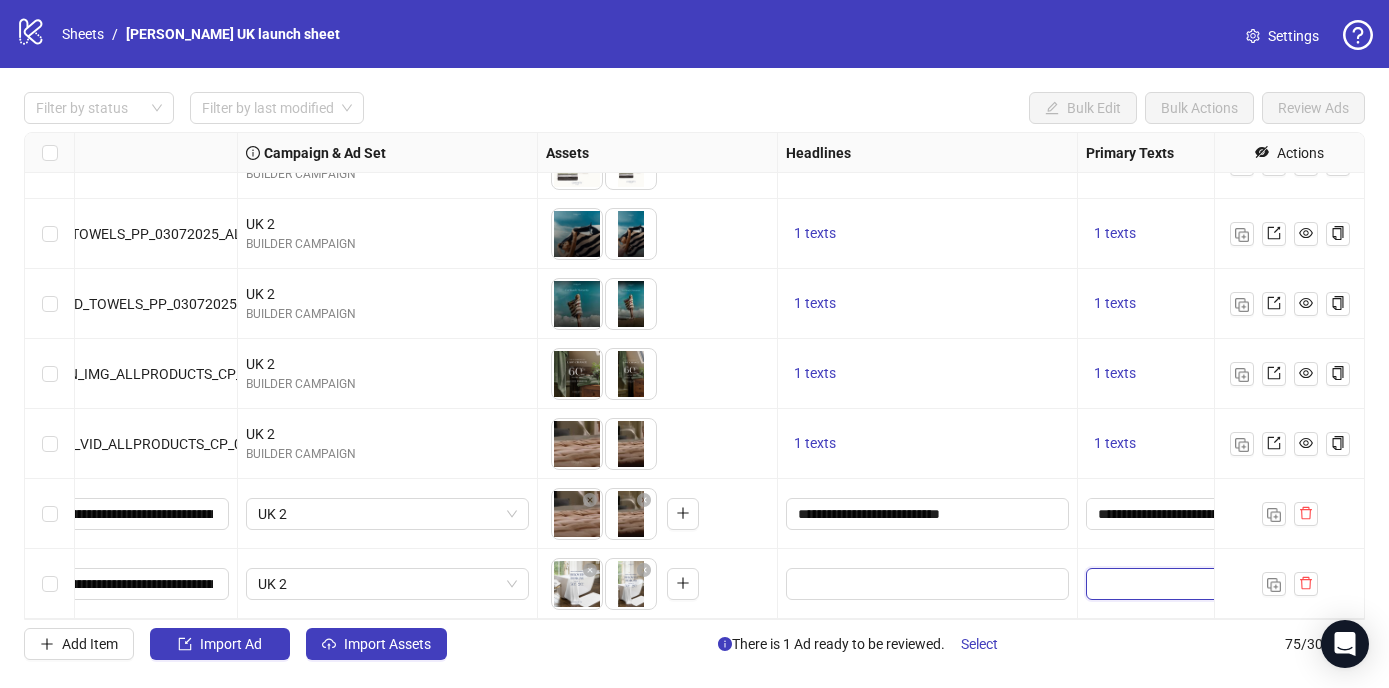 click at bounding box center (1177, 584) 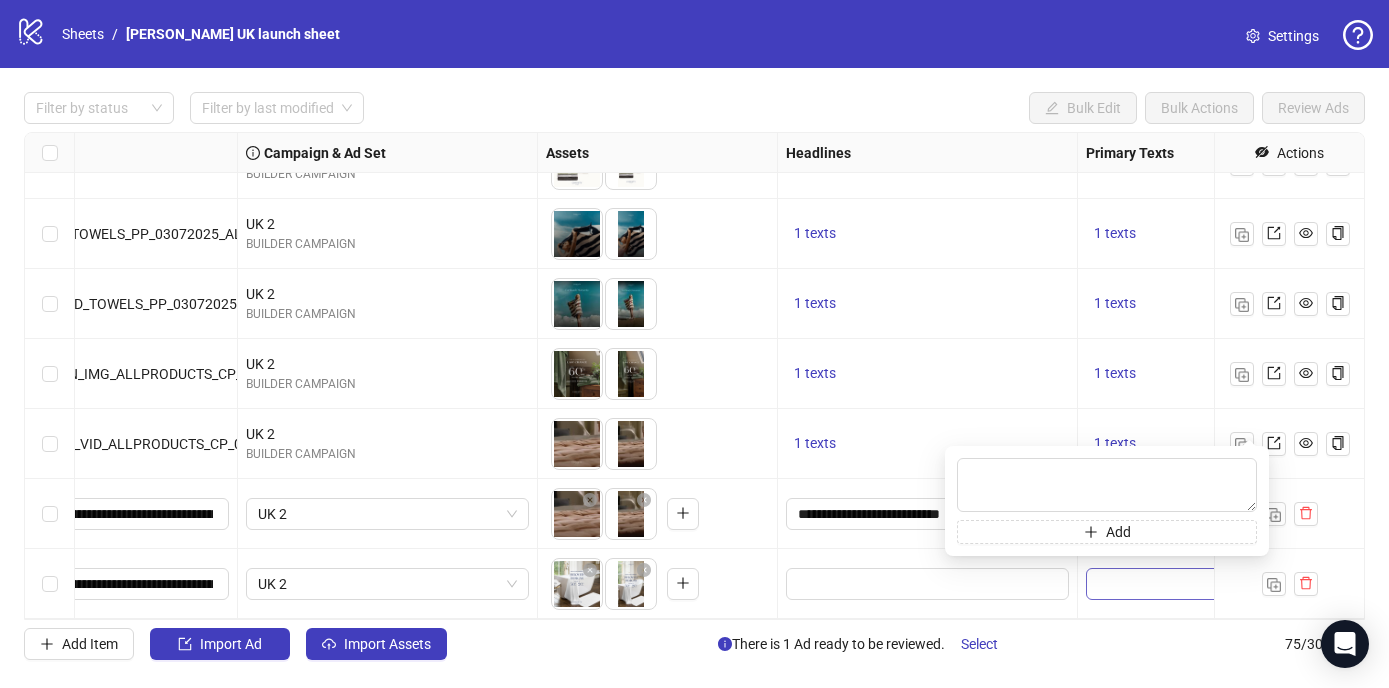 type on "**********" 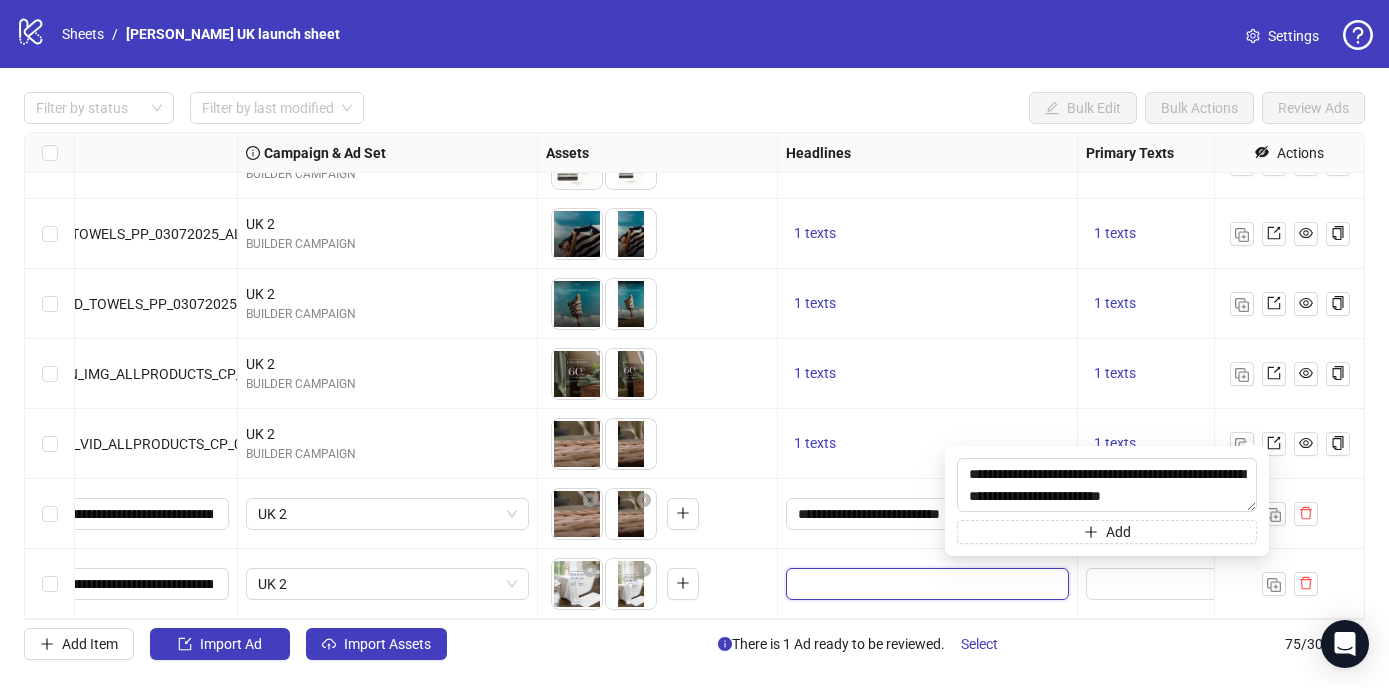 click at bounding box center (925, 584) 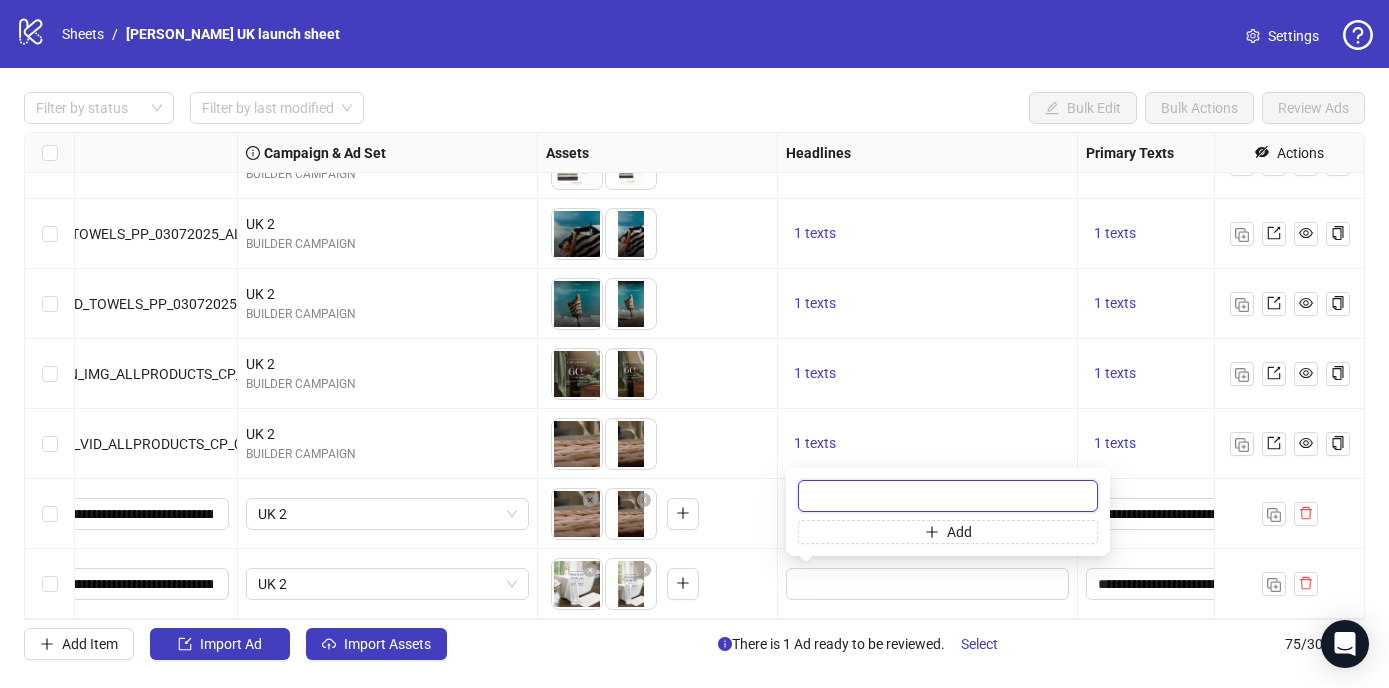 paste on "**********" 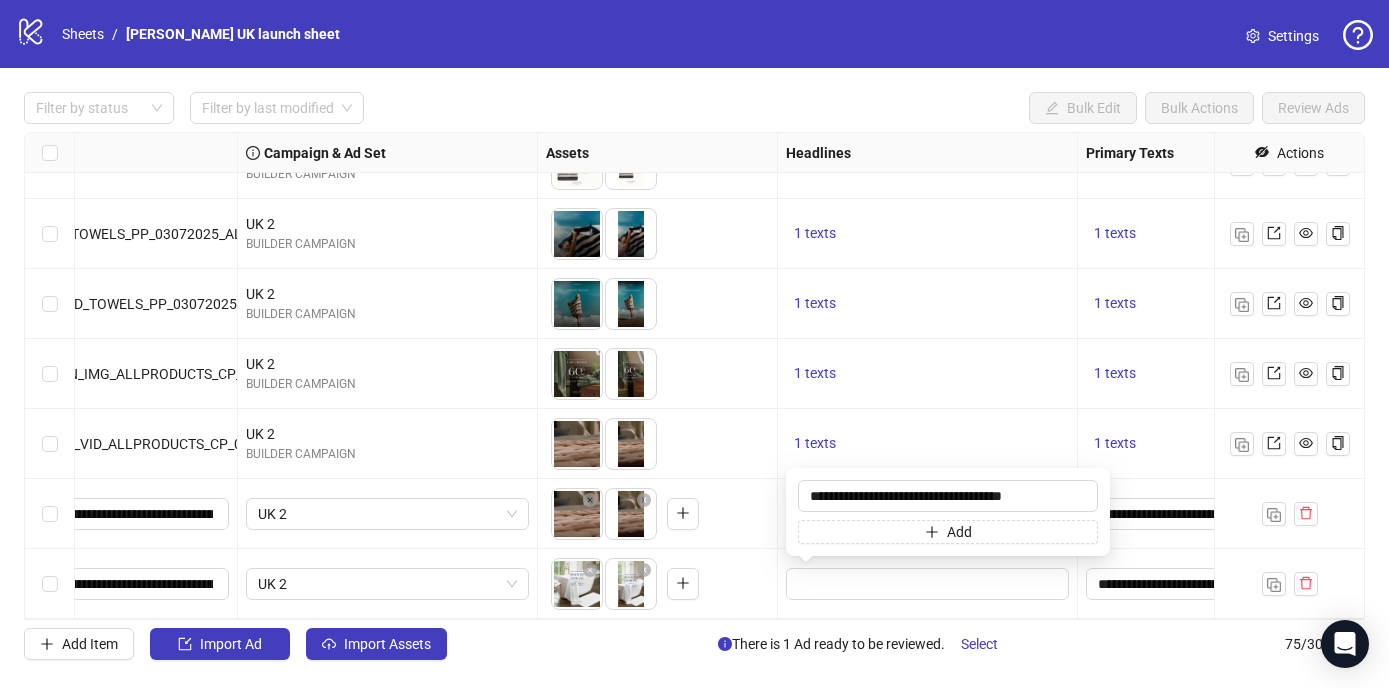 click on "1 texts" at bounding box center (928, 444) 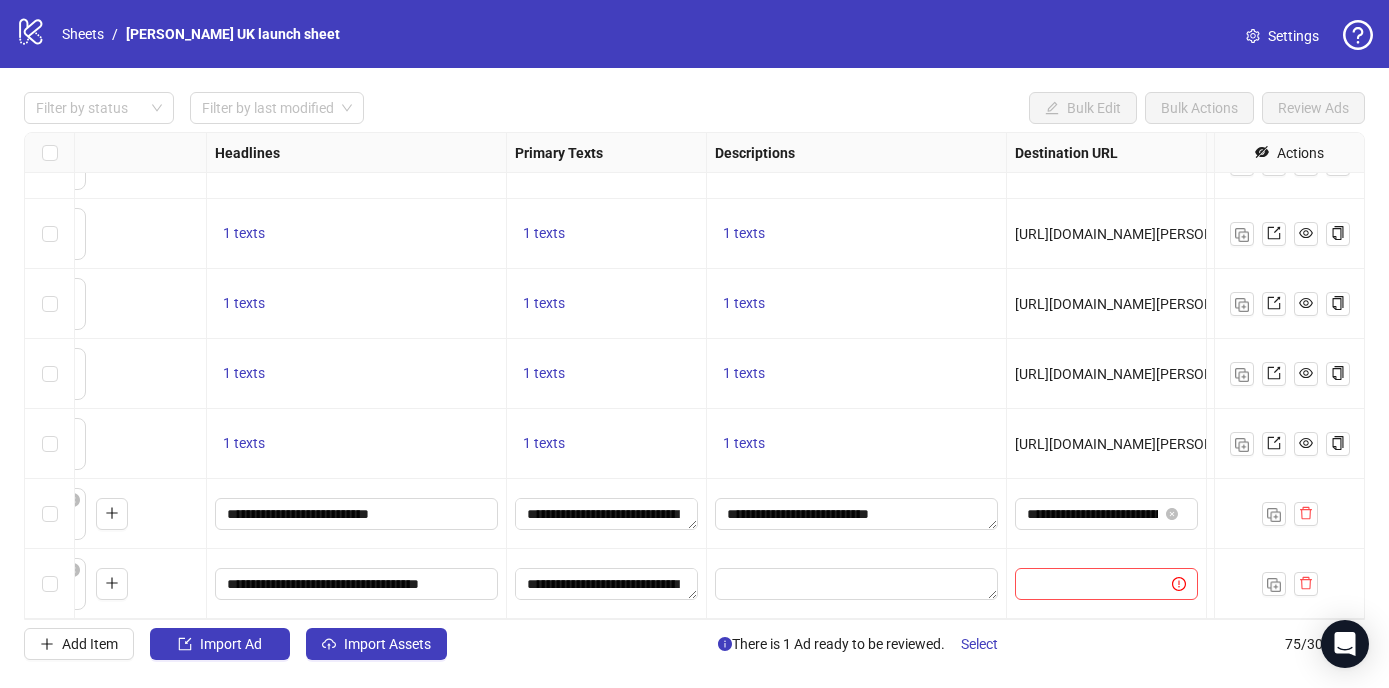 scroll, scrollTop: 4804, scrollLeft: 1016, axis: both 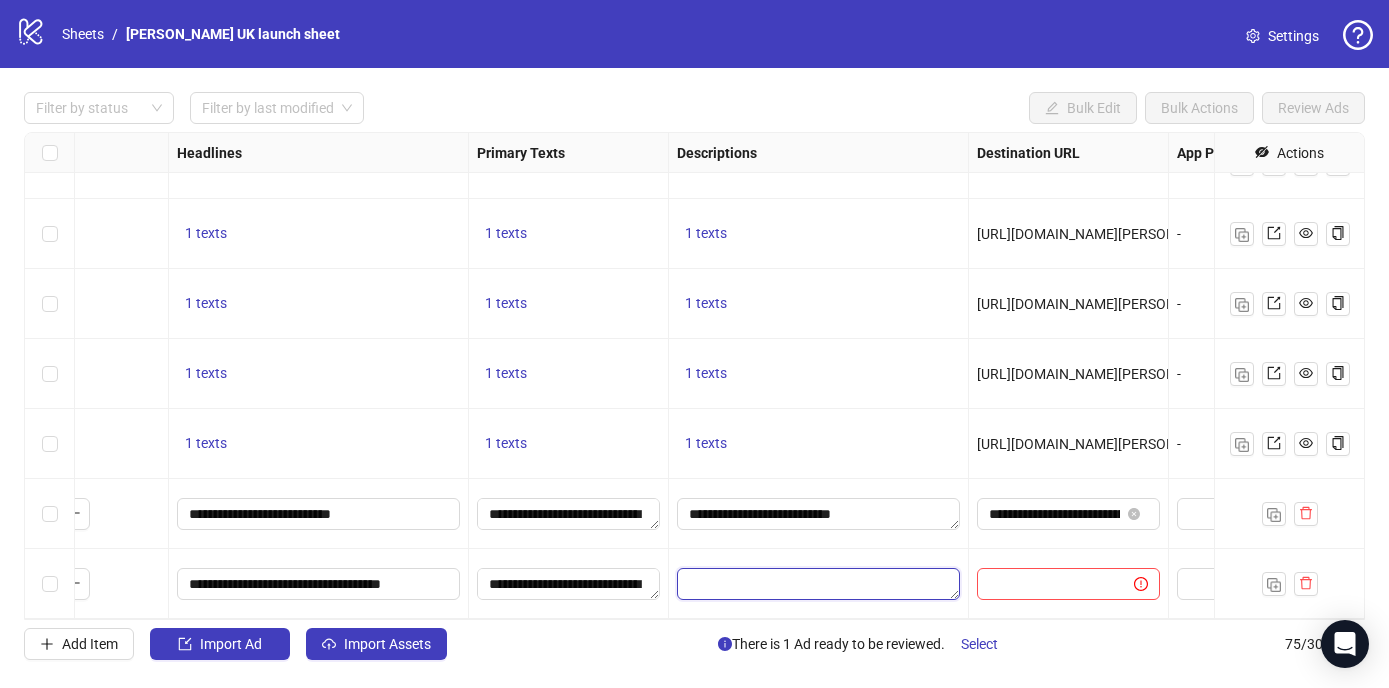 click at bounding box center (818, 584) 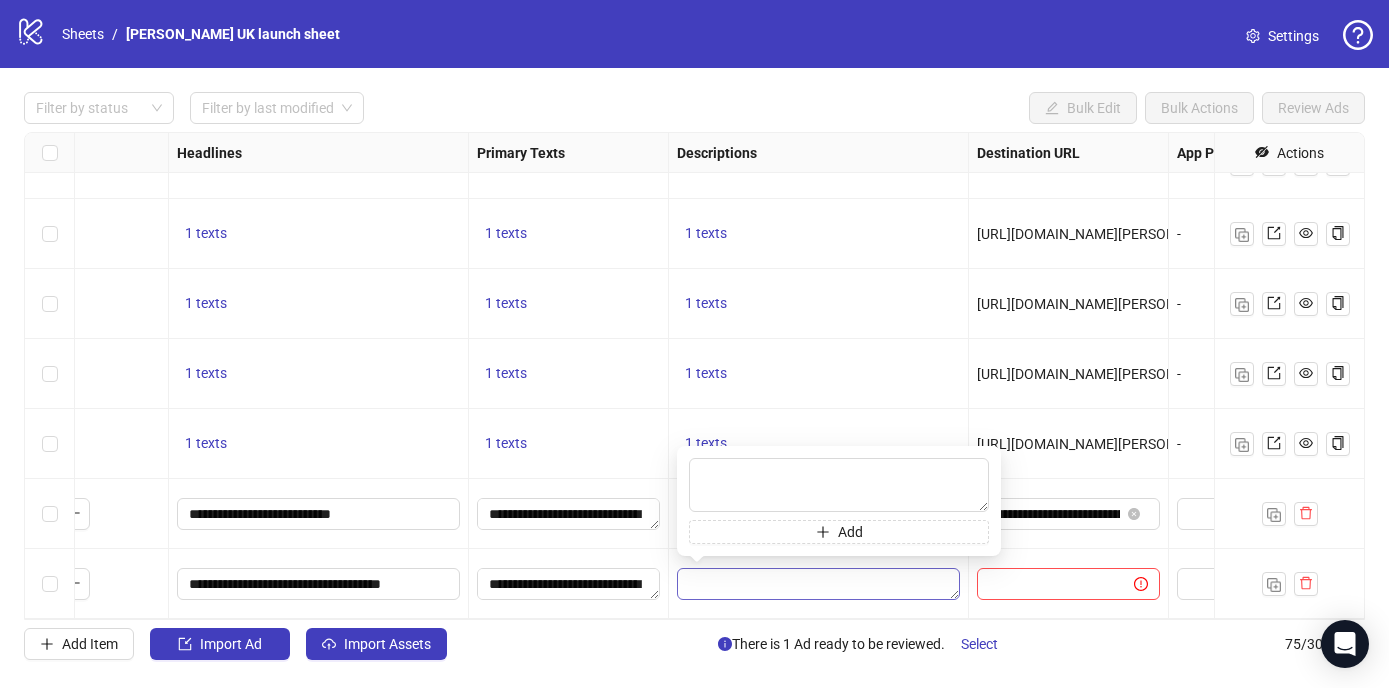 type on "**********" 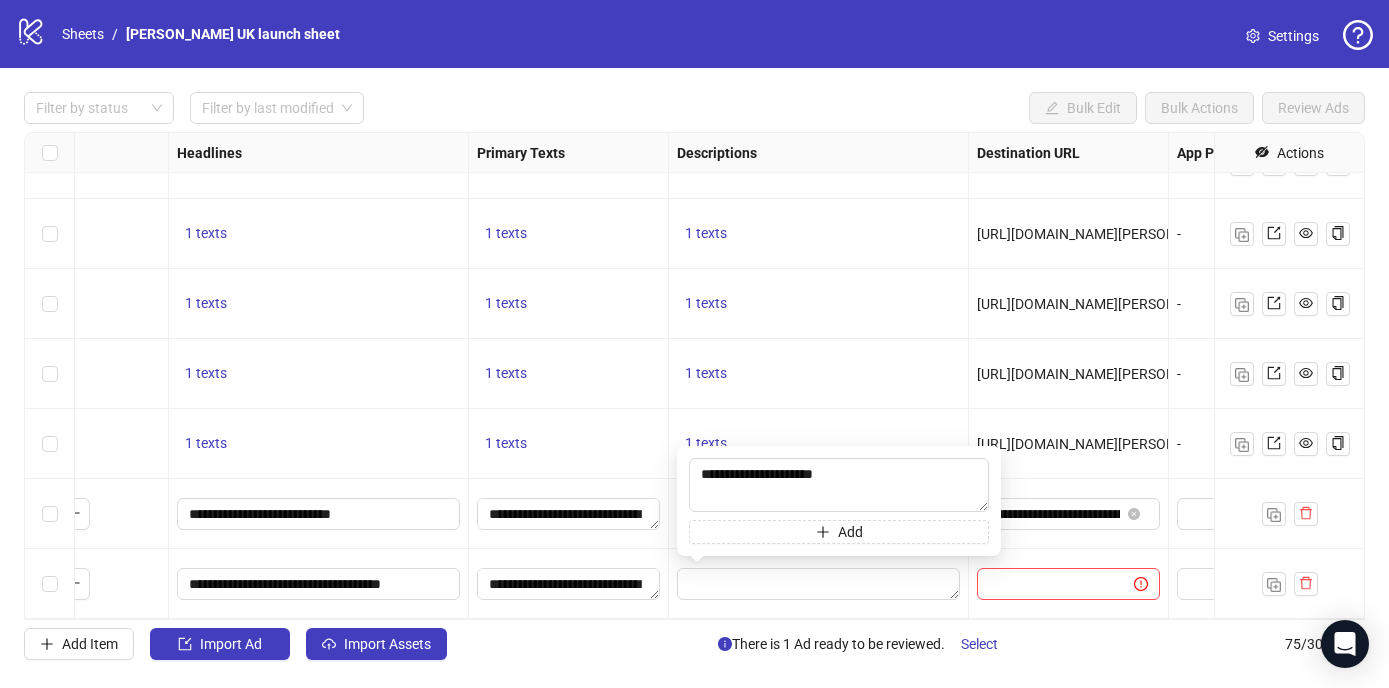 click on "1 texts" at bounding box center [818, 374] 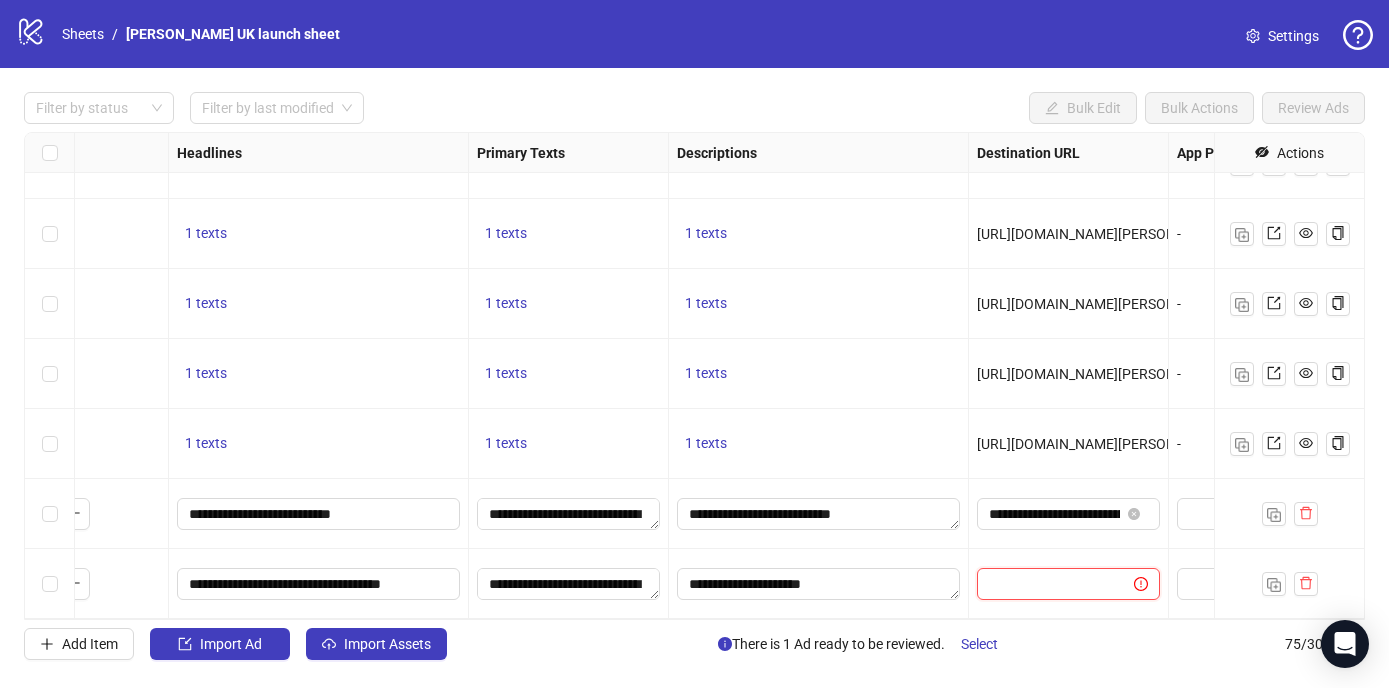click at bounding box center [1047, 584] 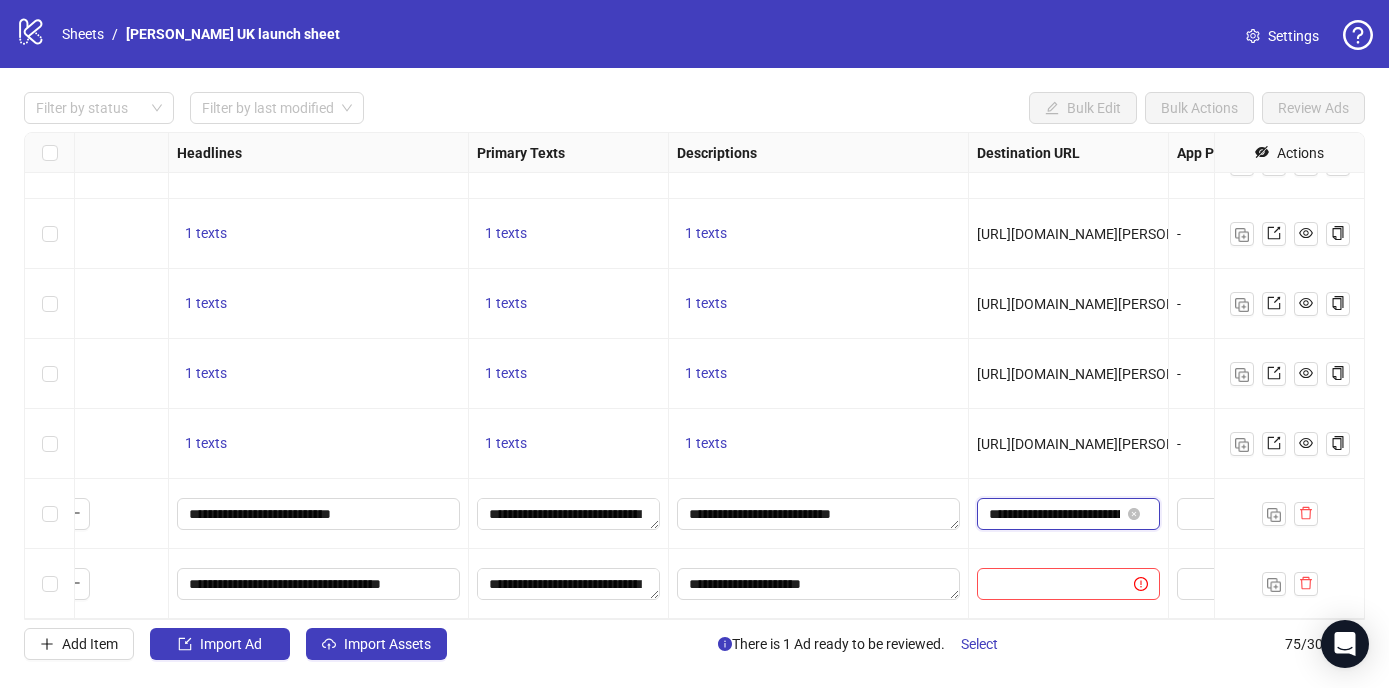 click on "**********" at bounding box center (1054, 514) 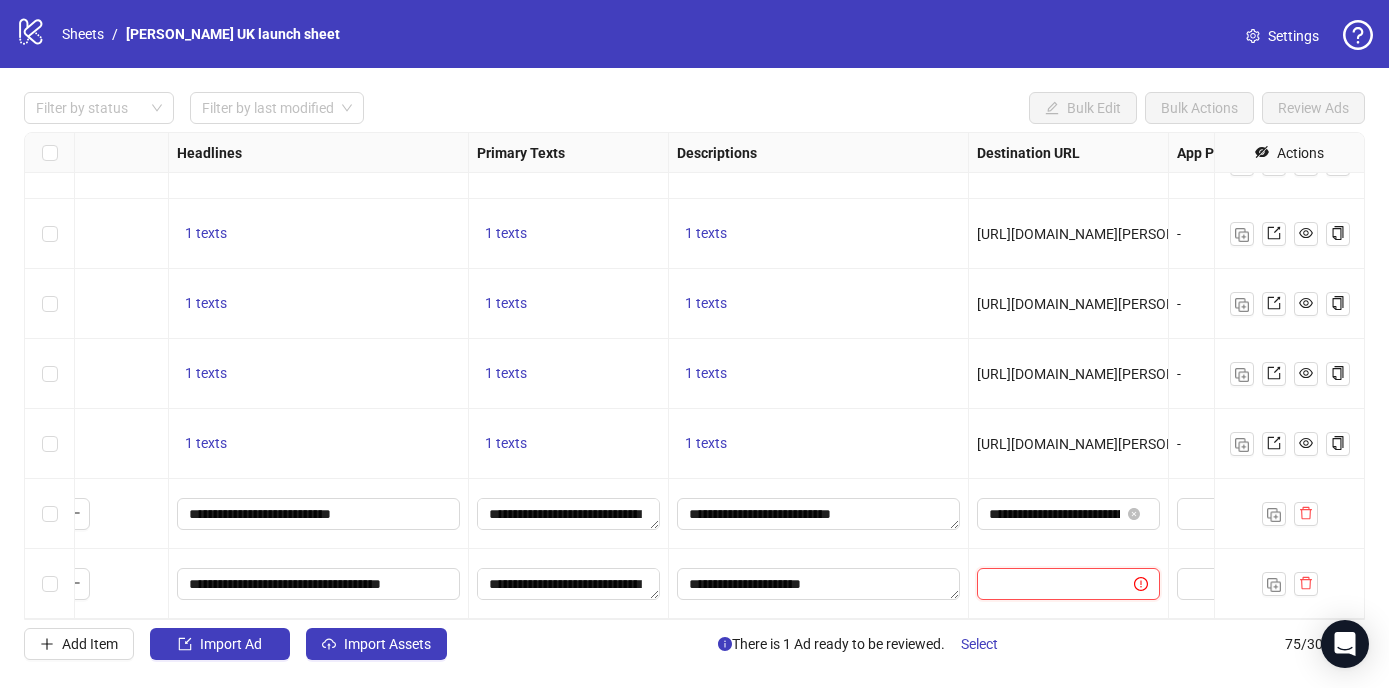 click at bounding box center [1047, 584] 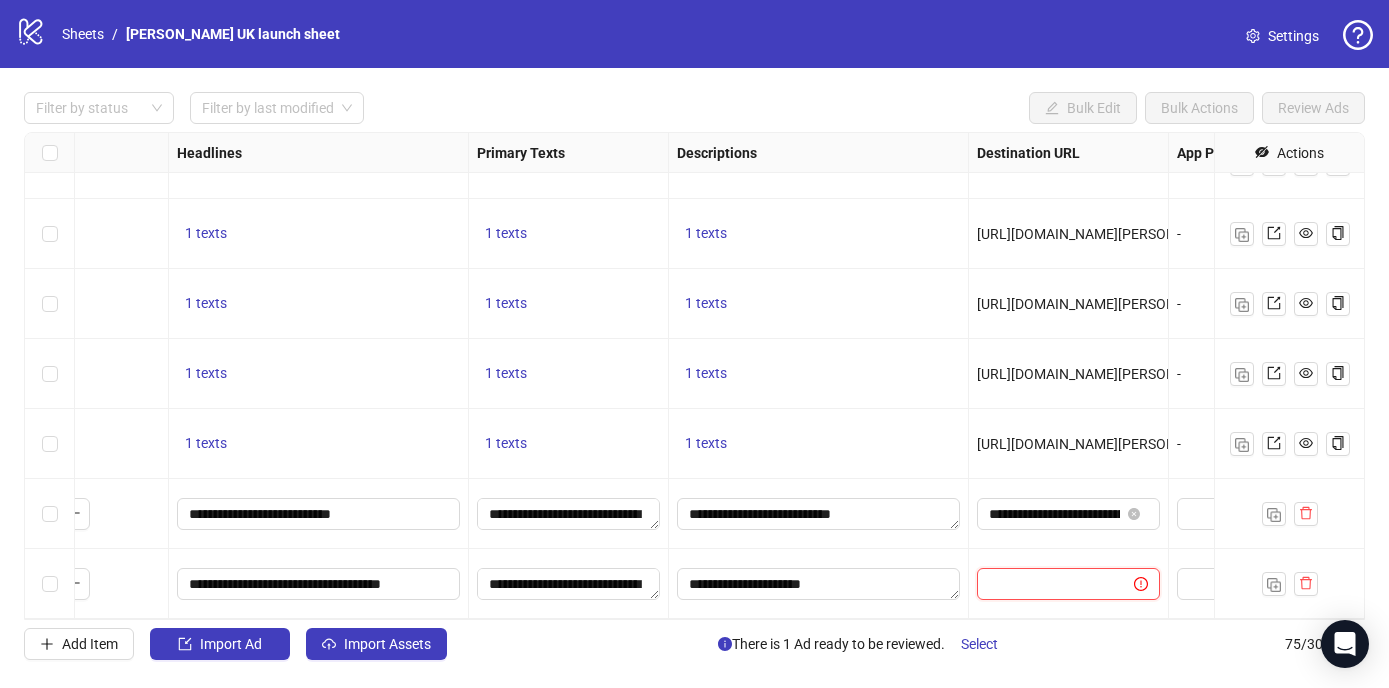 paste on "**********" 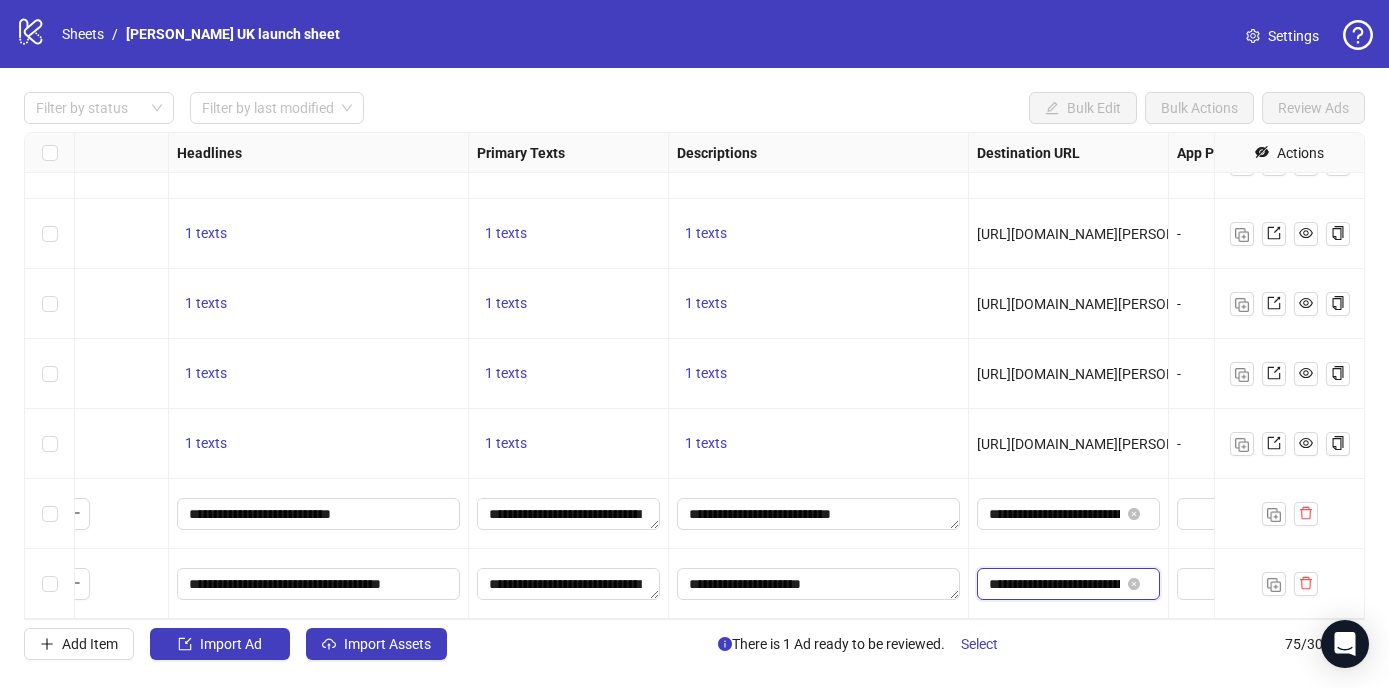 scroll, scrollTop: 0, scrollLeft: 187, axis: horizontal 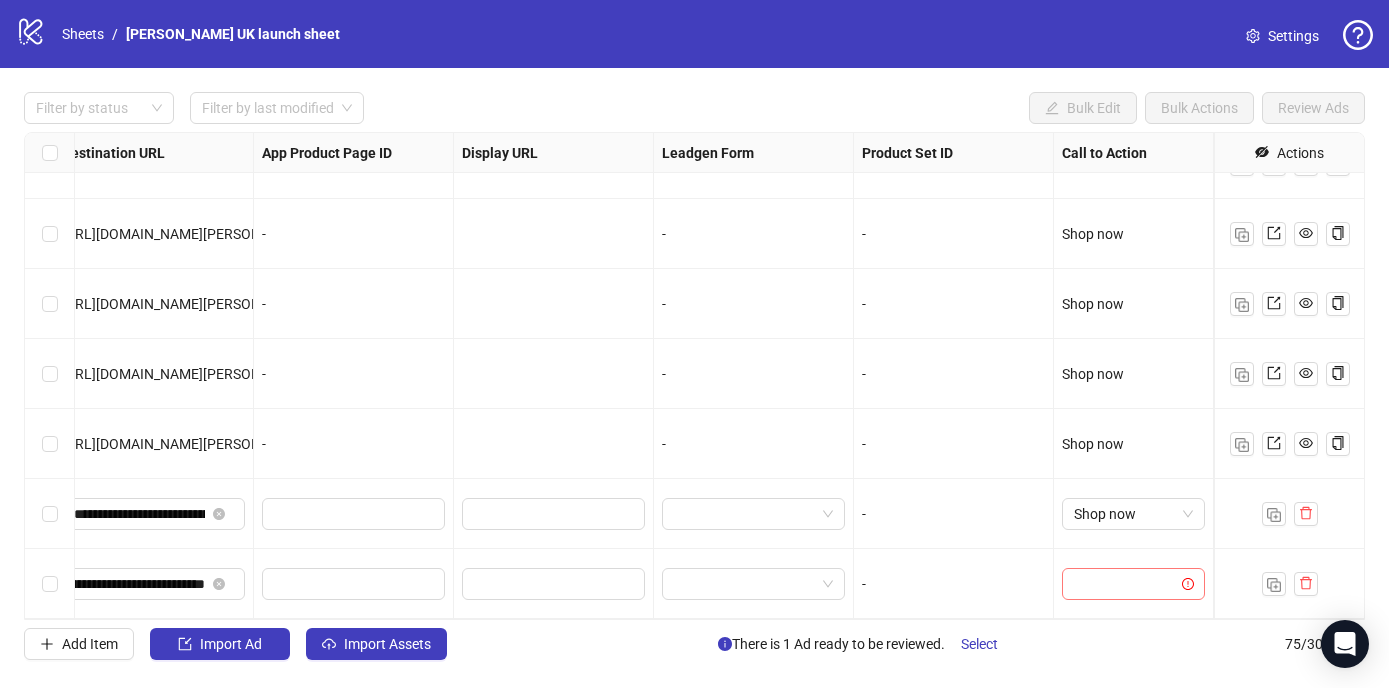 click at bounding box center (1124, 584) 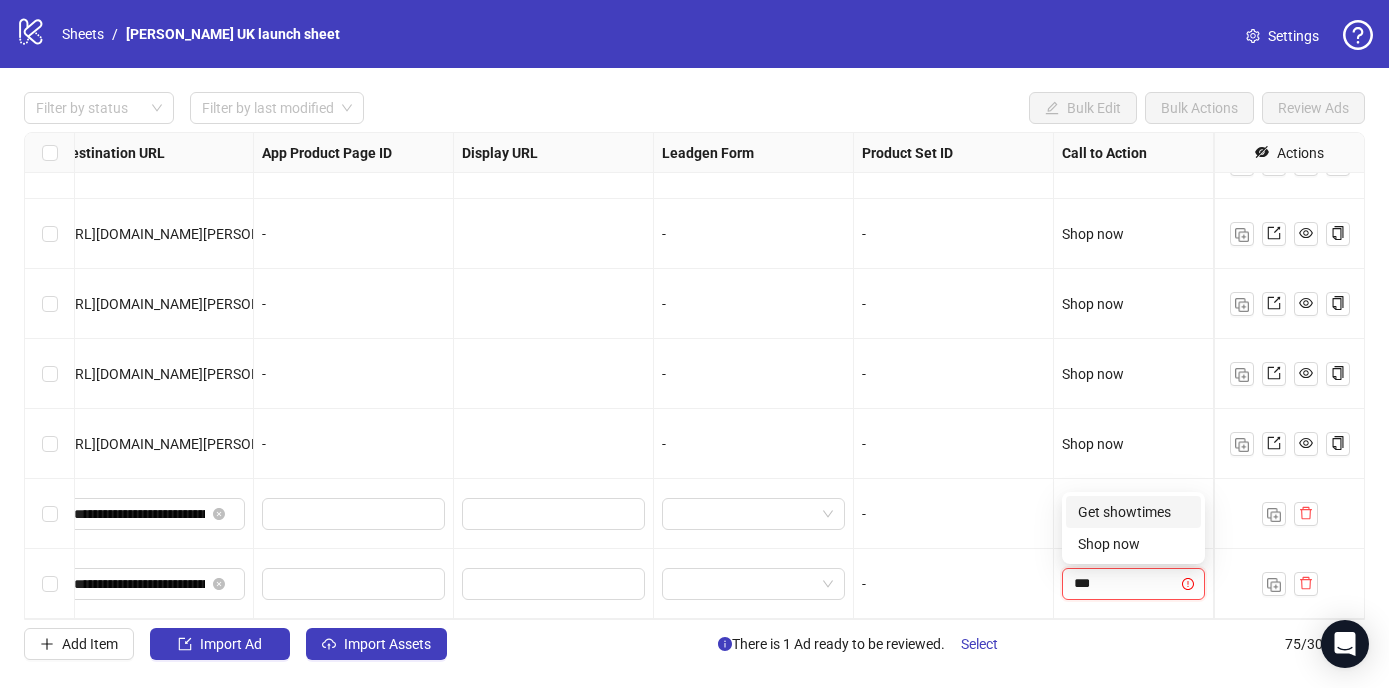 type on "****" 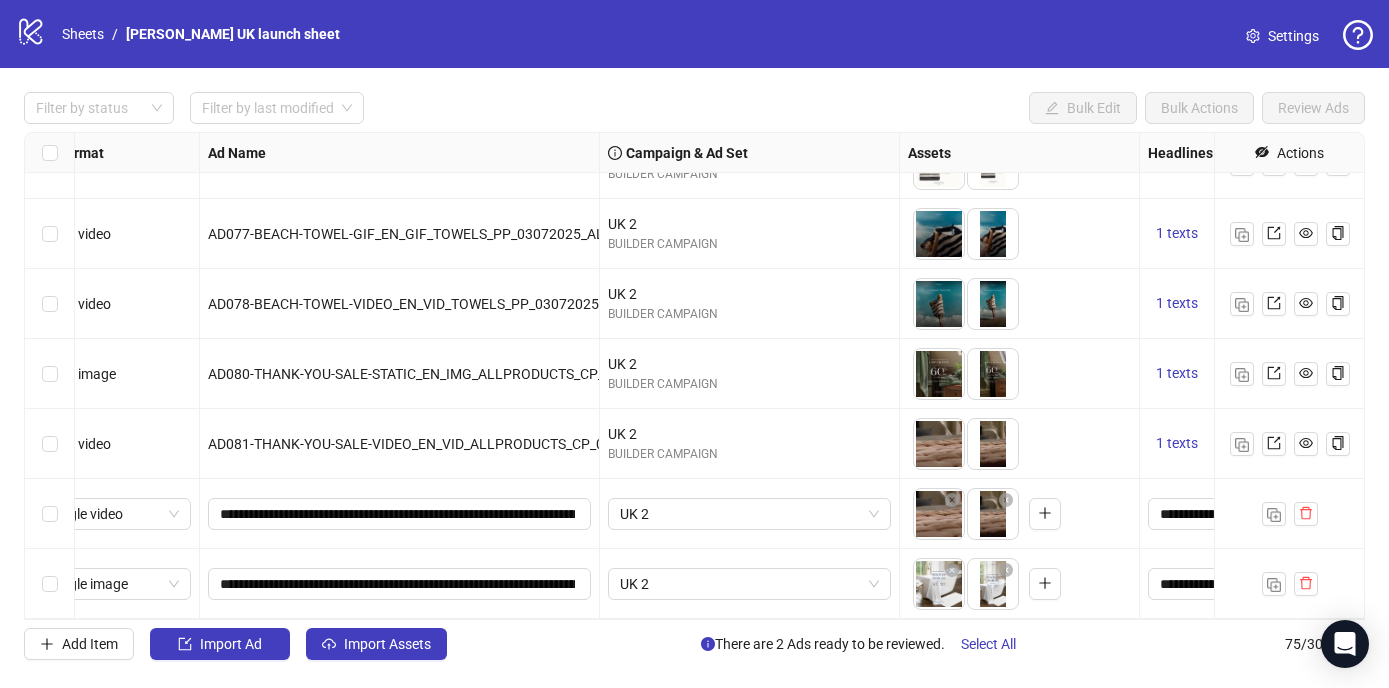 scroll, scrollTop: 4804, scrollLeft: 0, axis: vertical 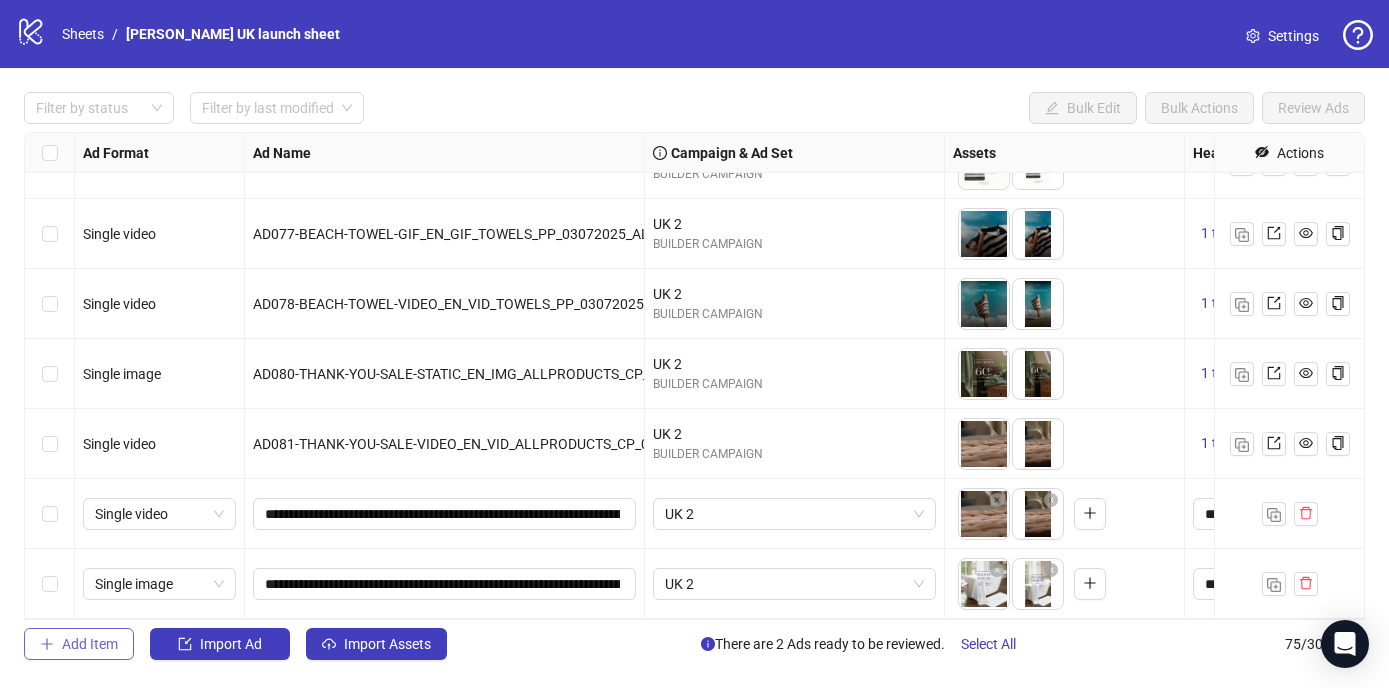 click on "Add Item" at bounding box center (90, 644) 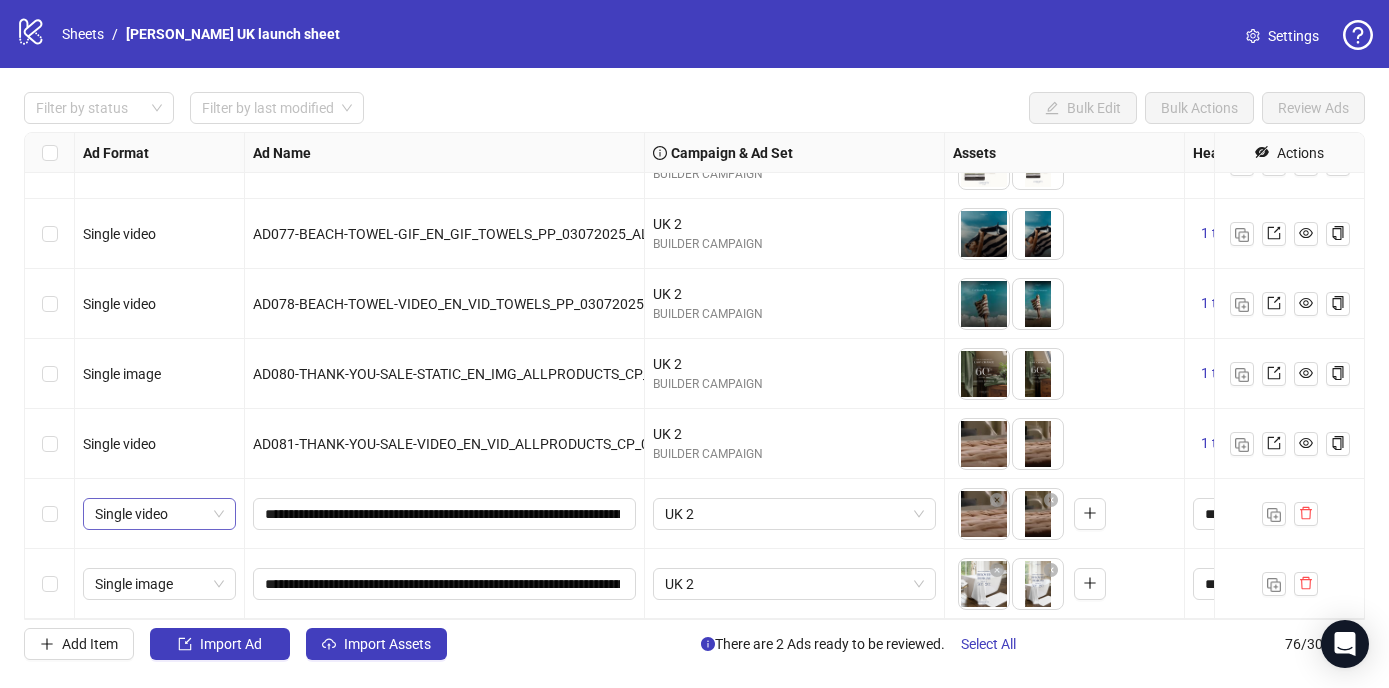 scroll, scrollTop: 4874, scrollLeft: 0, axis: vertical 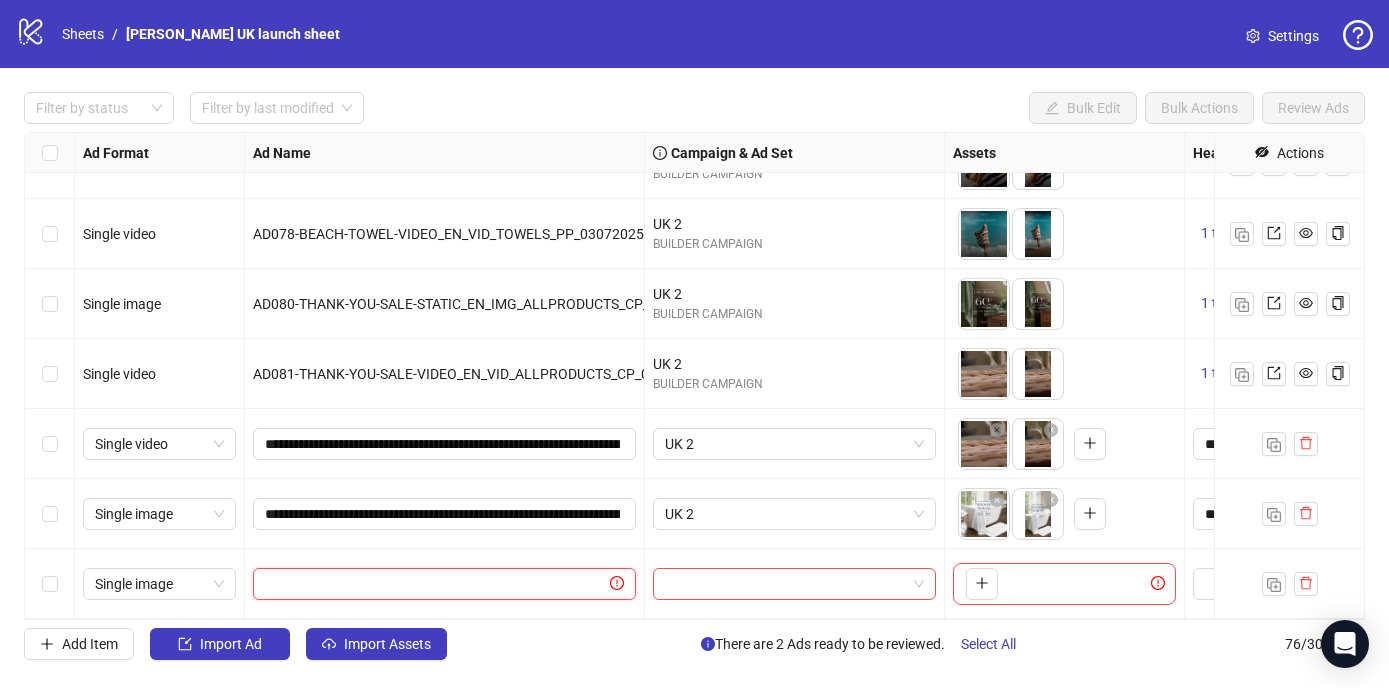 click at bounding box center [435, 584] 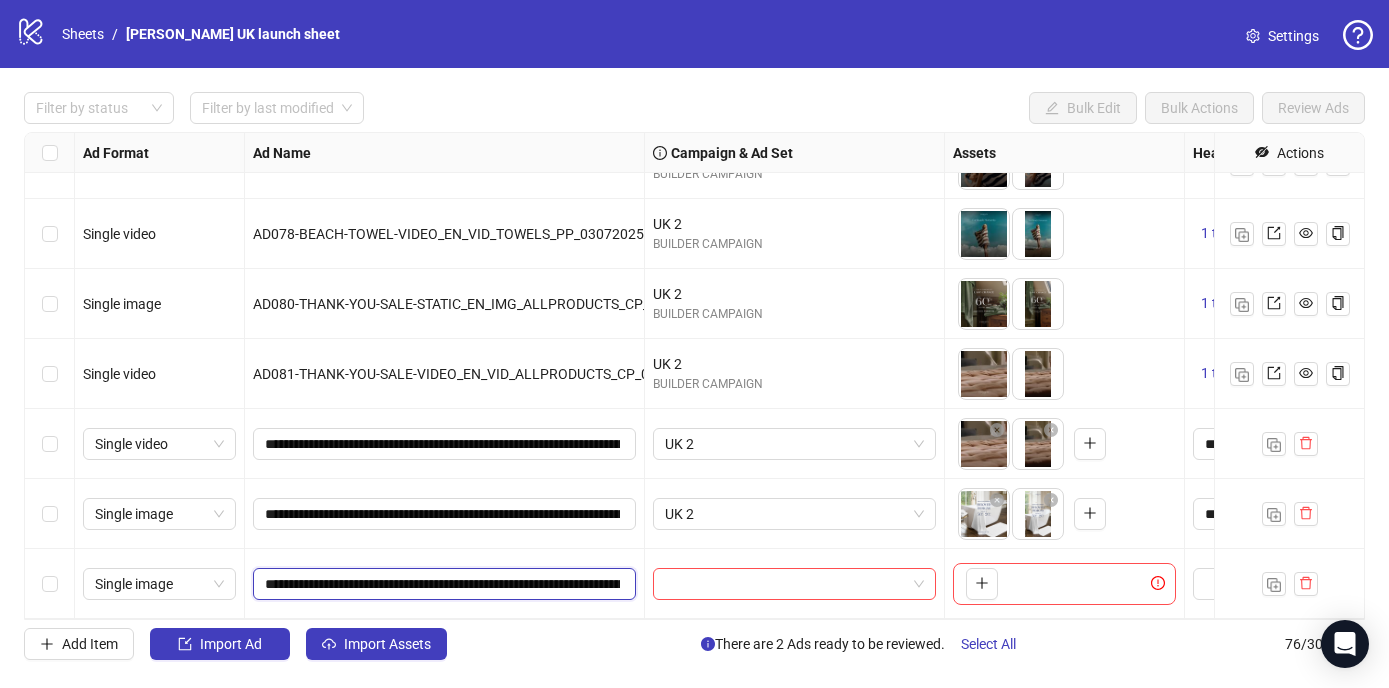 scroll, scrollTop: 0, scrollLeft: 409, axis: horizontal 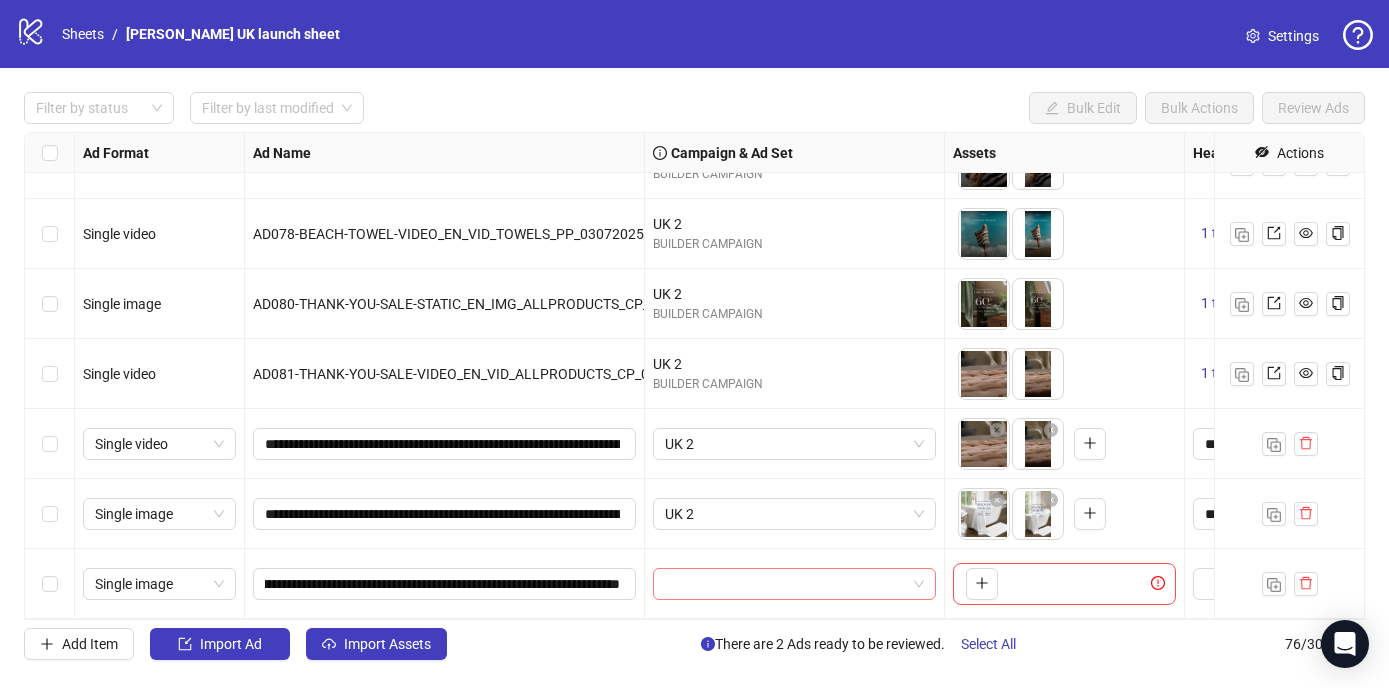 click at bounding box center (785, 584) 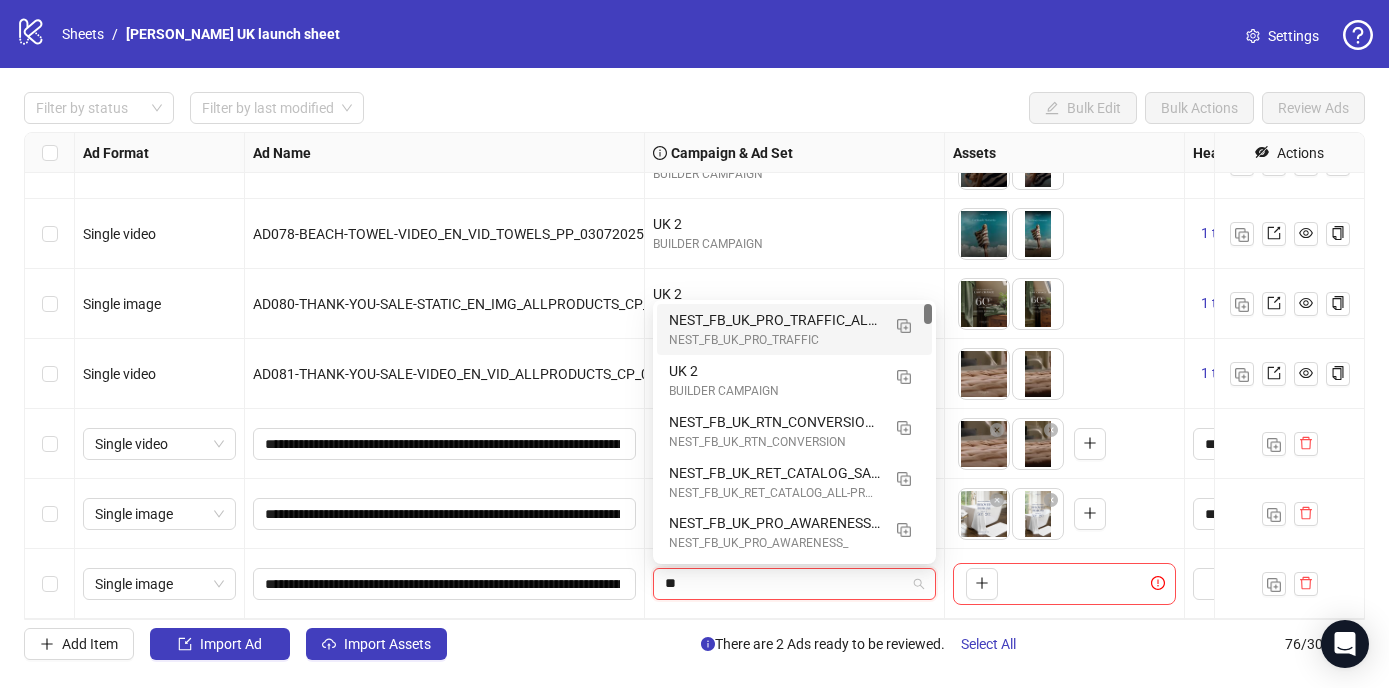 type on "**" 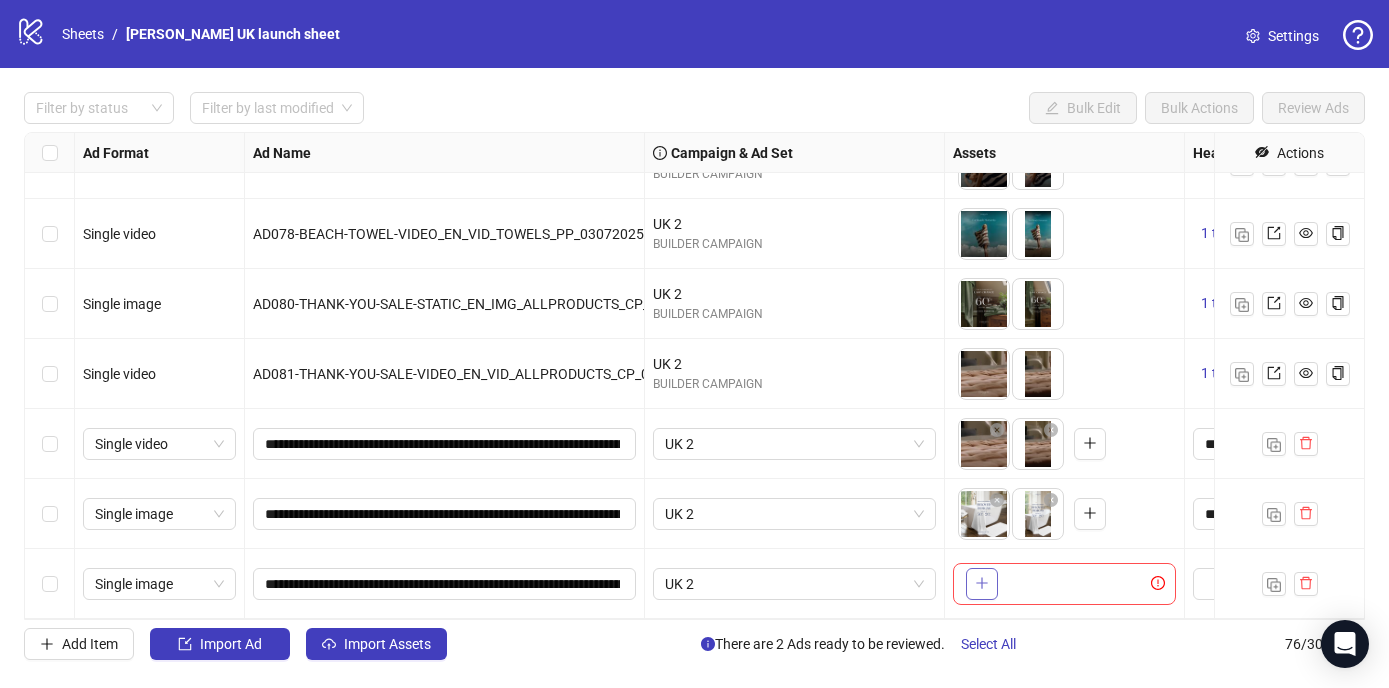click 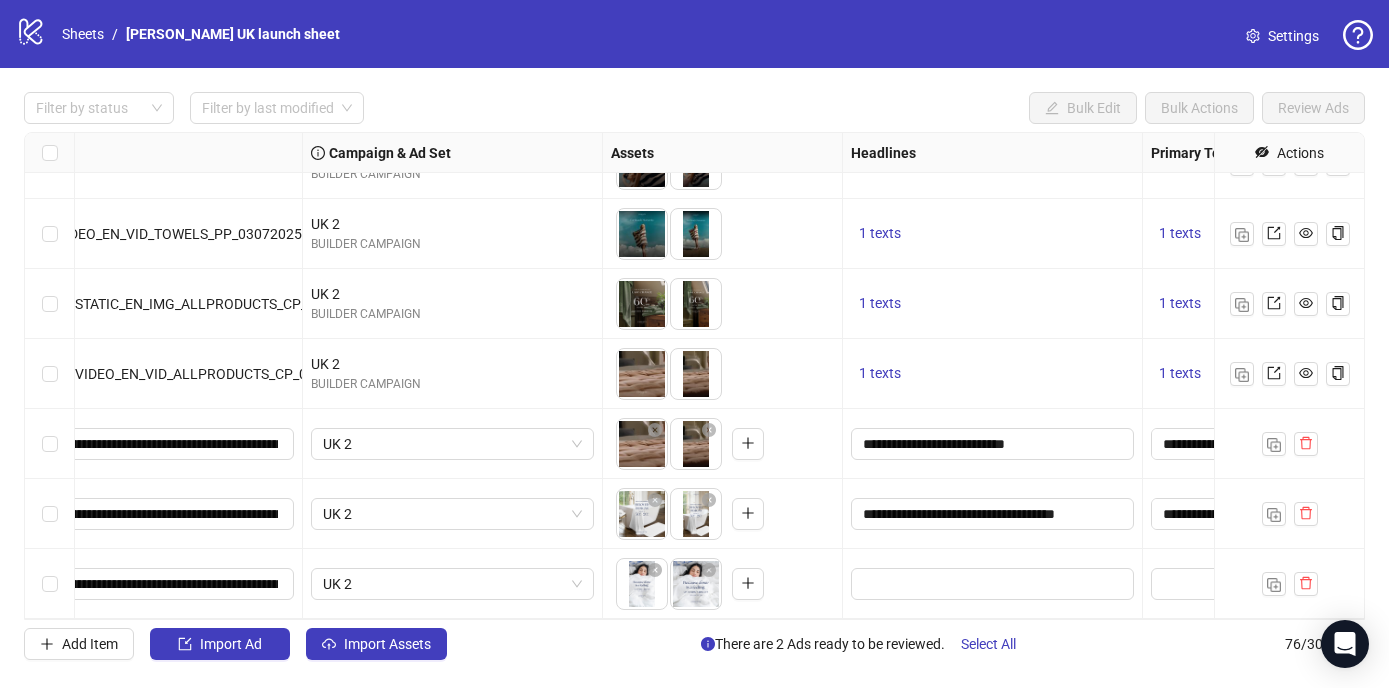 scroll, scrollTop: 4874, scrollLeft: 470, axis: both 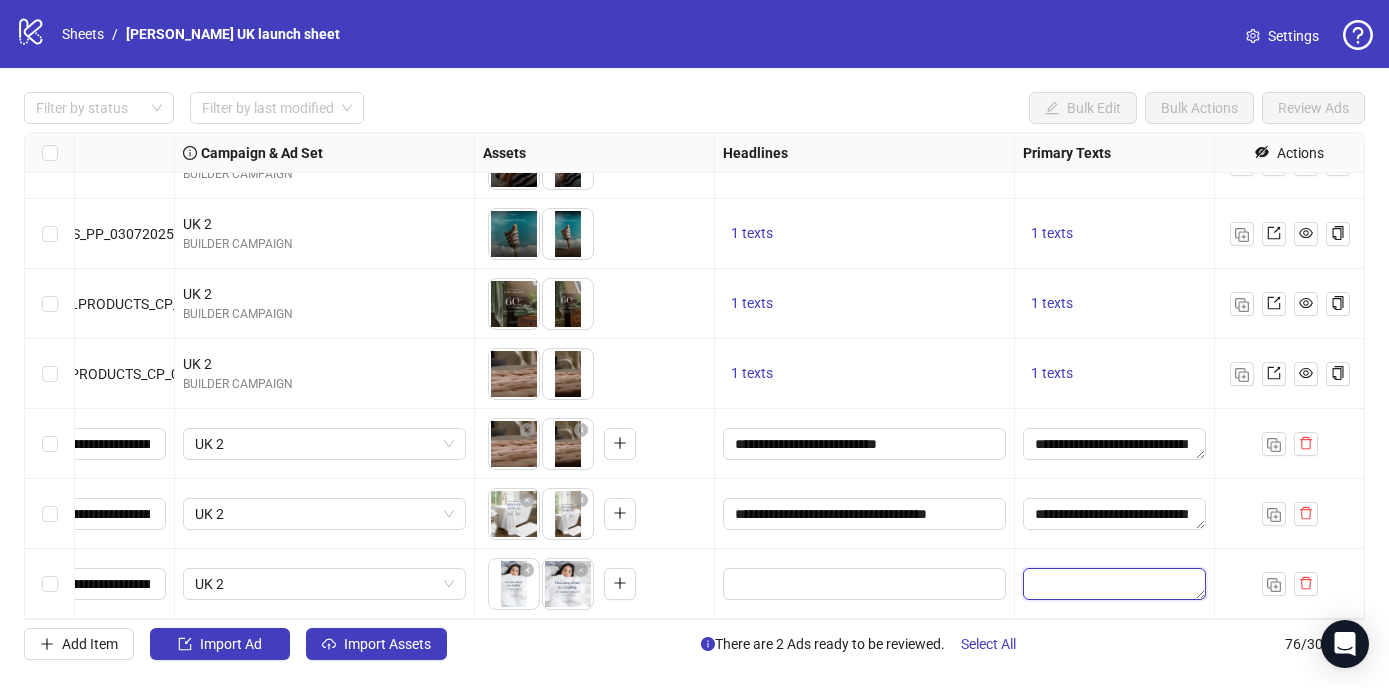 click at bounding box center [1114, 584] 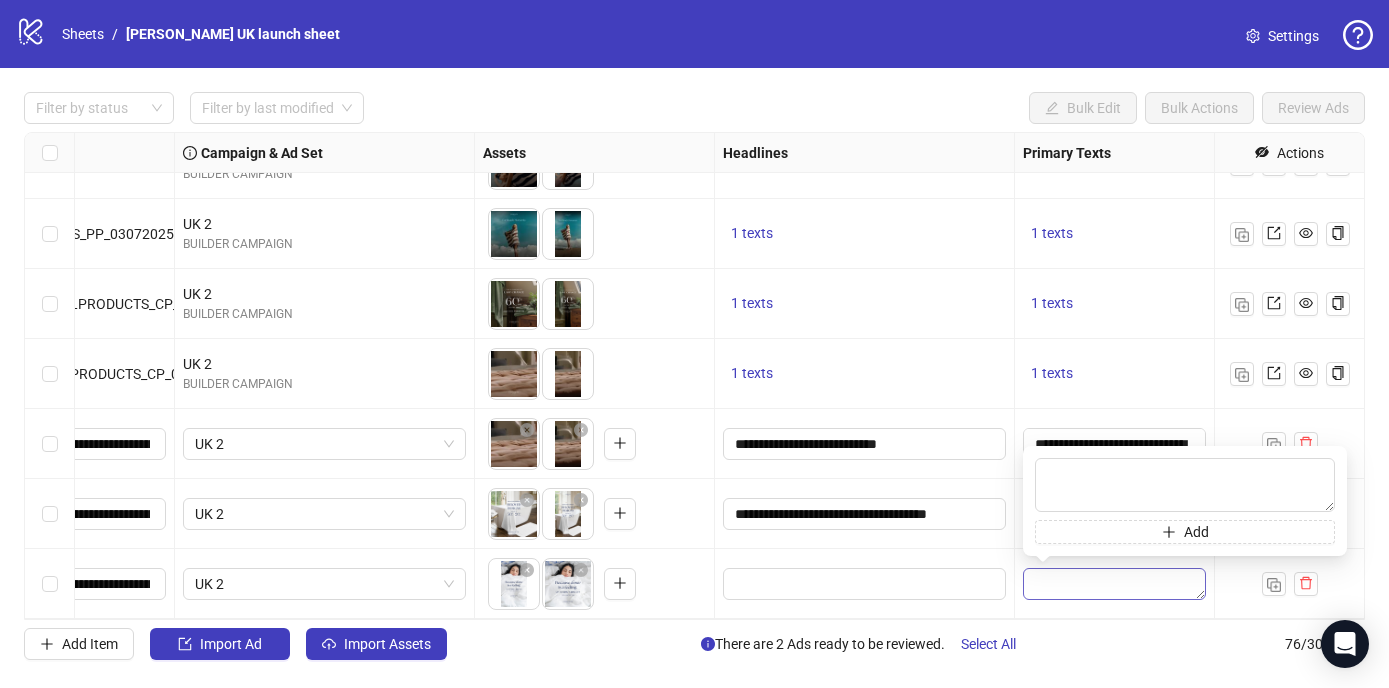 type on "**********" 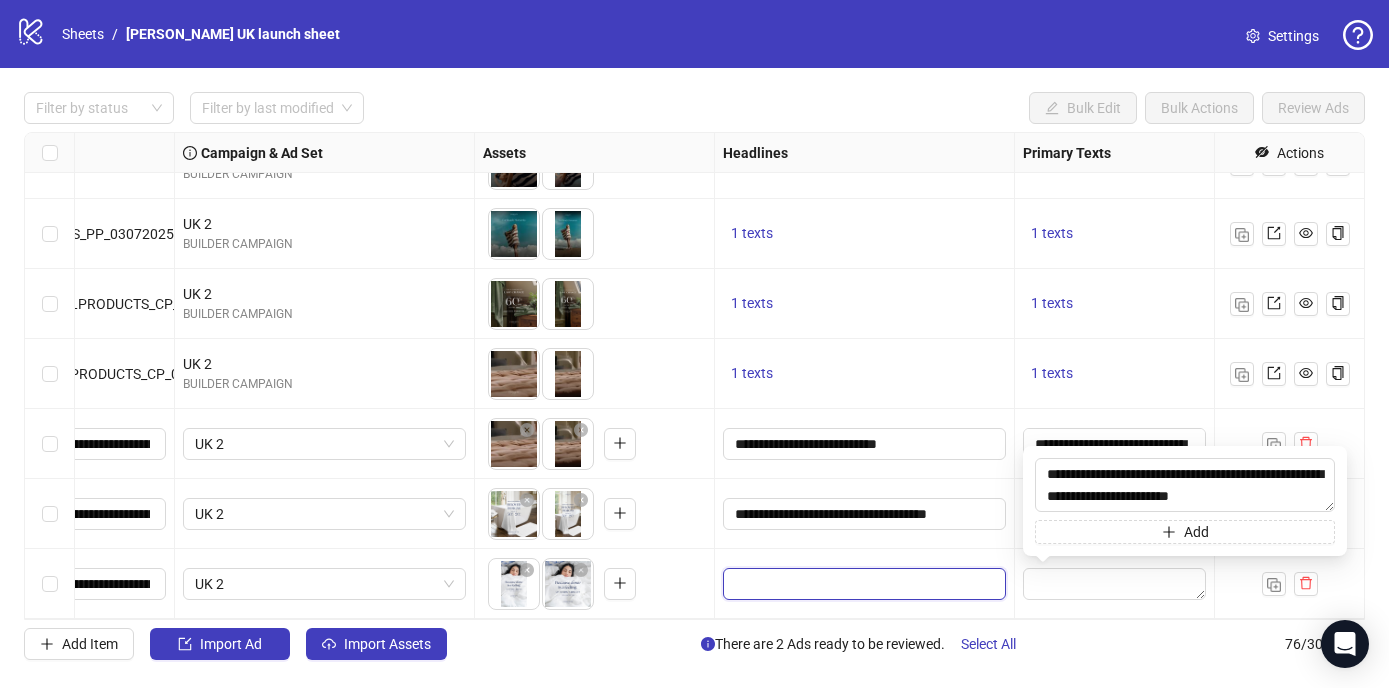 click at bounding box center (862, 584) 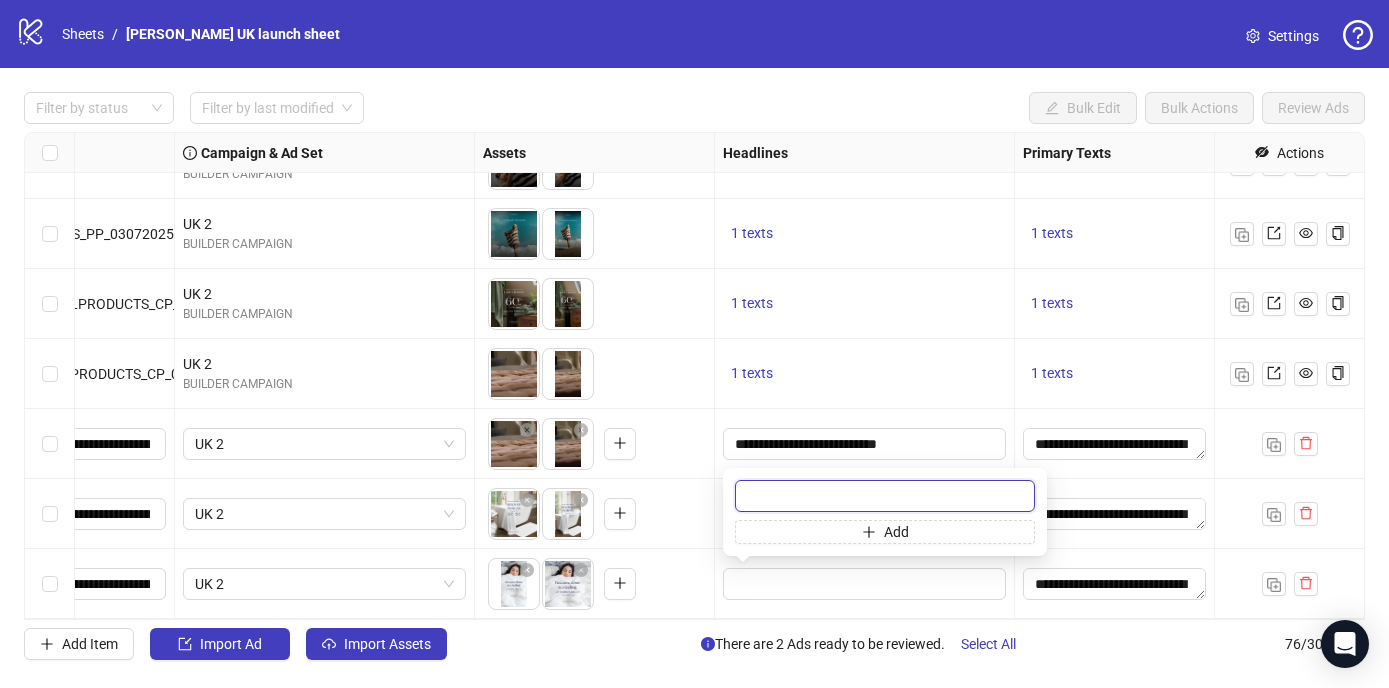 paste on "**********" 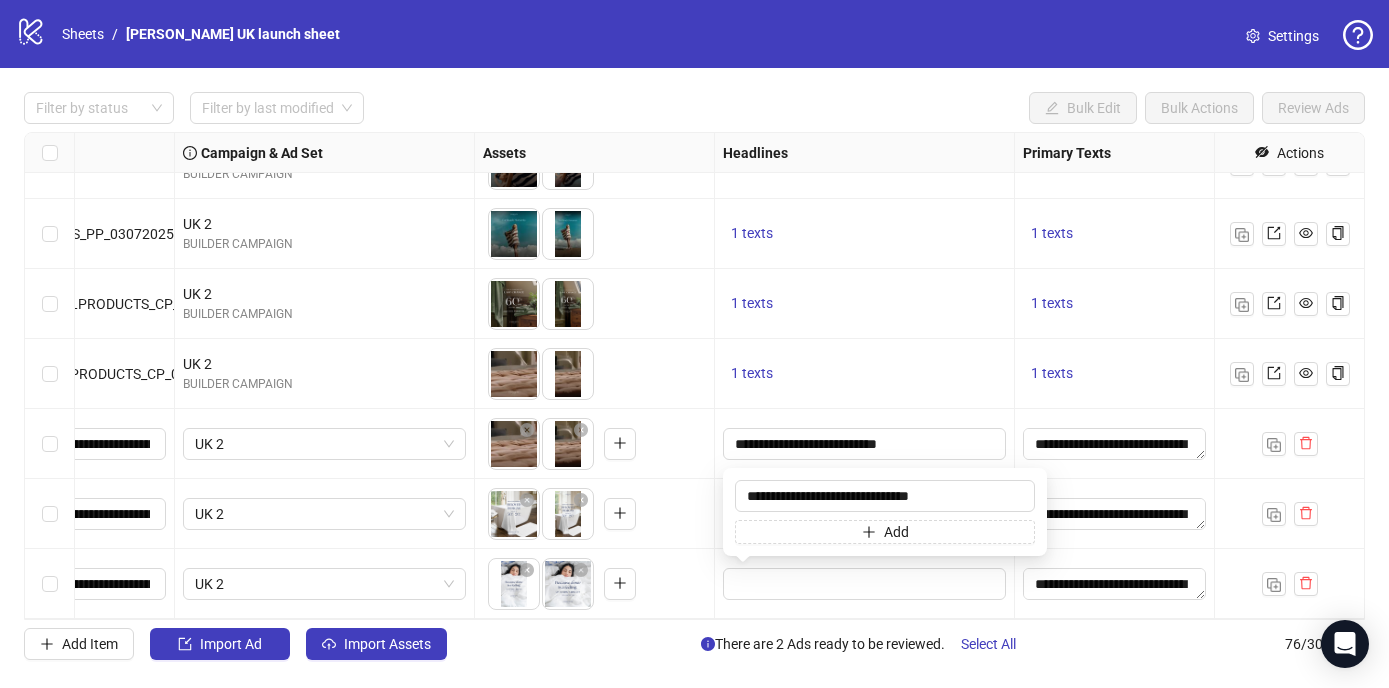 click on "1 texts" at bounding box center [865, 304] 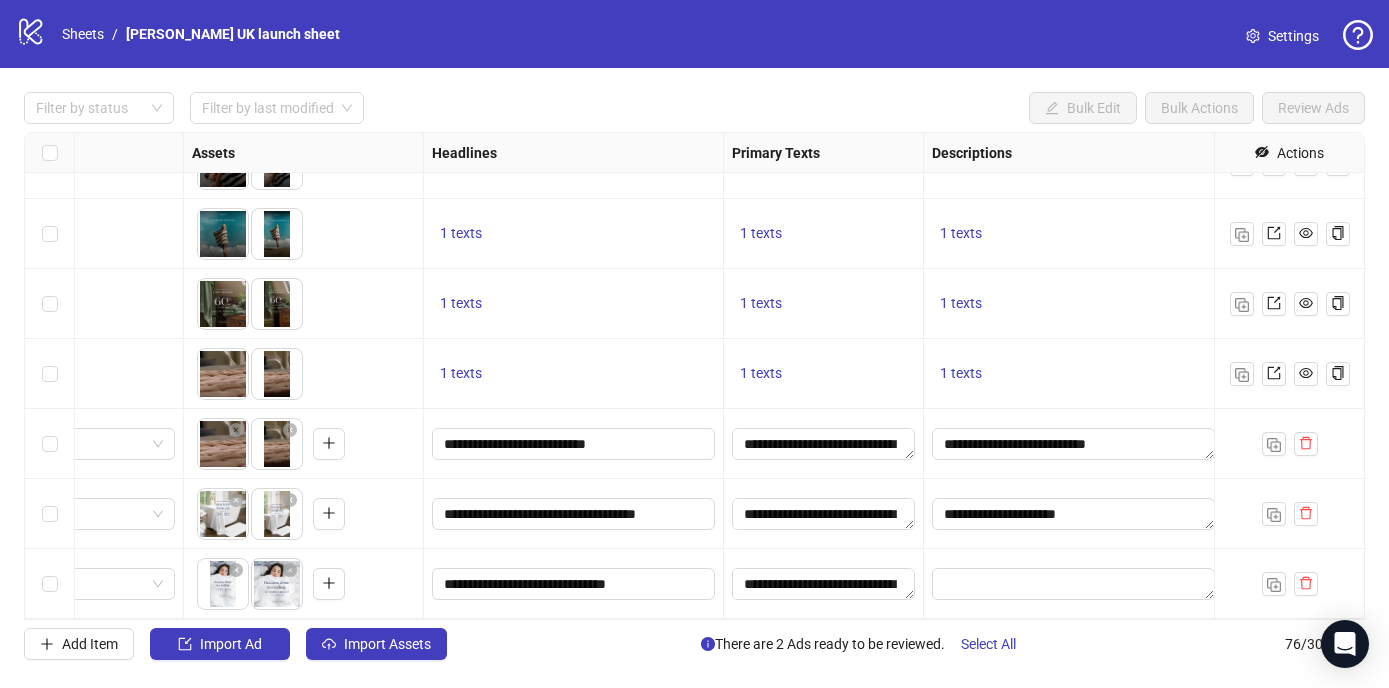 scroll, scrollTop: 4874, scrollLeft: 834, axis: both 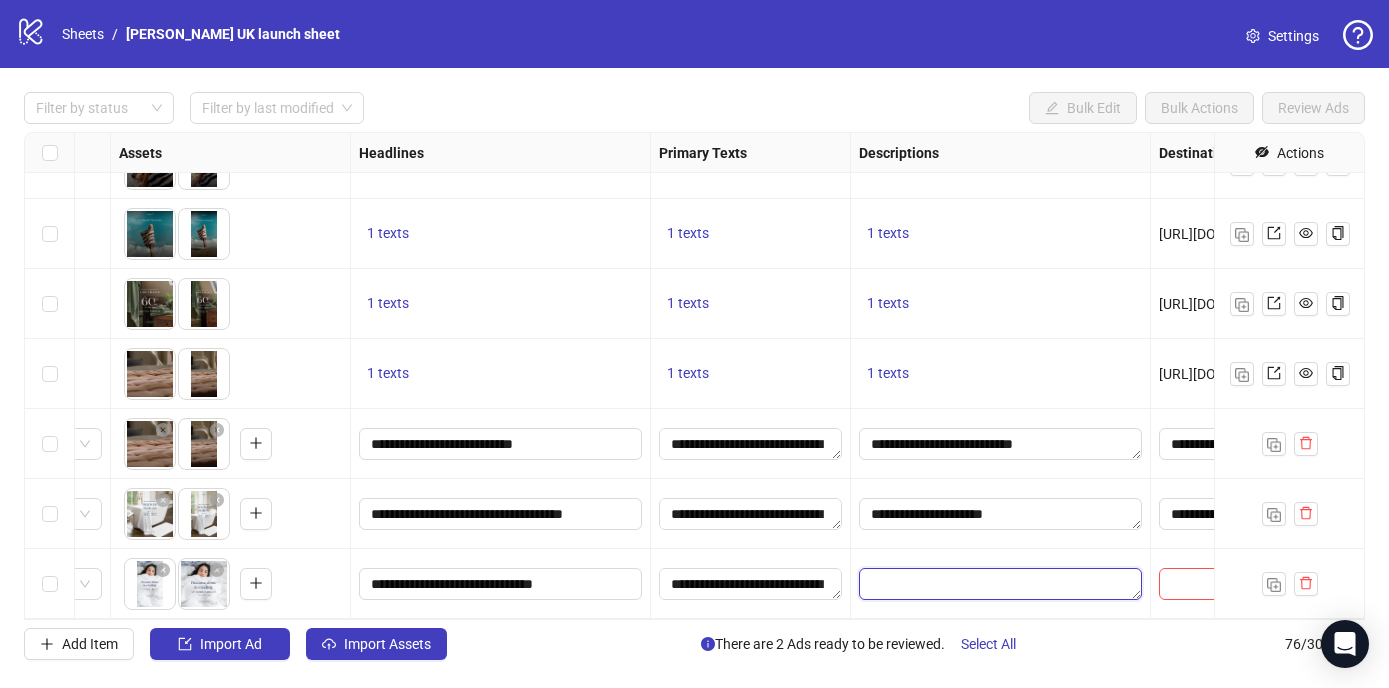 click at bounding box center (1000, 584) 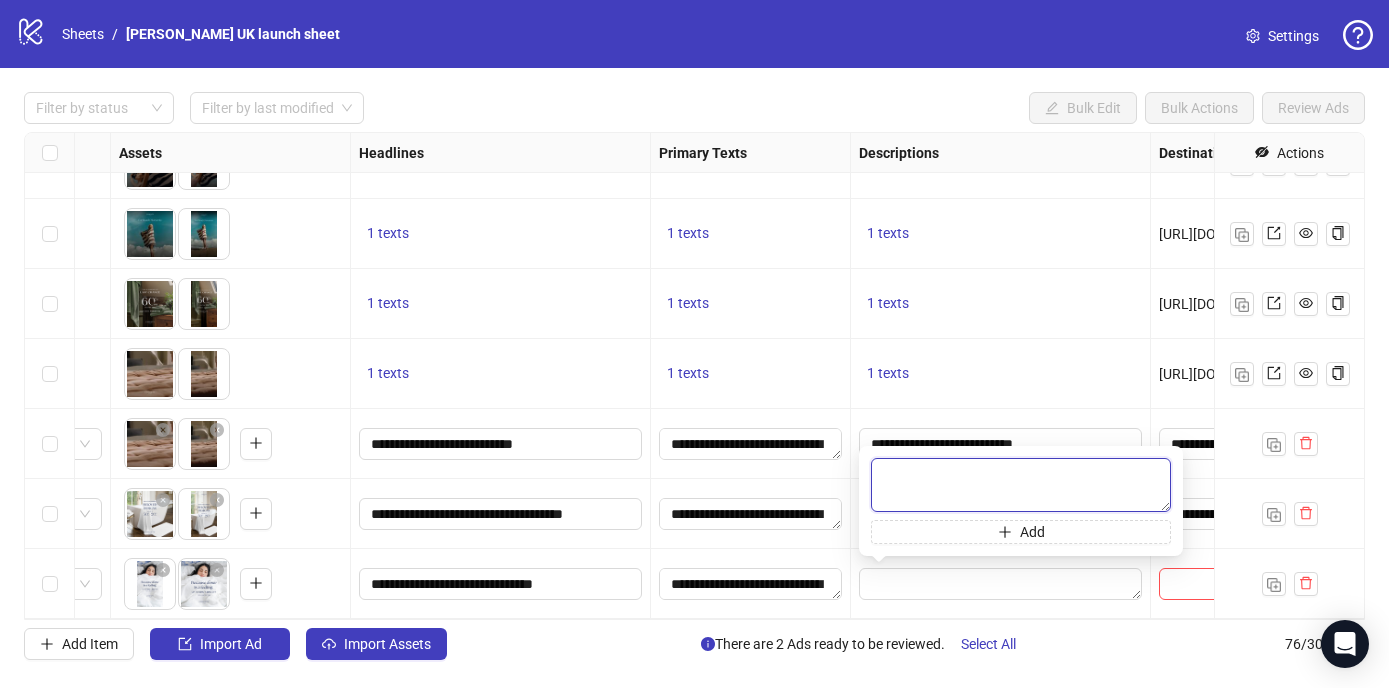 paste on "**********" 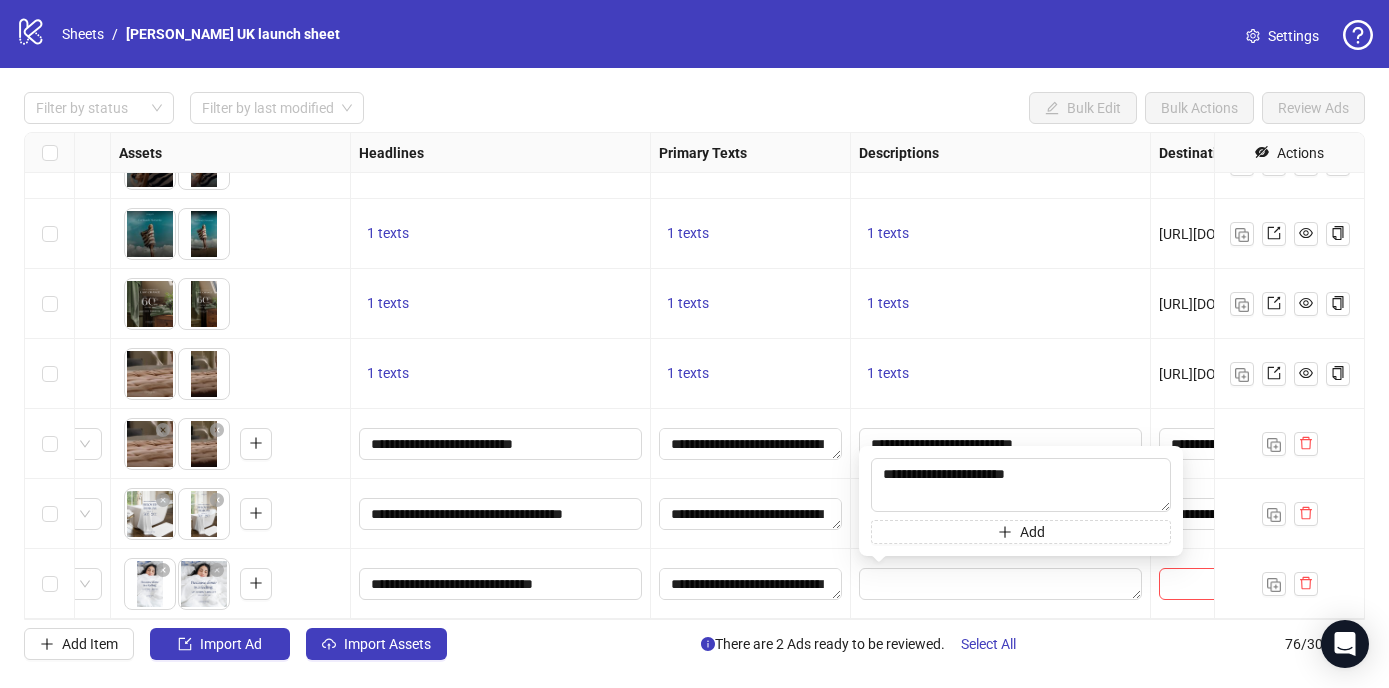 click on "1 texts" at bounding box center [1001, 234] 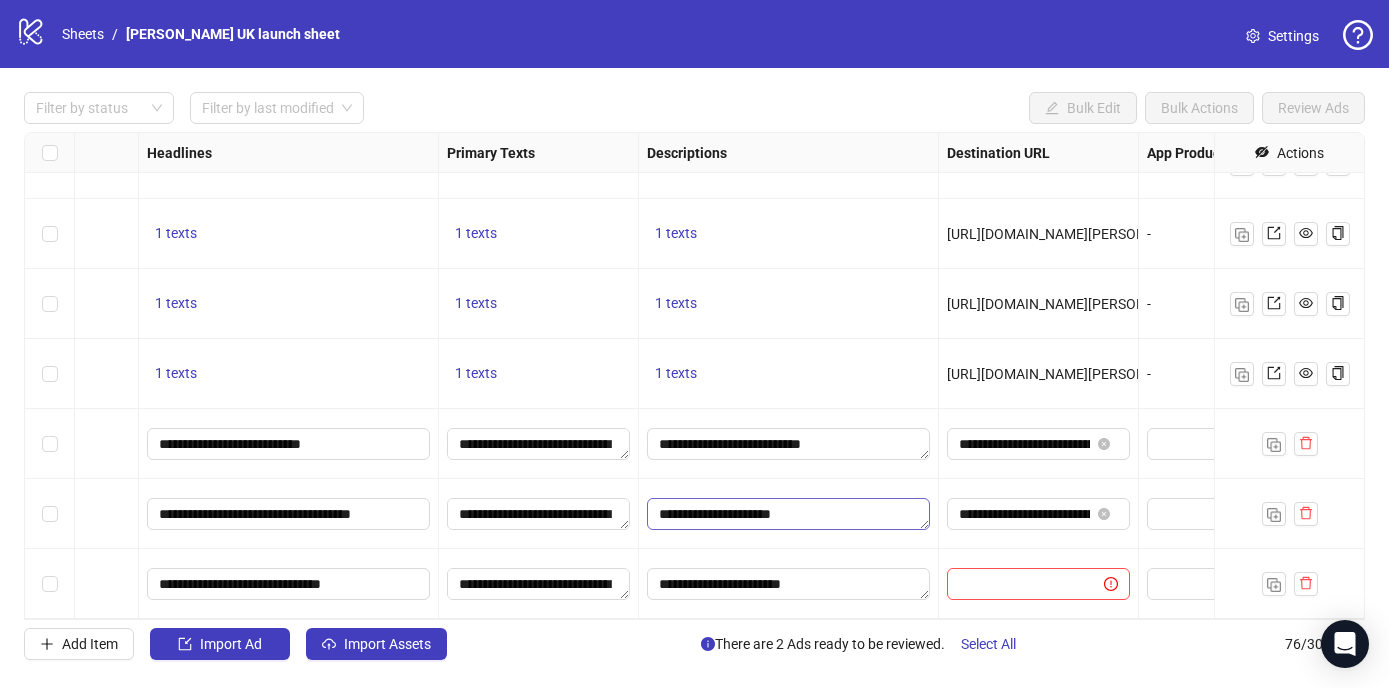 scroll, scrollTop: 4874, scrollLeft: 1131, axis: both 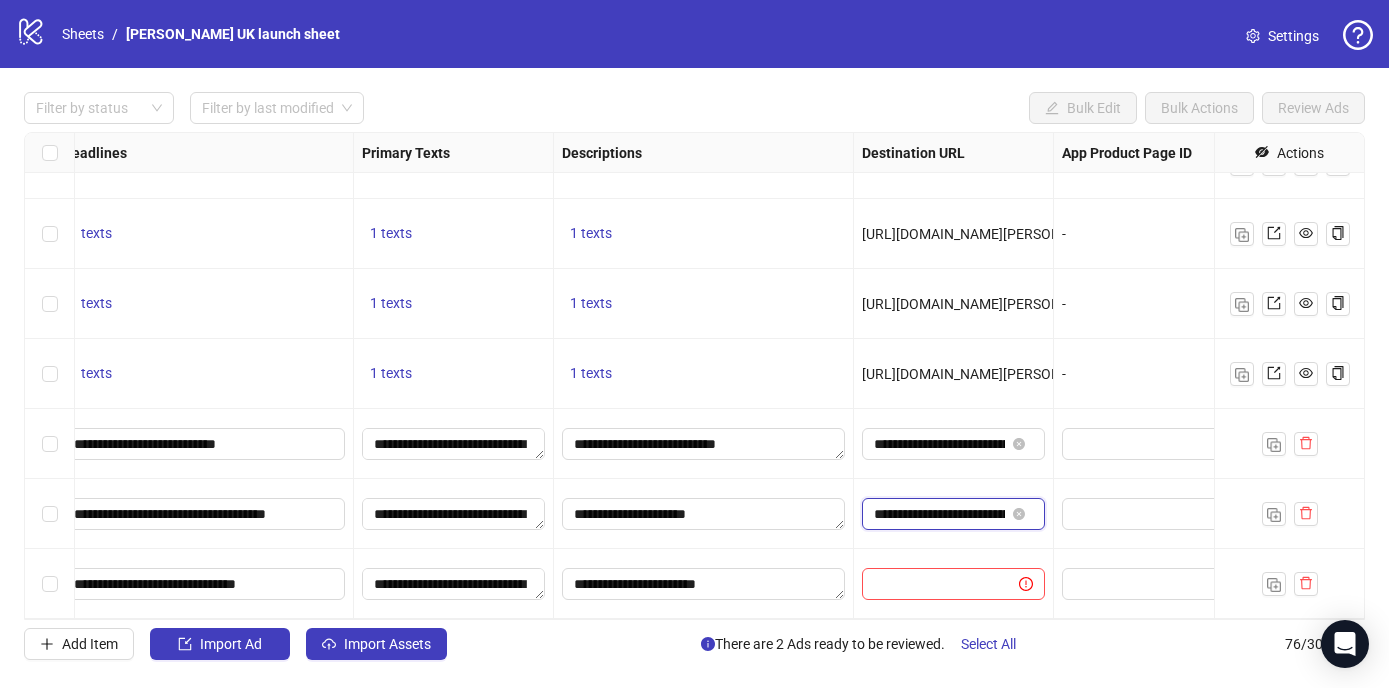 click on "**********" at bounding box center (939, 514) 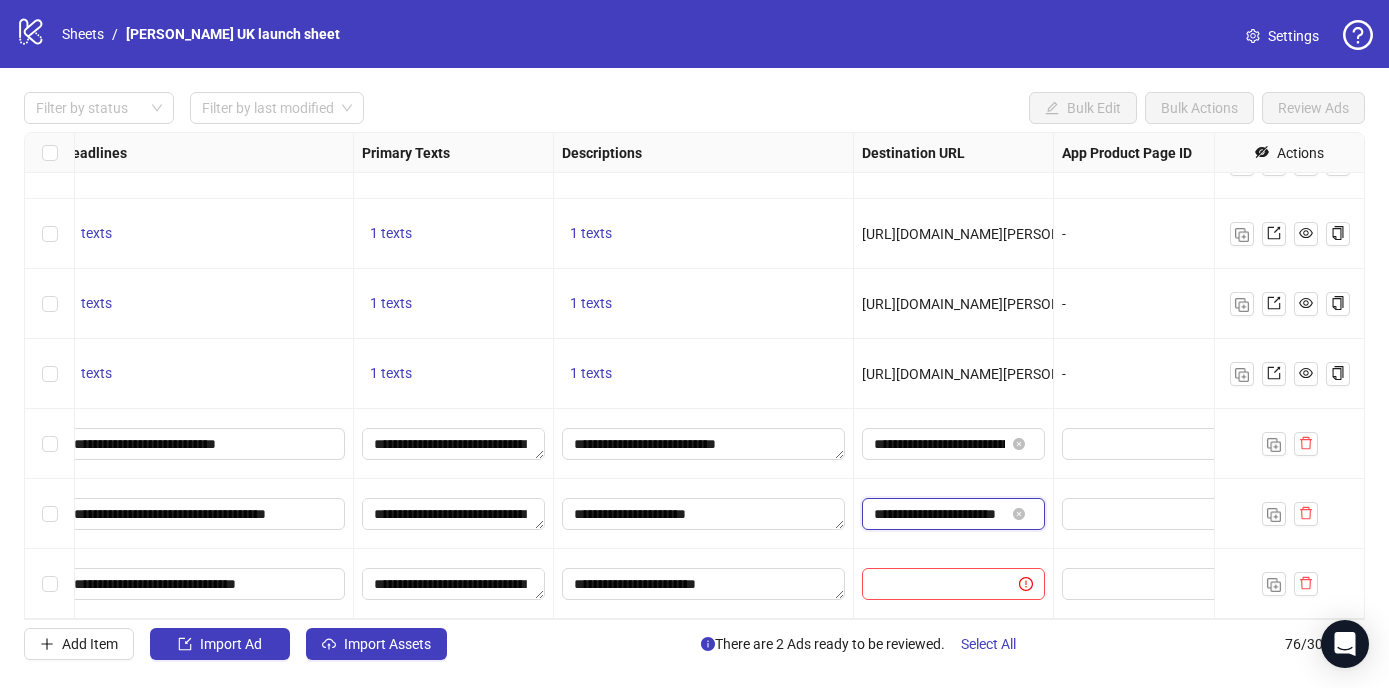 scroll, scrollTop: 0, scrollLeft: 38, axis: horizontal 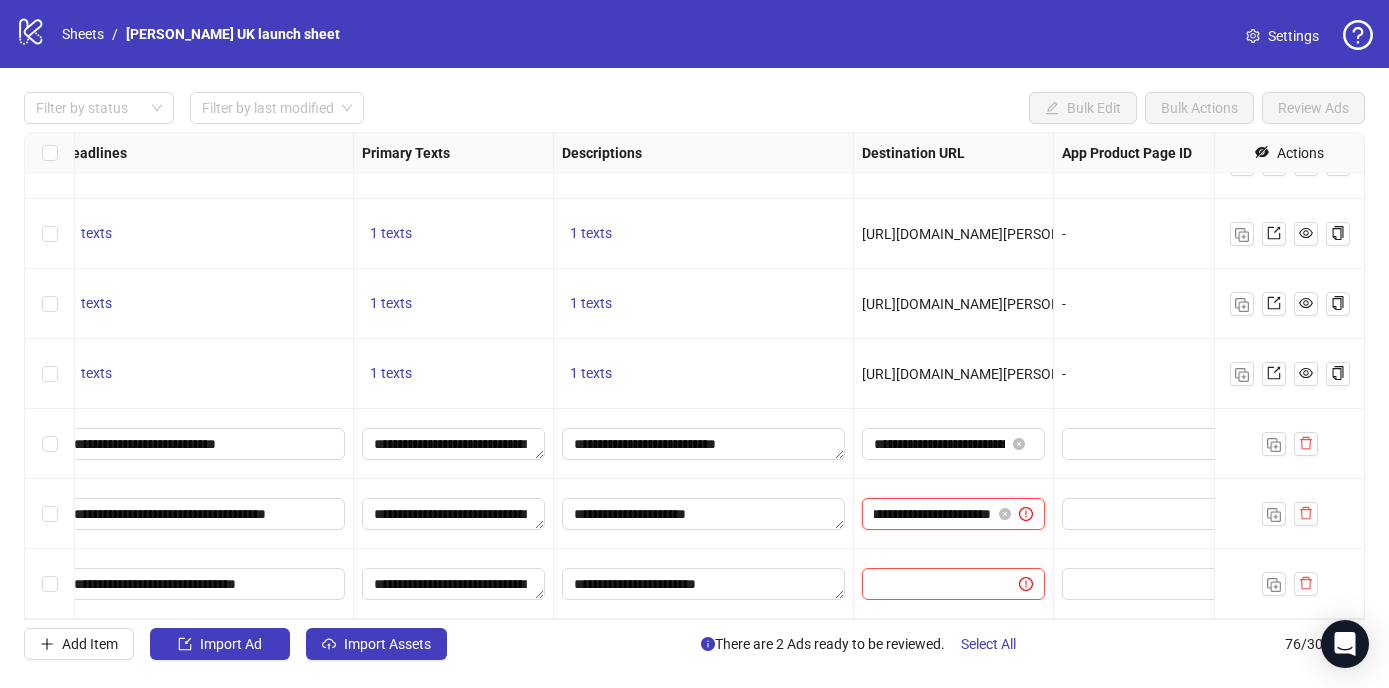 type on "**********" 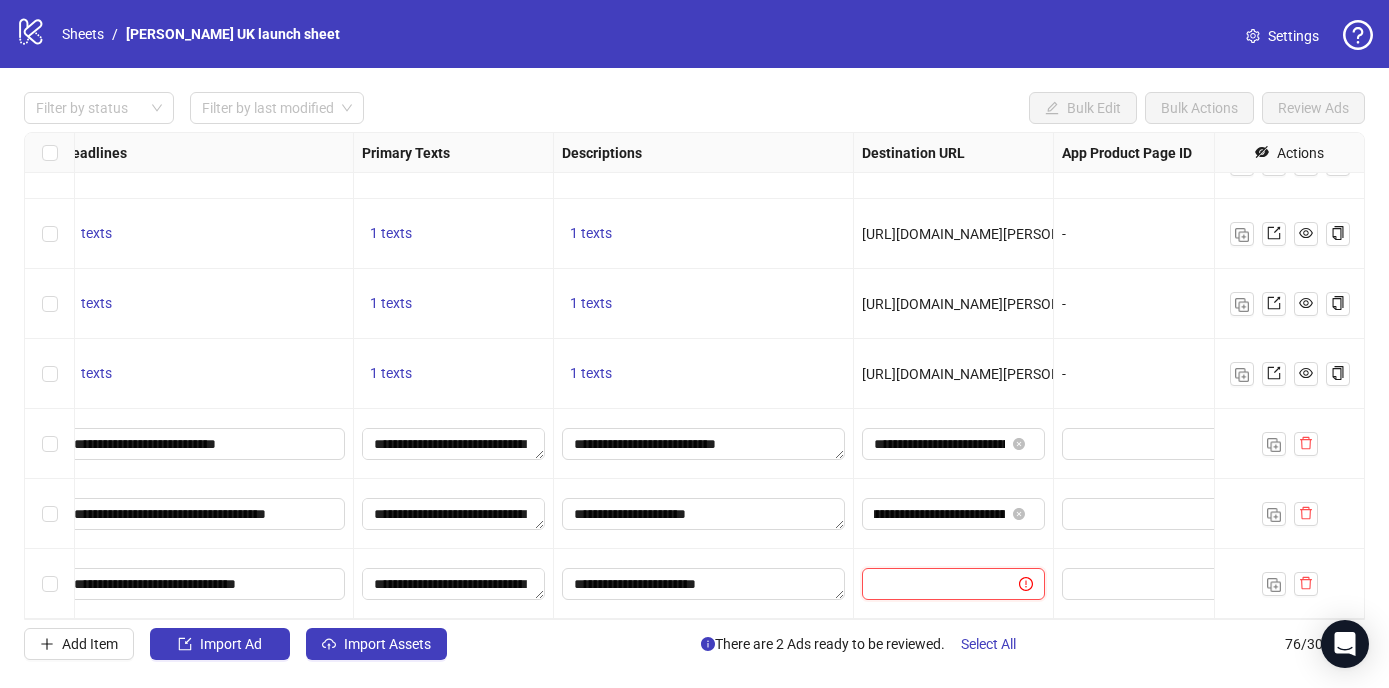 click at bounding box center (932, 584) 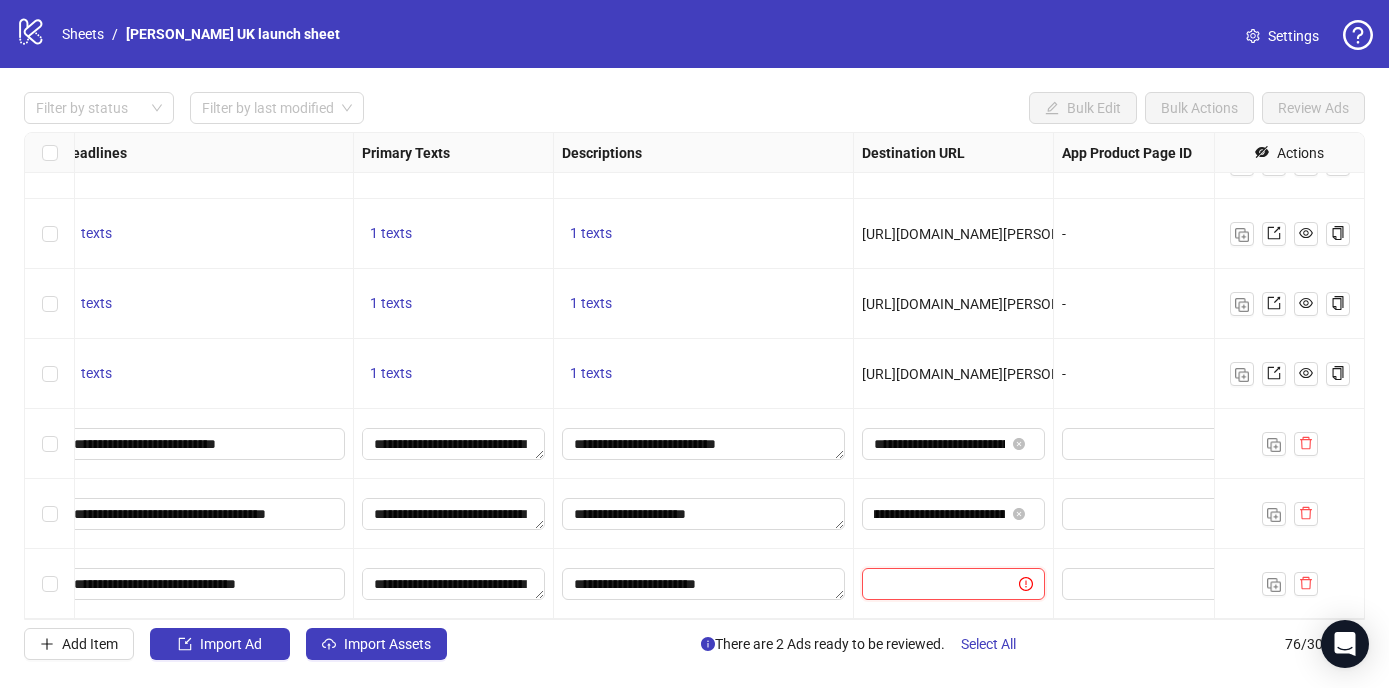 scroll, scrollTop: 0, scrollLeft: 0, axis: both 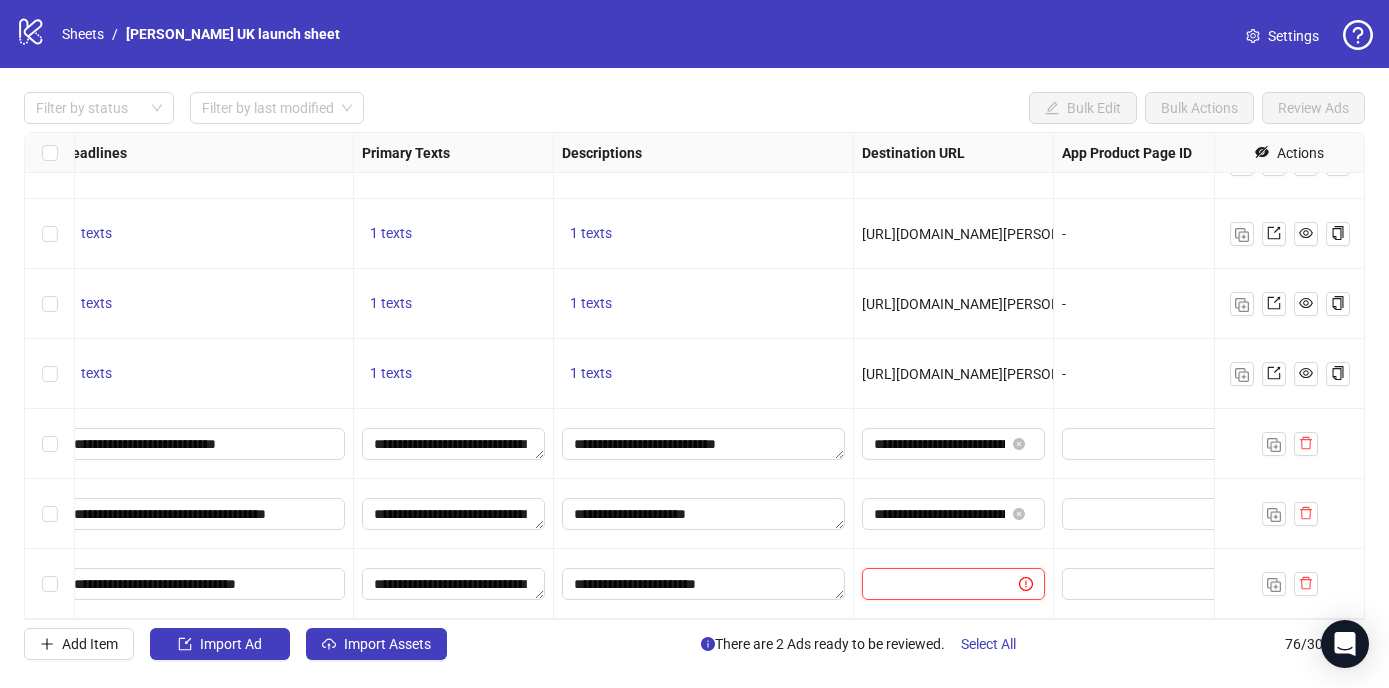 paste on "**********" 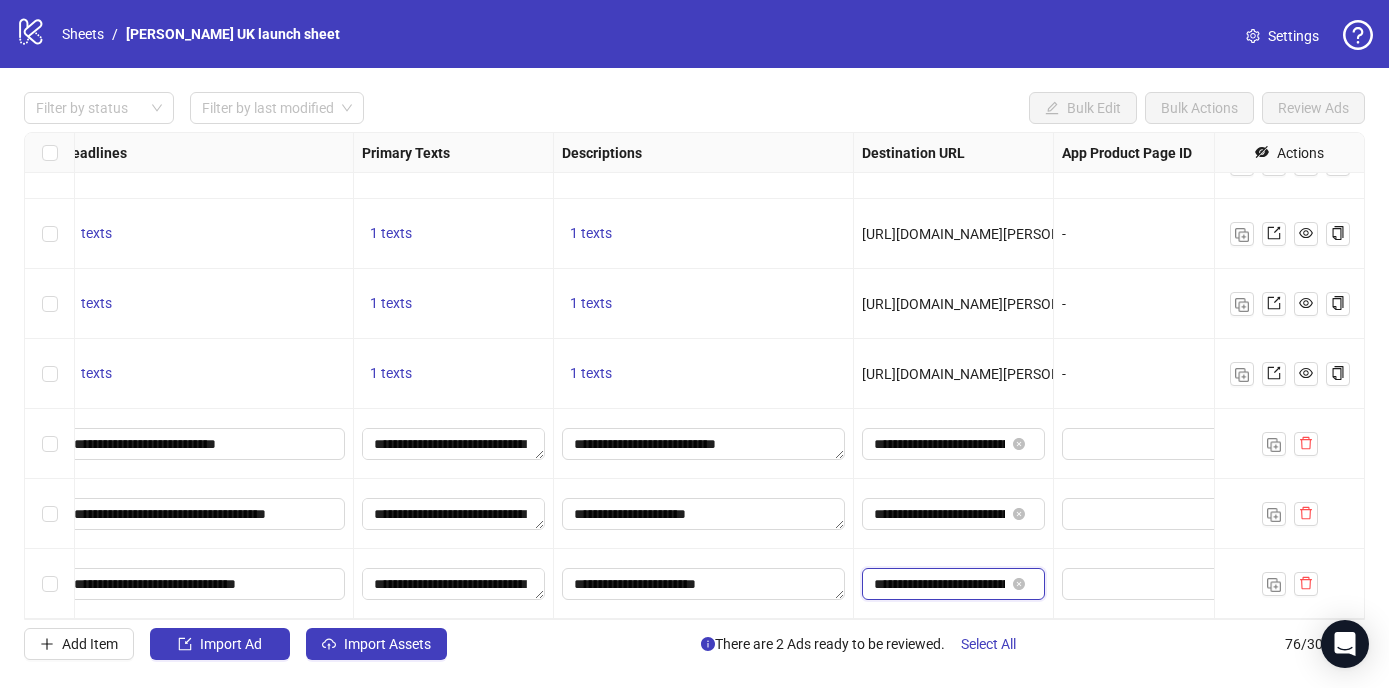 scroll, scrollTop: 0, scrollLeft: 187, axis: horizontal 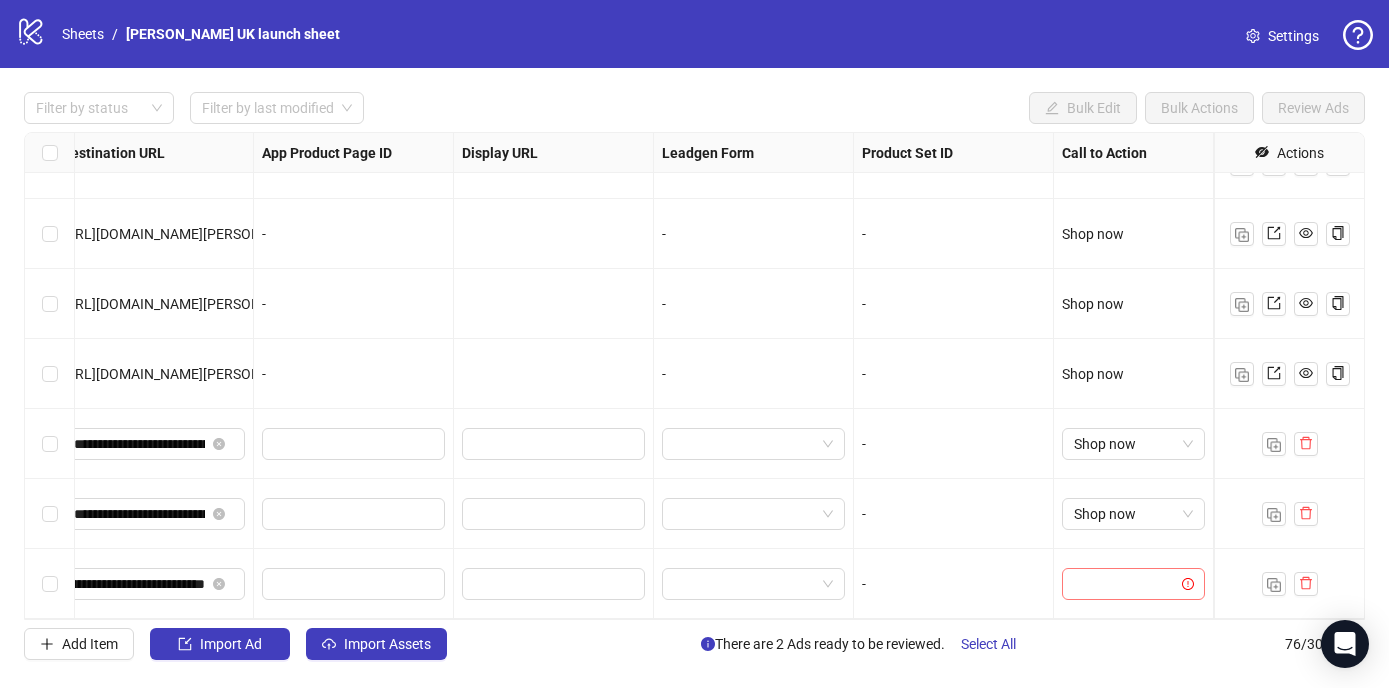 click at bounding box center (1124, 584) 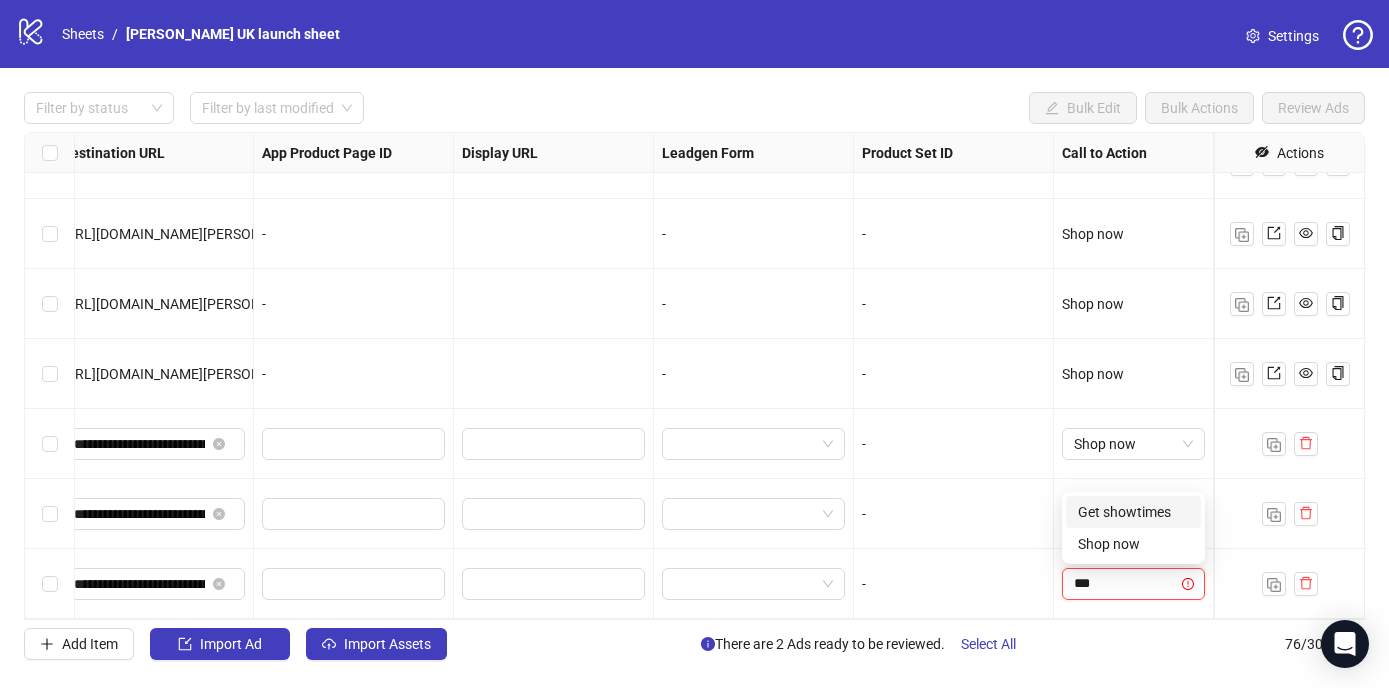 type on "****" 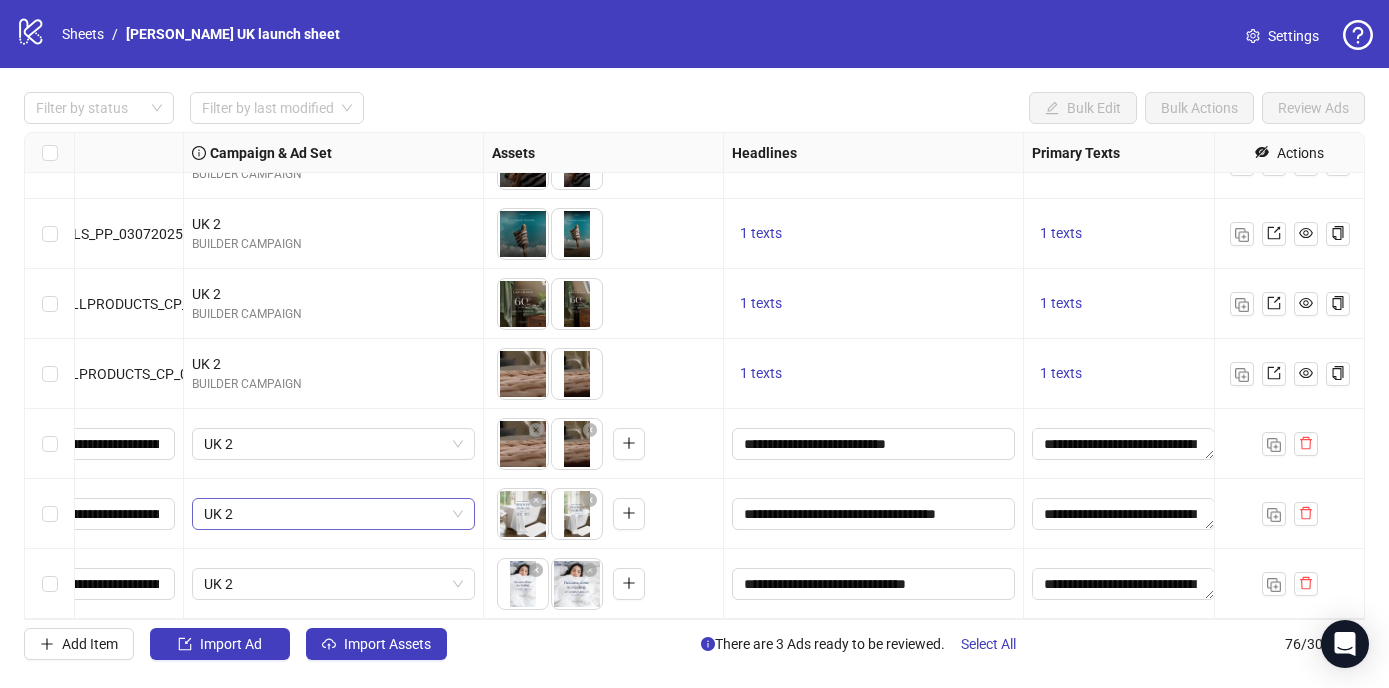 scroll, scrollTop: 4874, scrollLeft: 0, axis: vertical 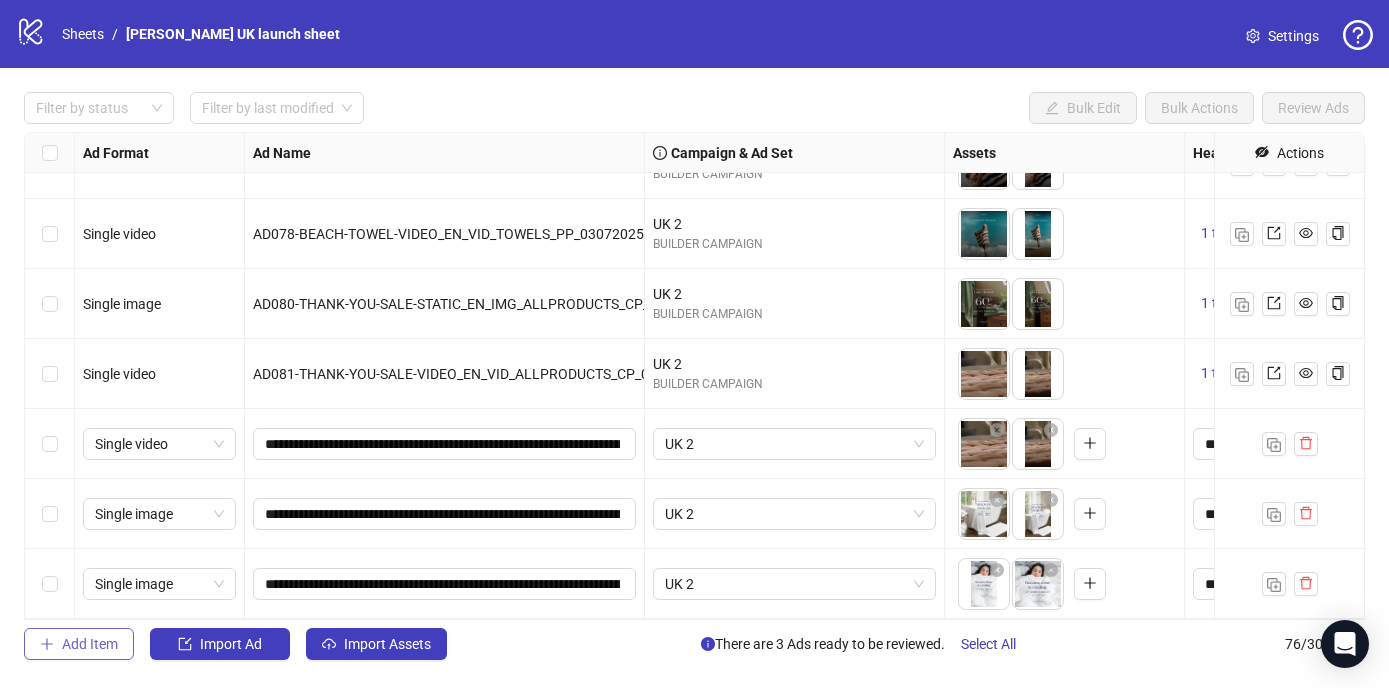 click on "Add Item" at bounding box center [79, 644] 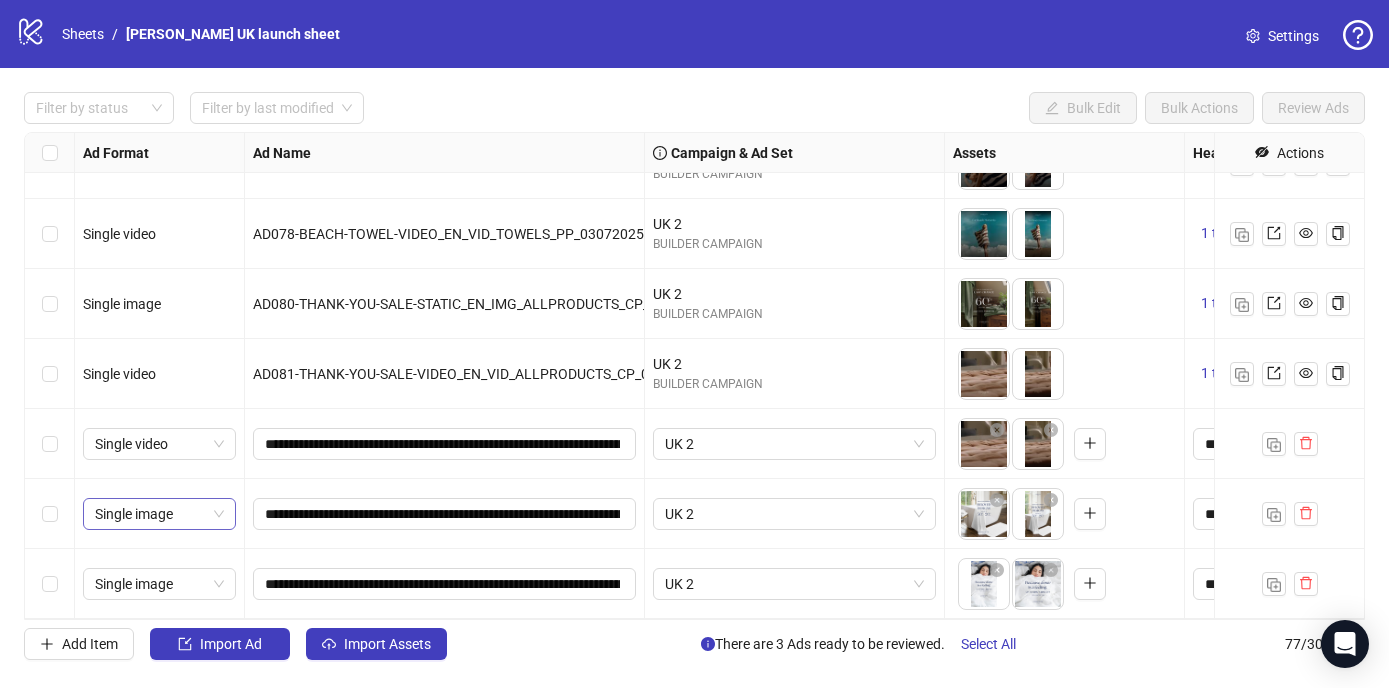 scroll, scrollTop: 4944, scrollLeft: 0, axis: vertical 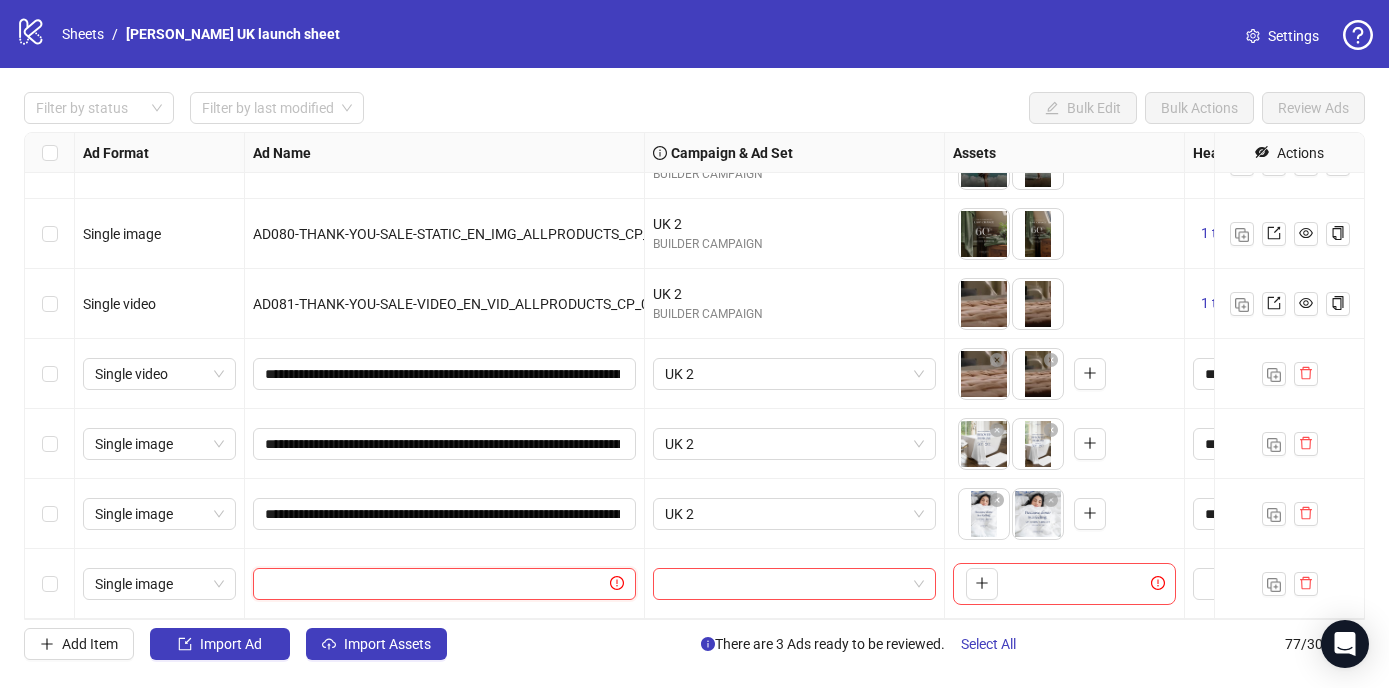 click at bounding box center (435, 584) 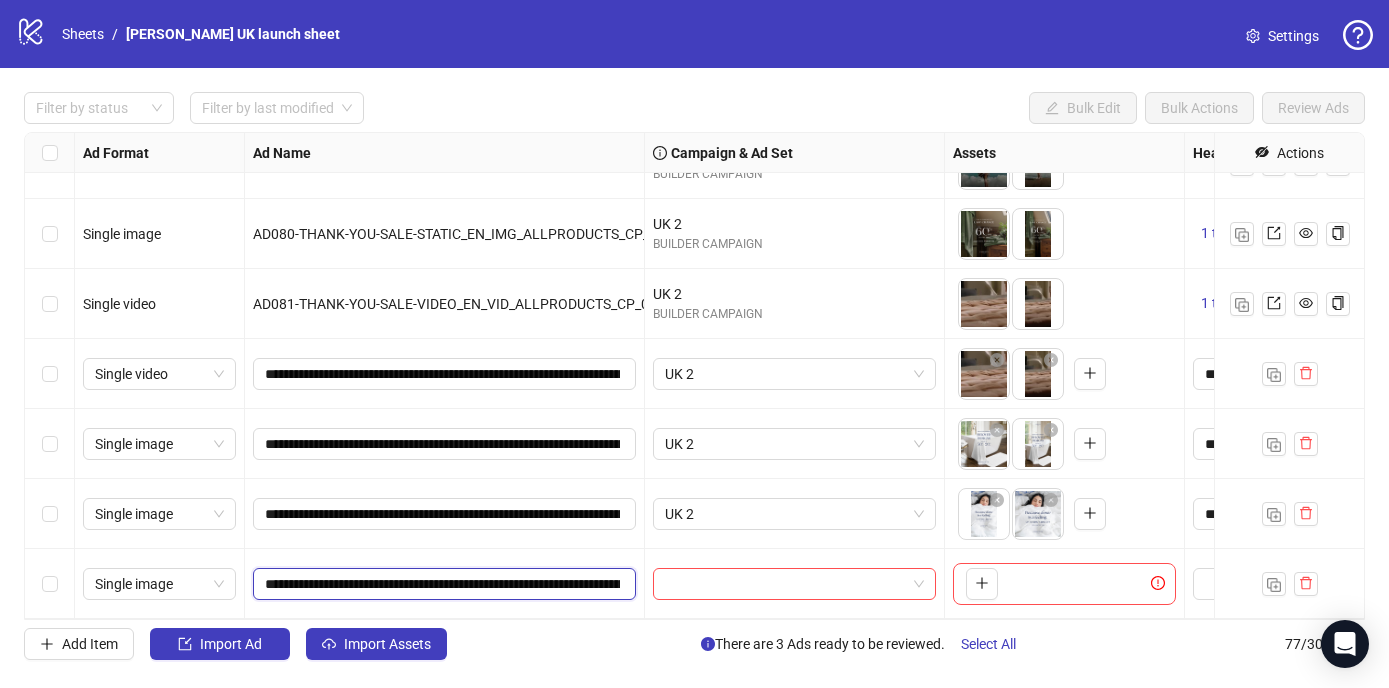 scroll, scrollTop: 0, scrollLeft: 399, axis: horizontal 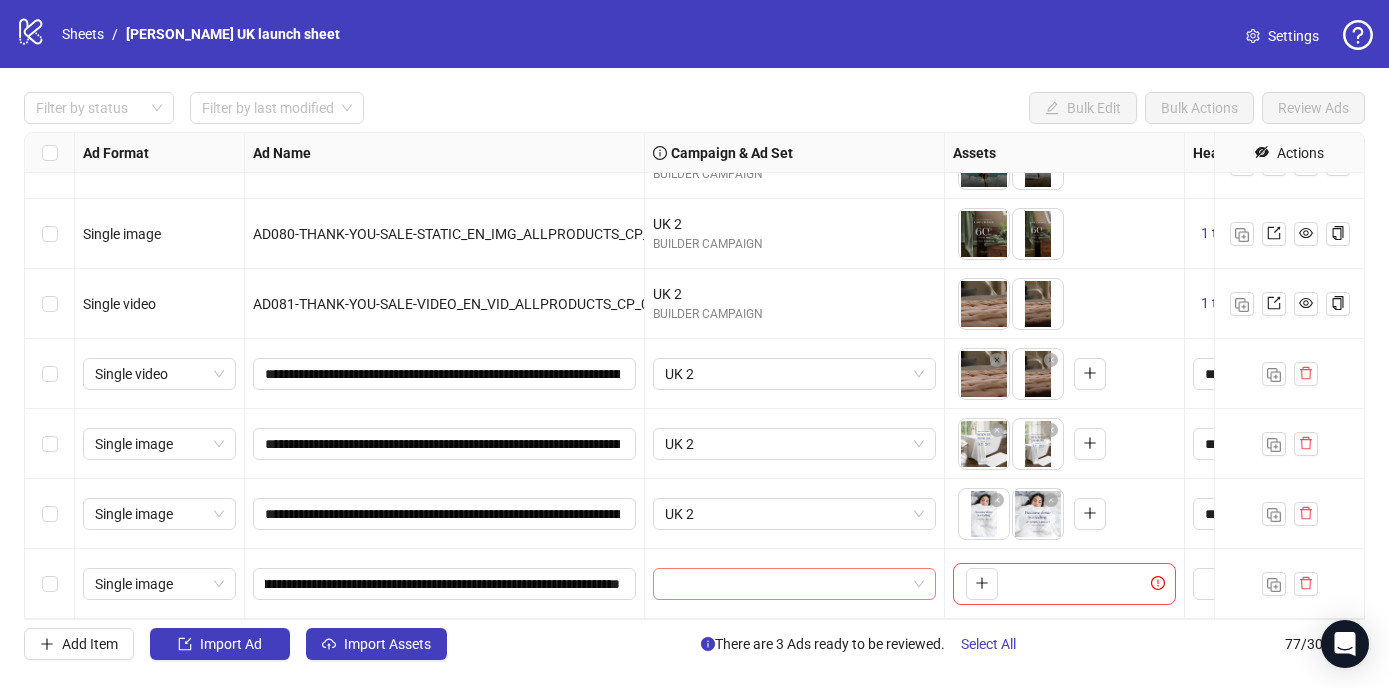 click at bounding box center [785, 584] 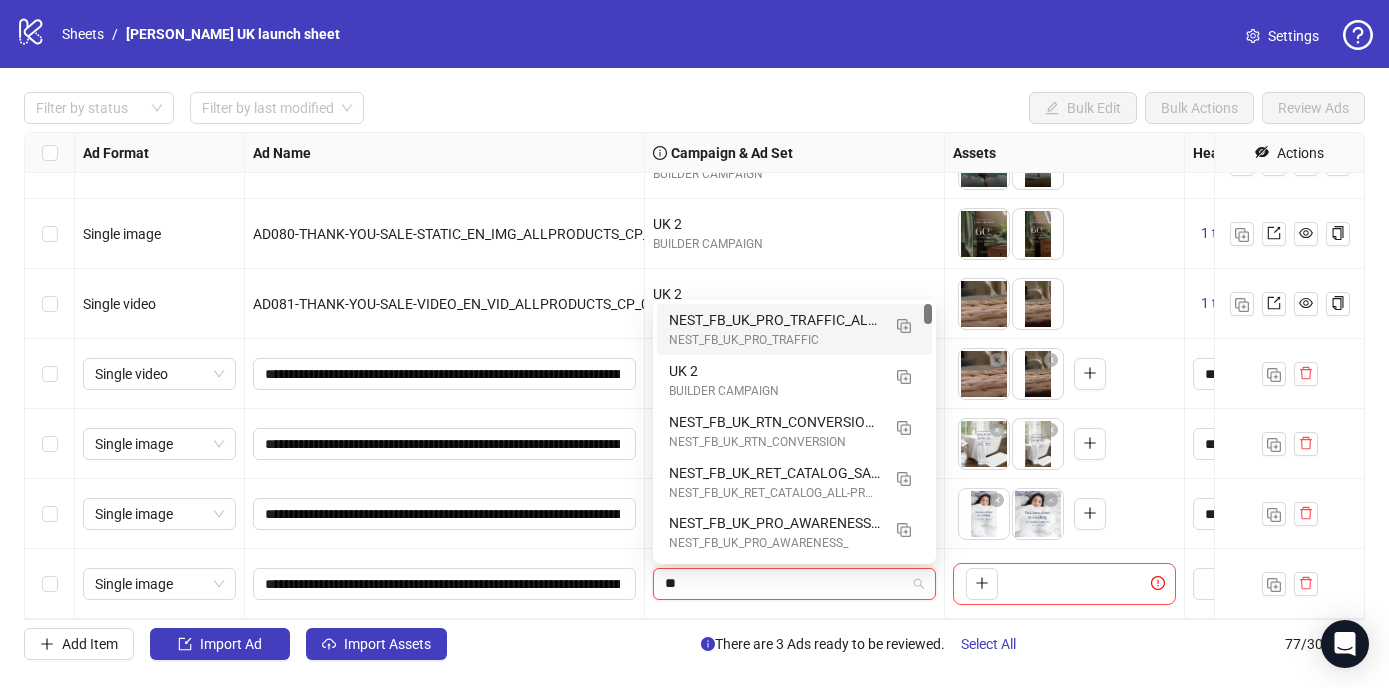 type on "**" 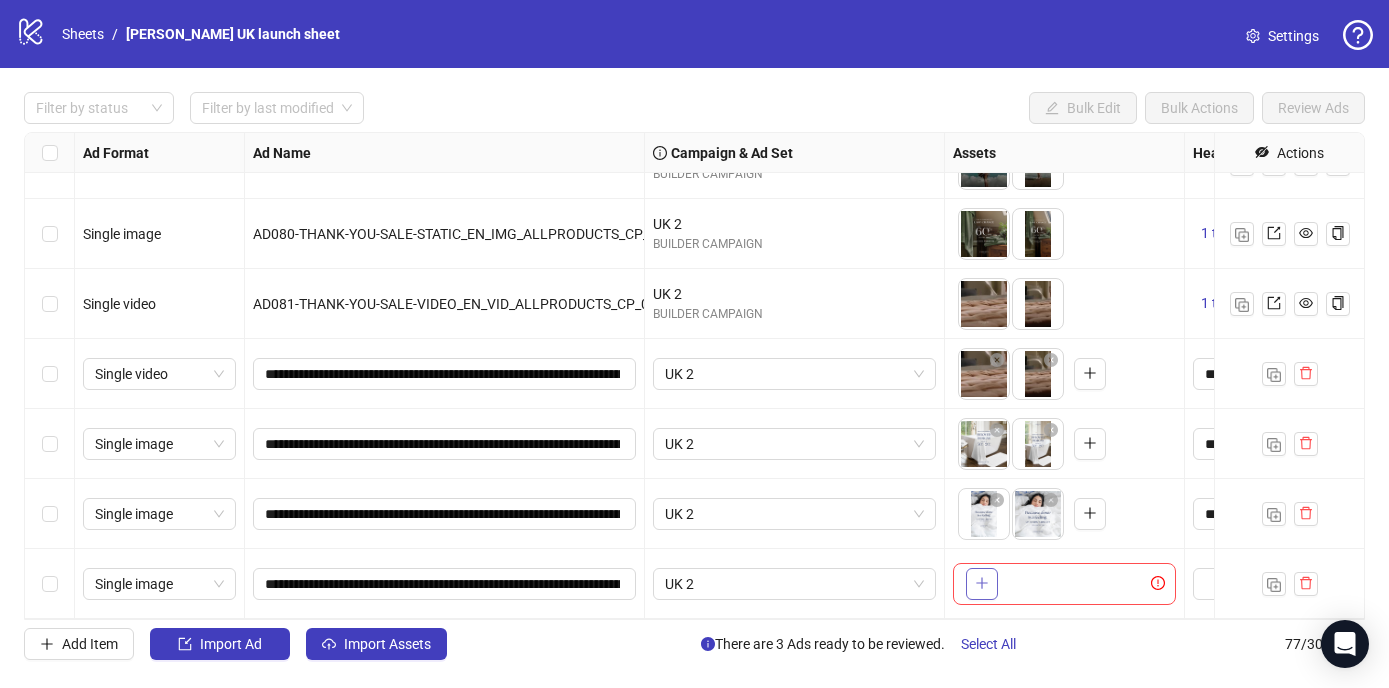 click 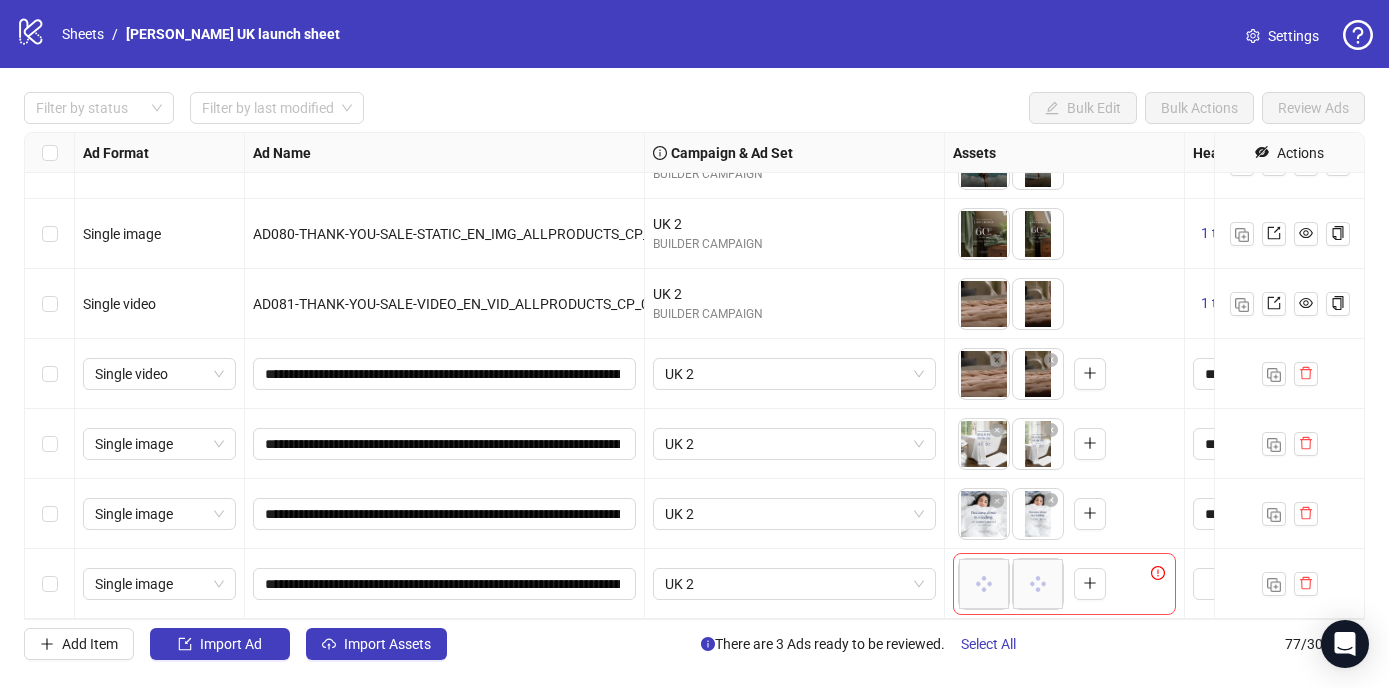 drag, startPoint x: 1041, startPoint y: 529, endPoint x: 999, endPoint y: 529, distance: 42 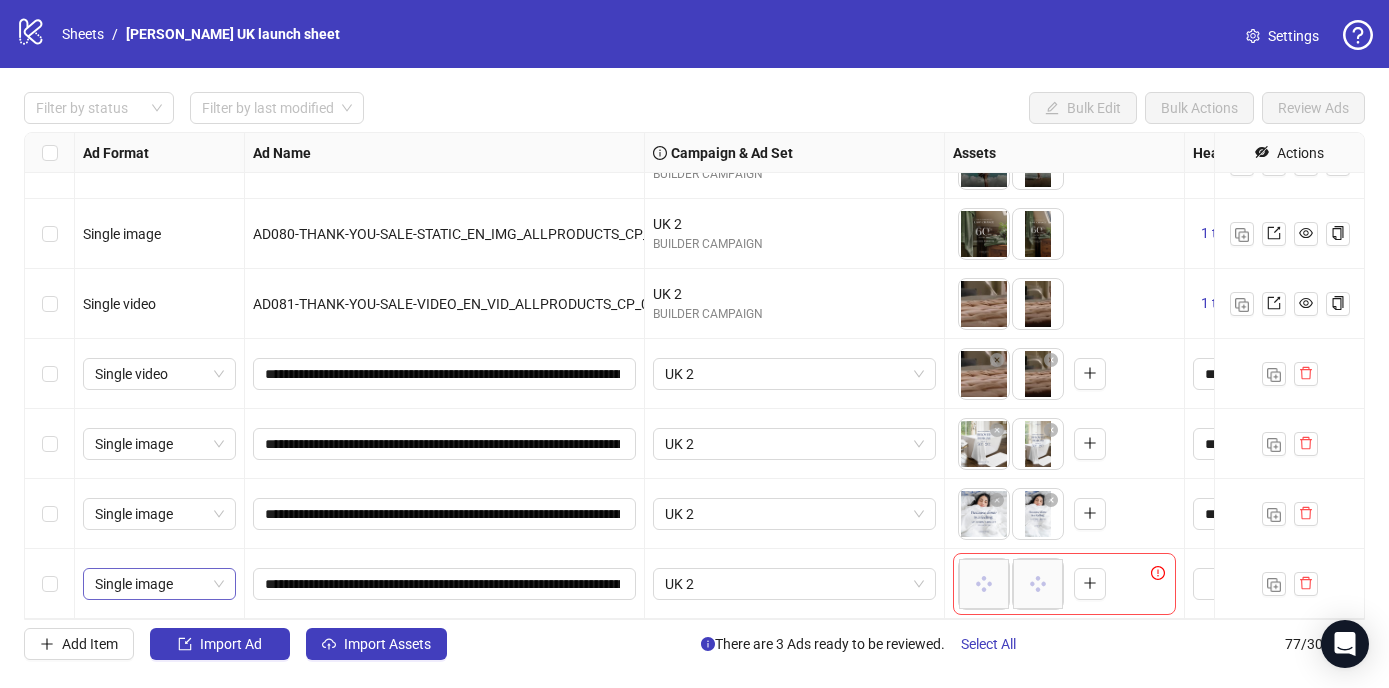 click on "Single image" at bounding box center [159, 584] 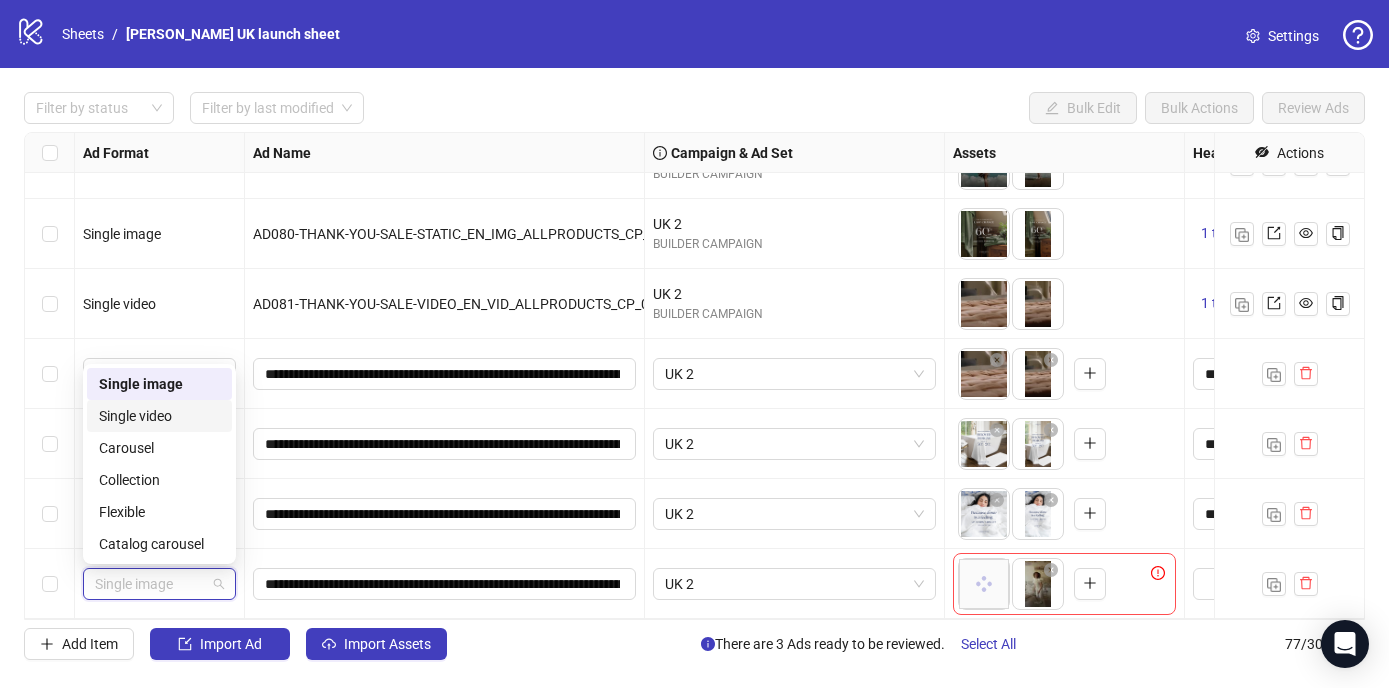 click on "Single video" at bounding box center [159, 416] 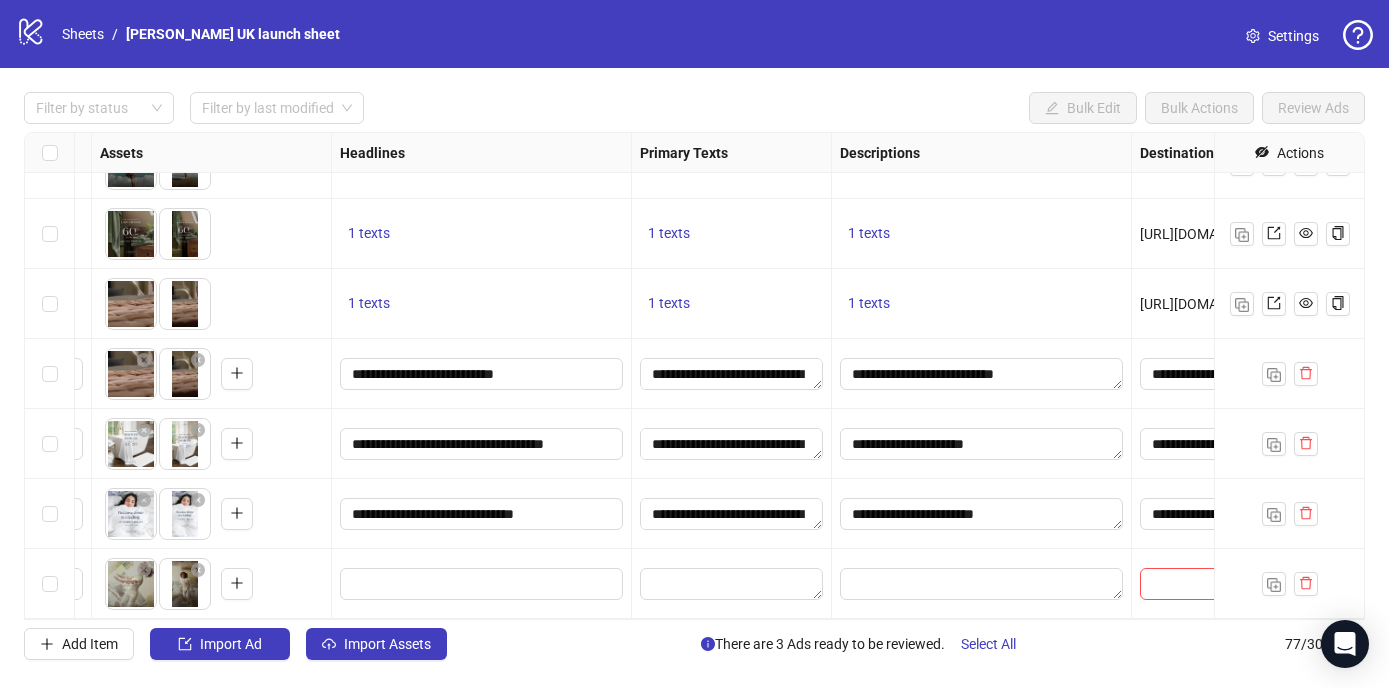 scroll, scrollTop: 4944, scrollLeft: 838, axis: both 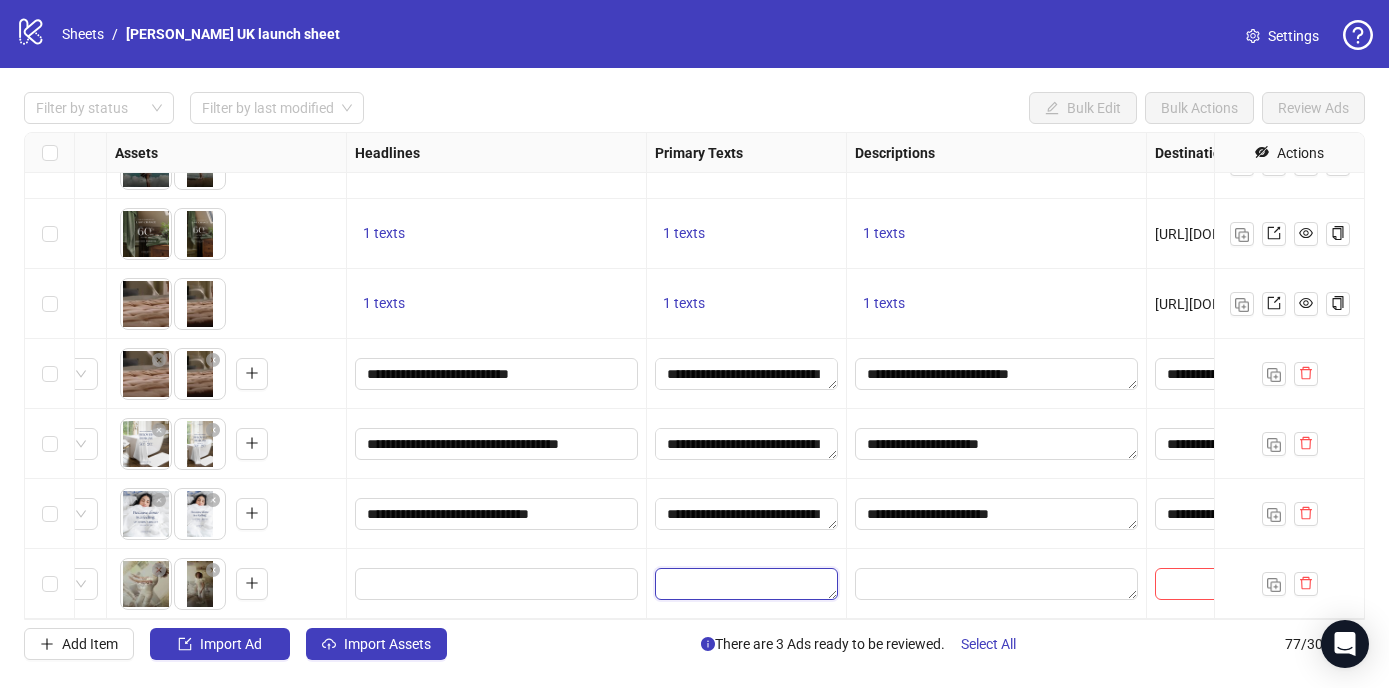 click at bounding box center (746, 584) 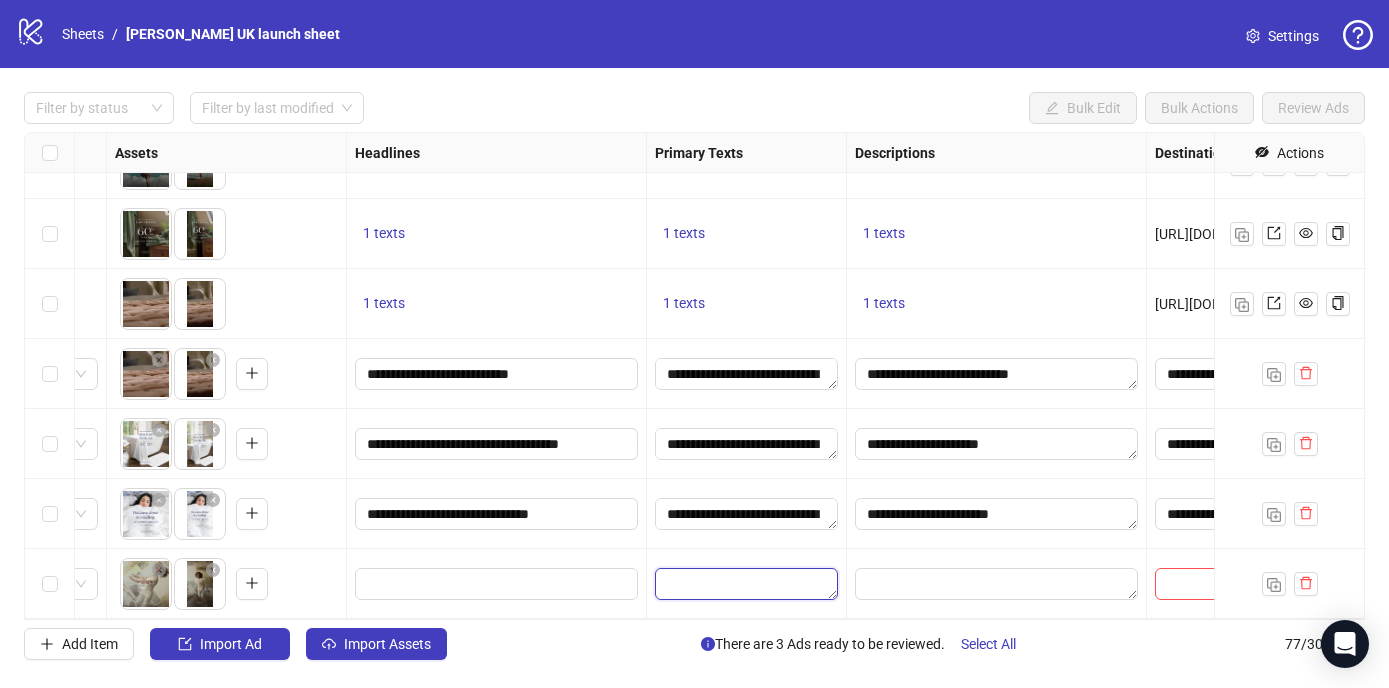 click at bounding box center [746, 584] 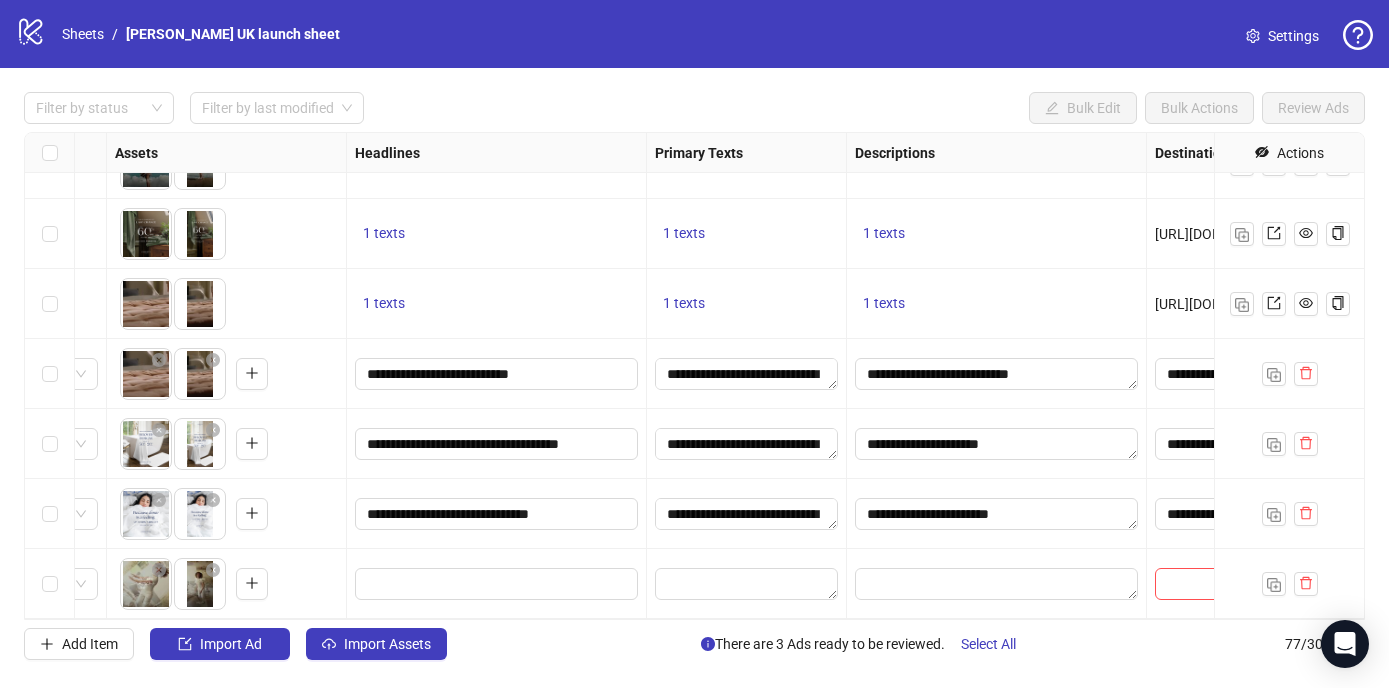 click at bounding box center (746, 584) 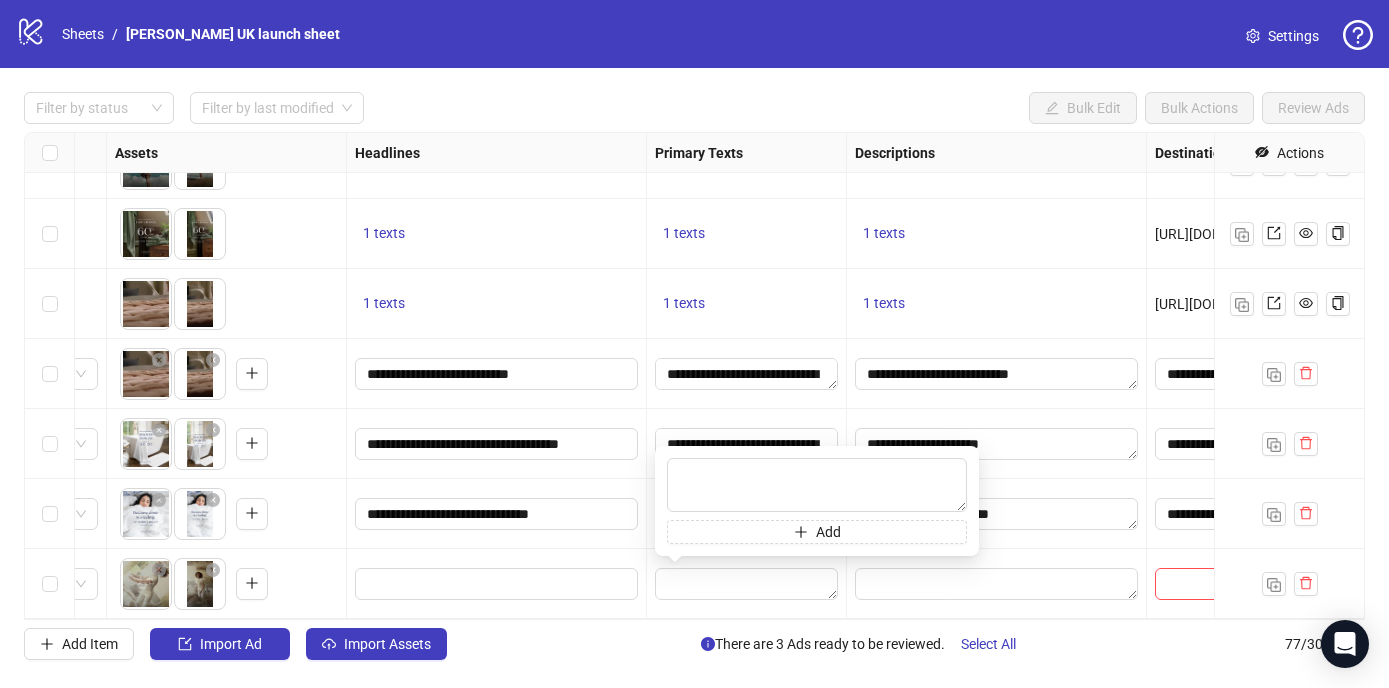 click at bounding box center (746, 584) 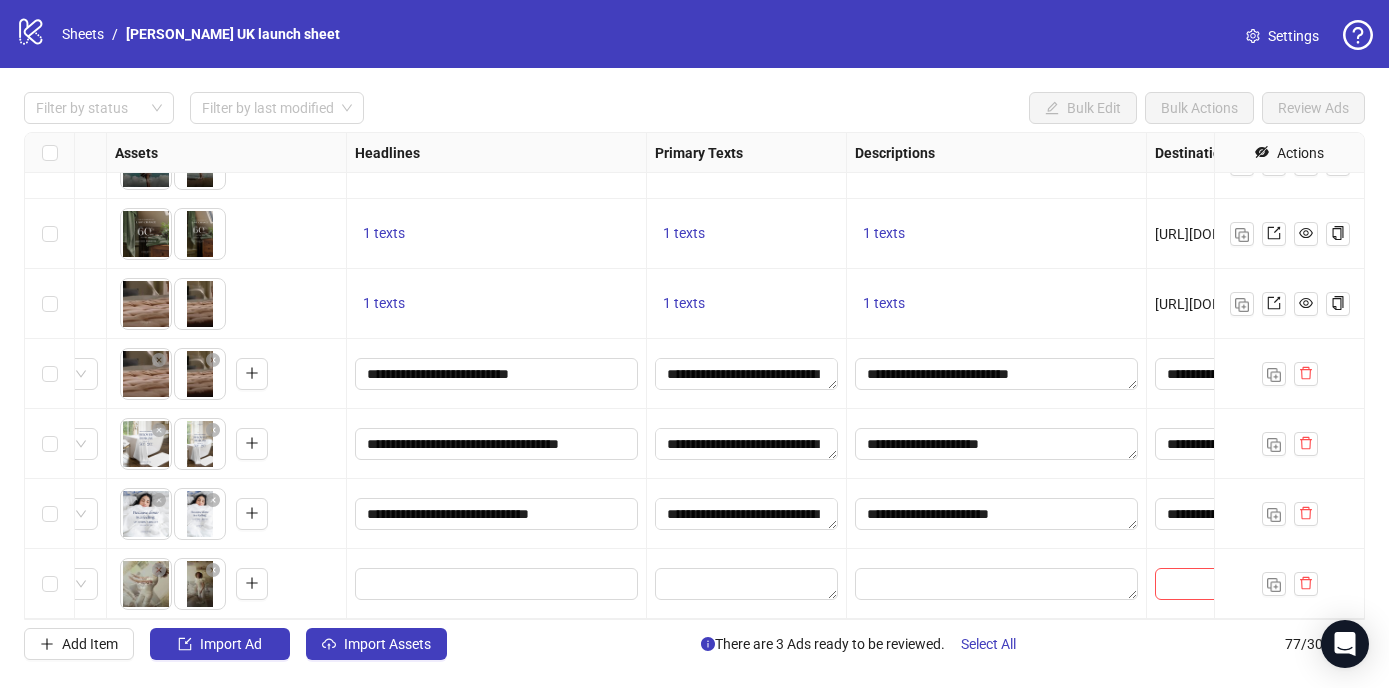 click at bounding box center [746, 584] 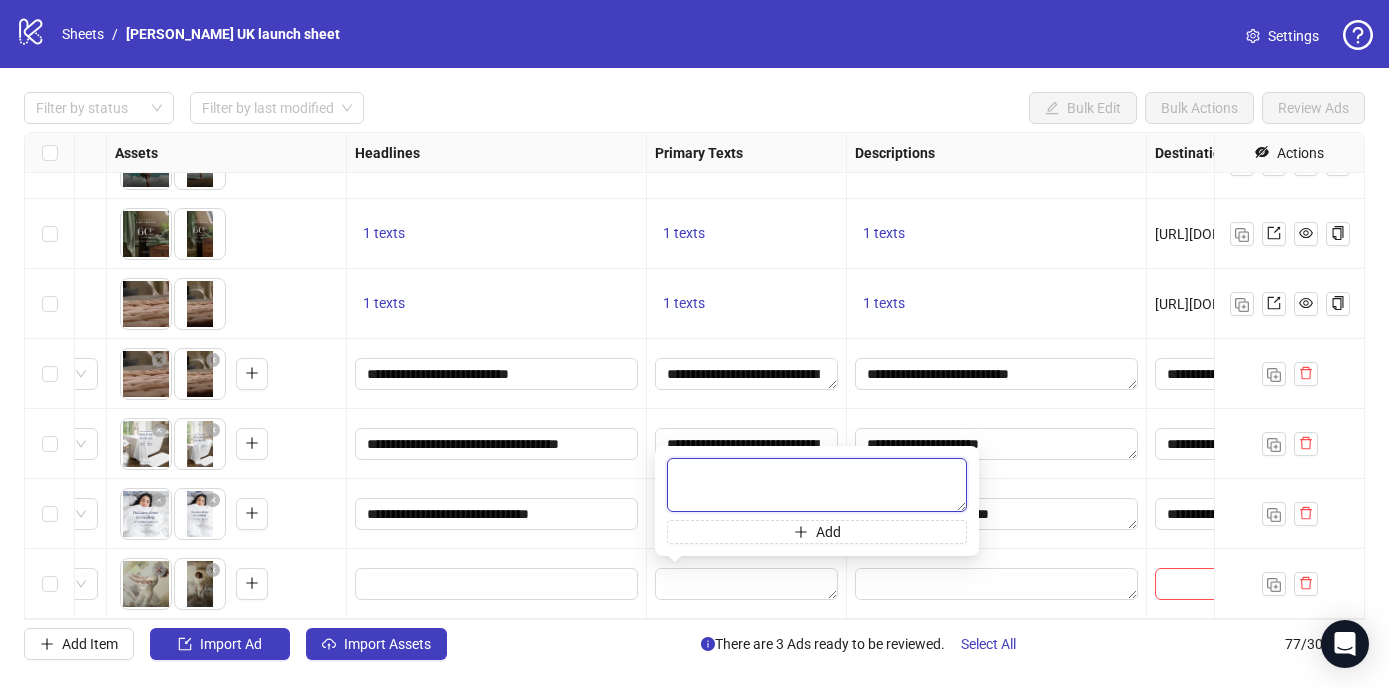 paste on "**********" 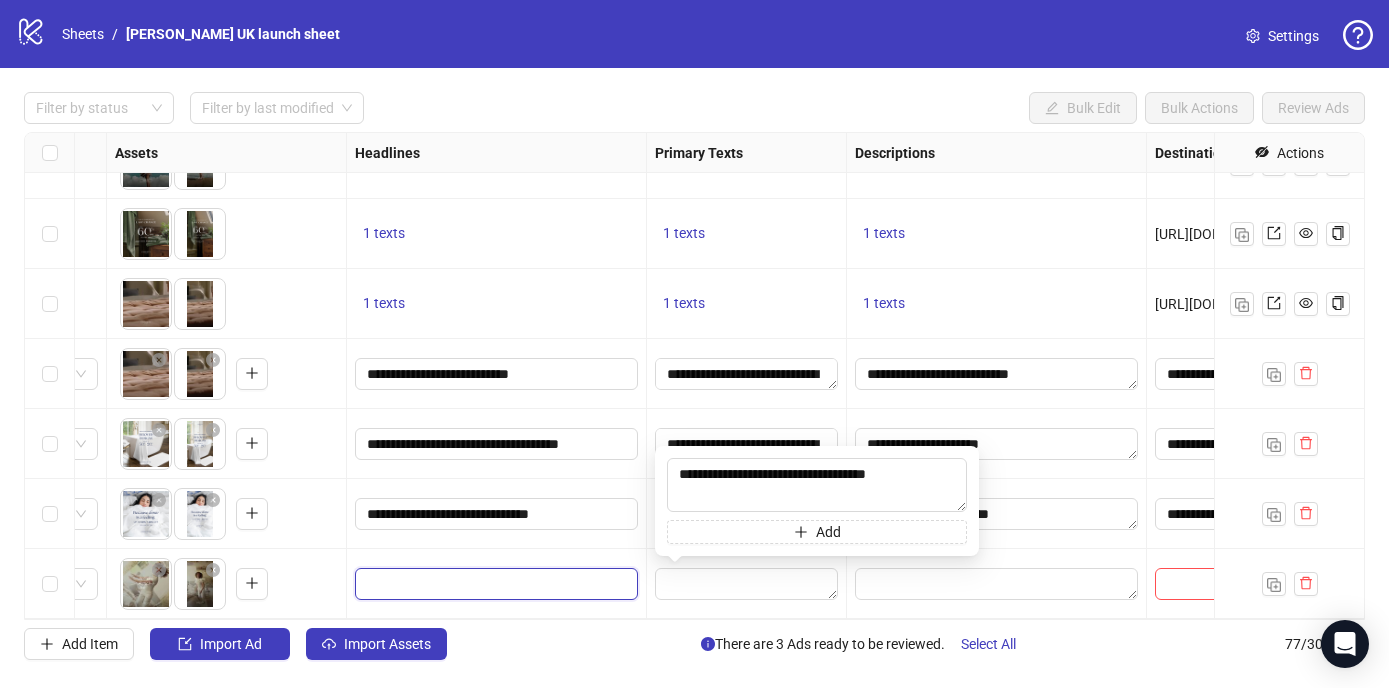 click at bounding box center (494, 584) 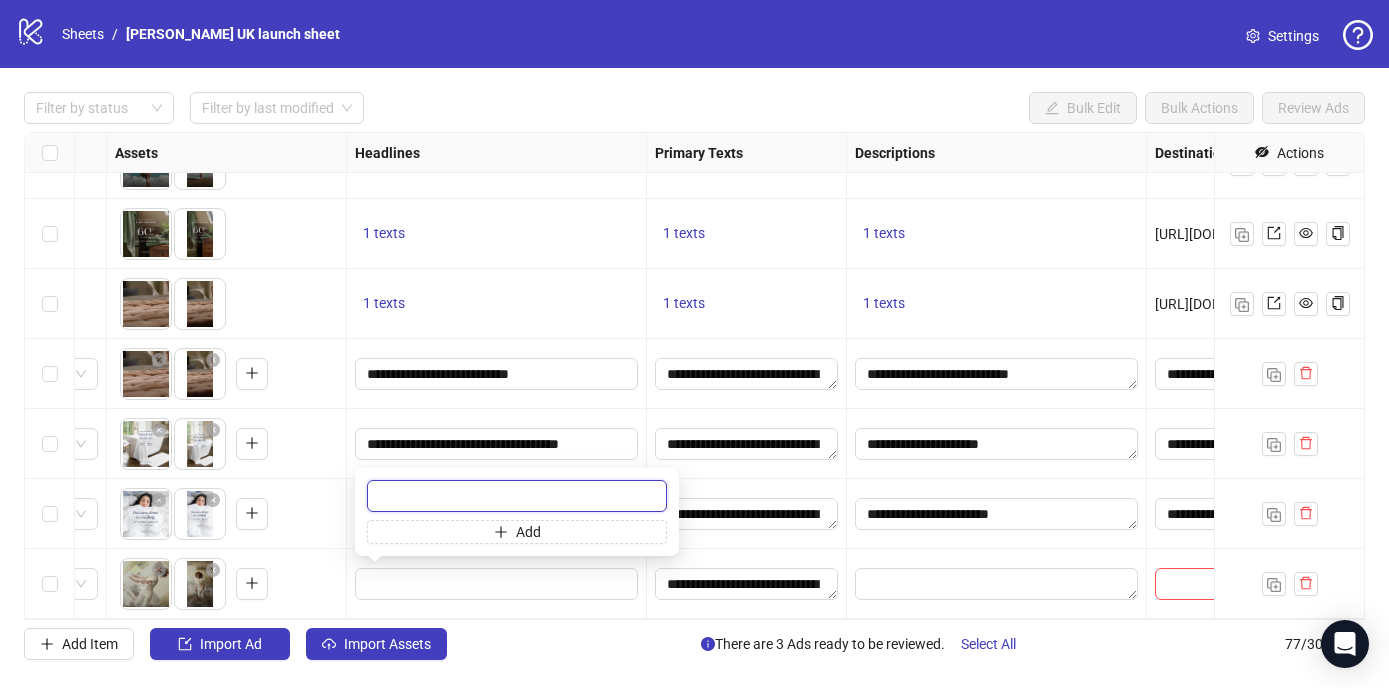 paste on "**********" 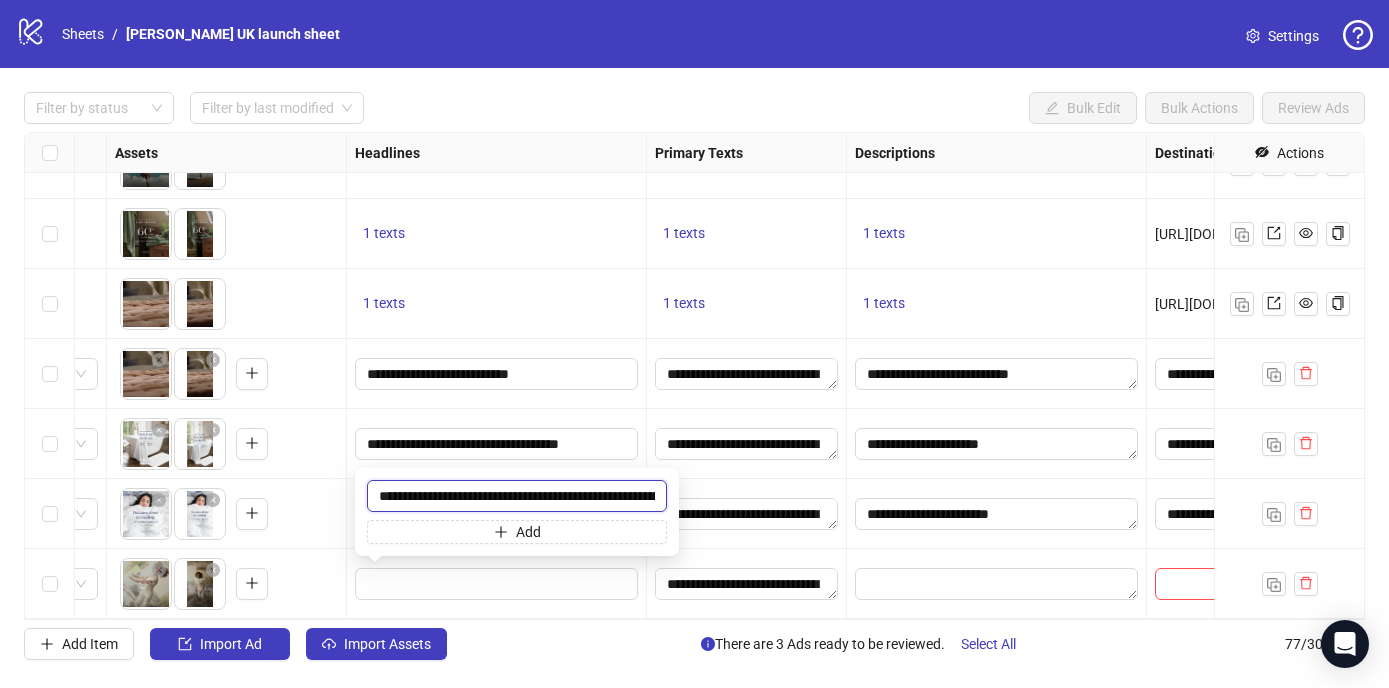 scroll, scrollTop: 0, scrollLeft: 251, axis: horizontal 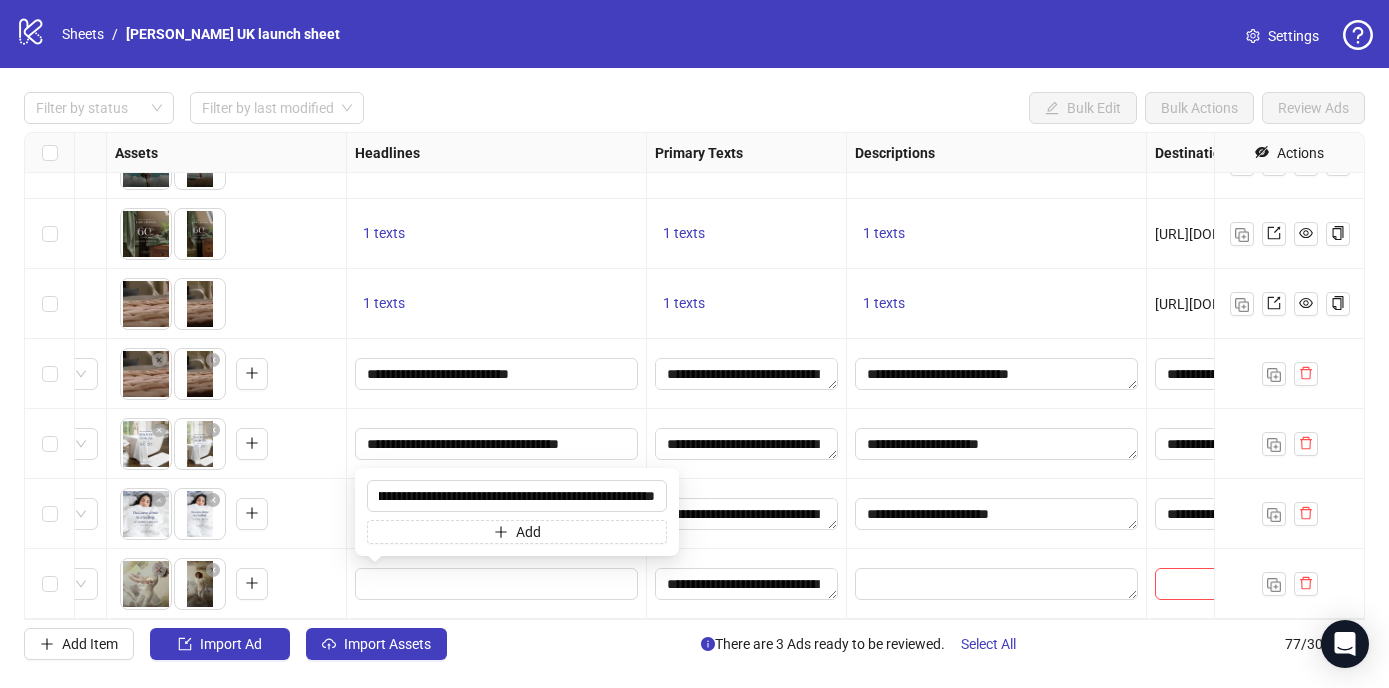 click on "**********" at bounding box center [747, 514] 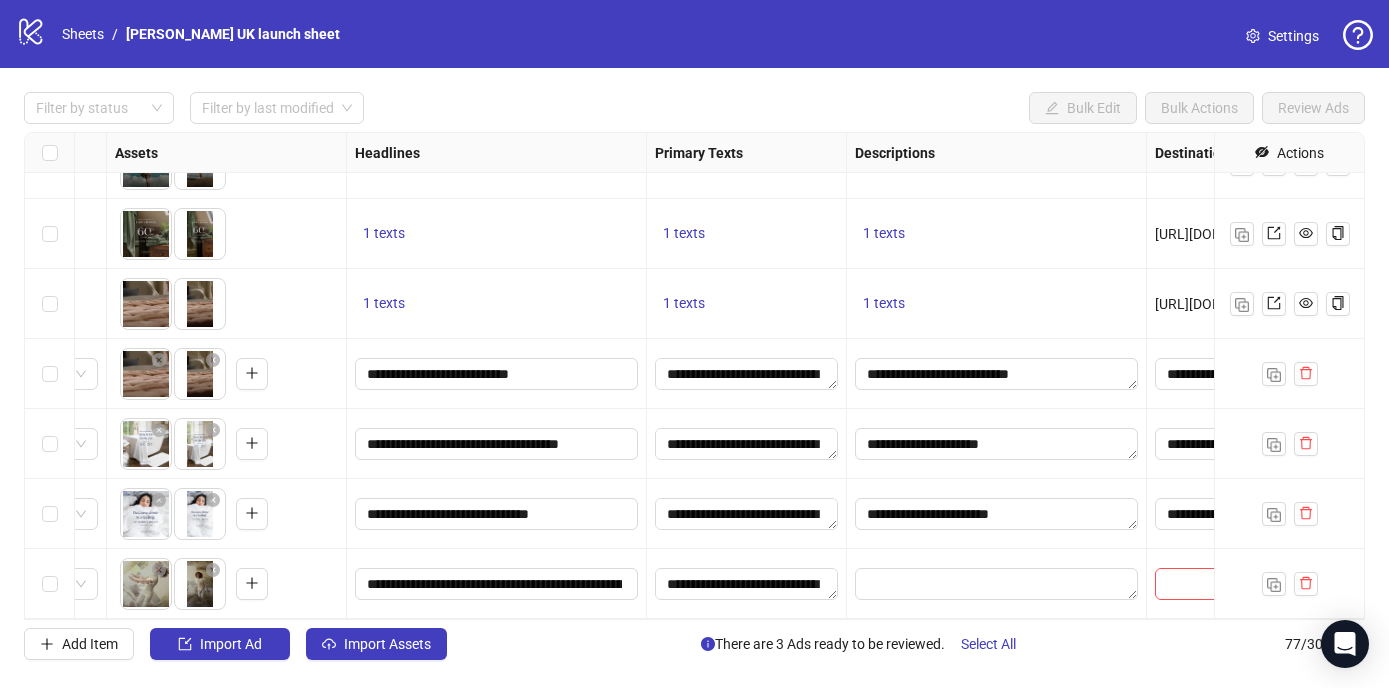 scroll, scrollTop: 4944, scrollLeft: 930, axis: both 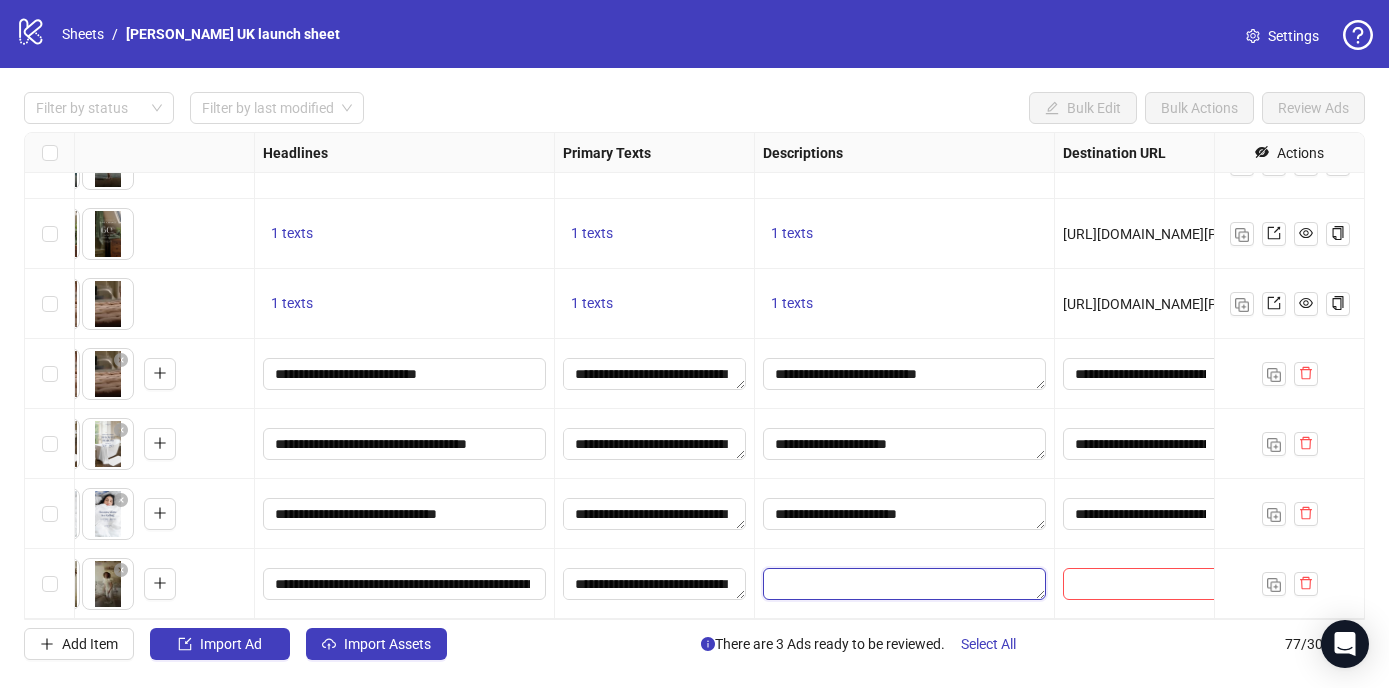 click at bounding box center [904, 584] 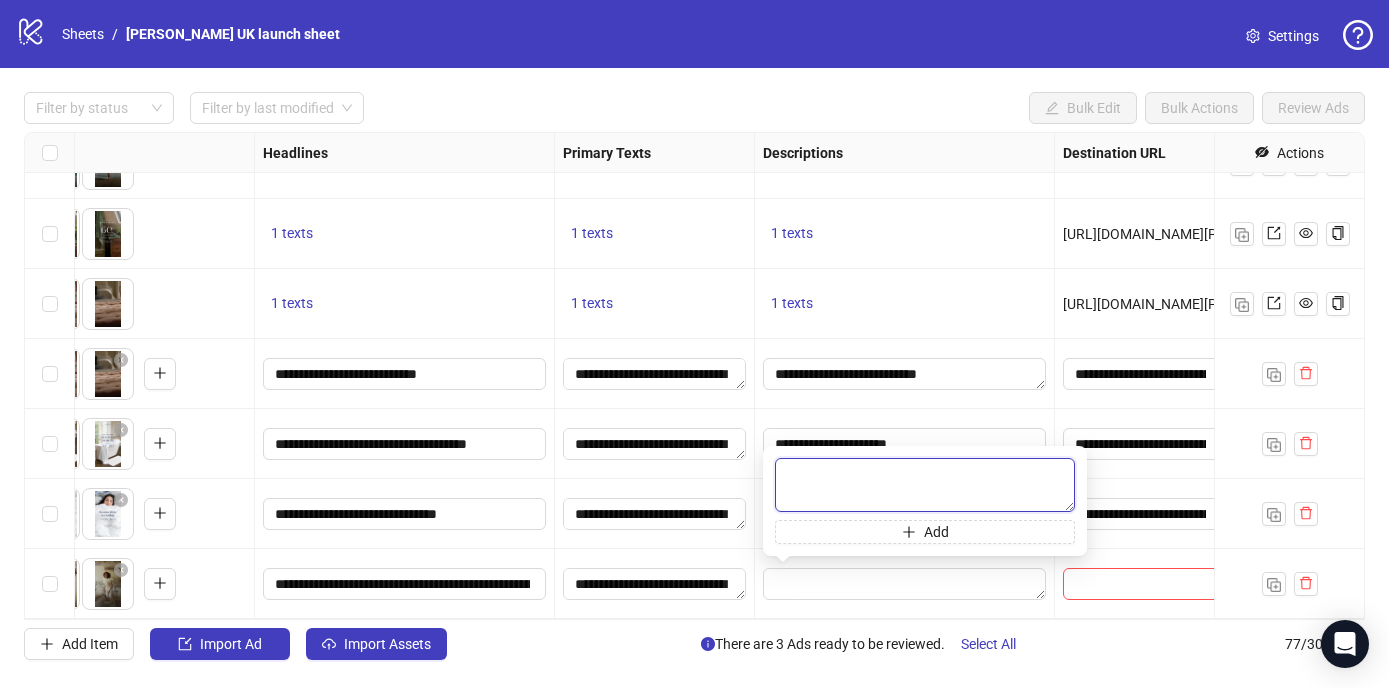 paste on "**********" 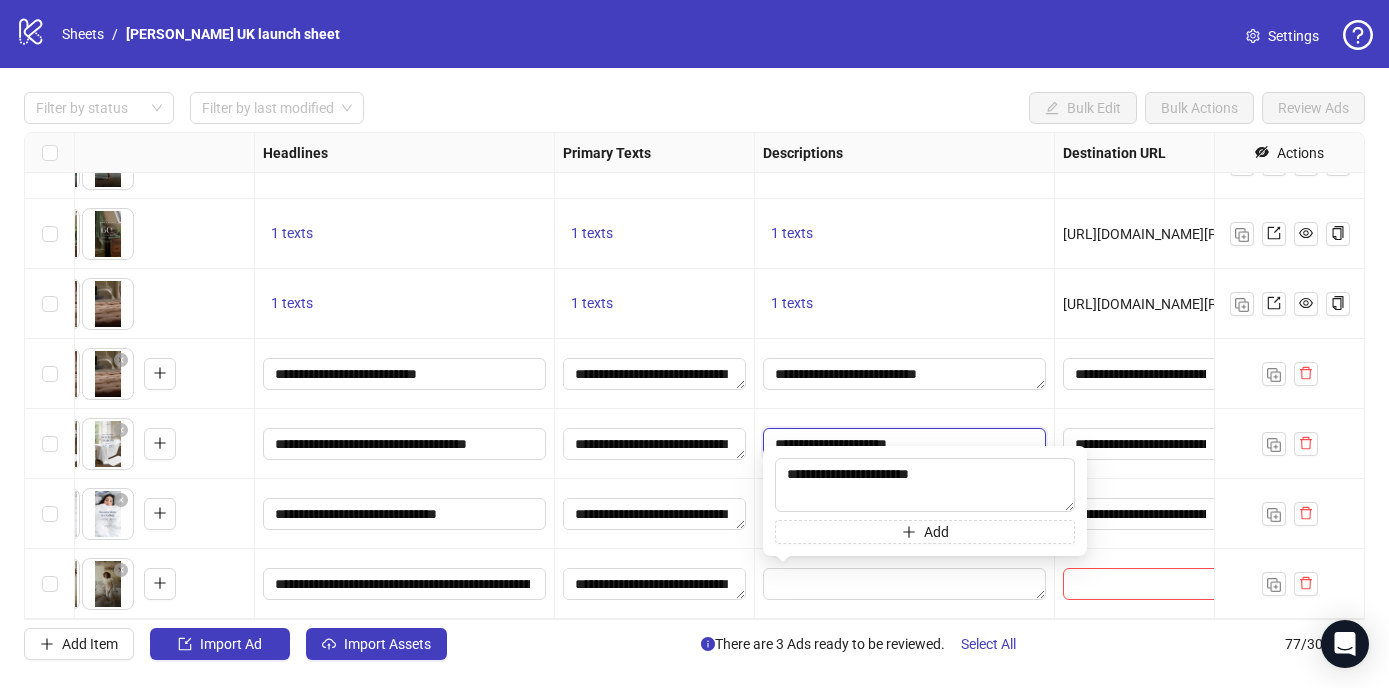 click on "**********" at bounding box center [904, 444] 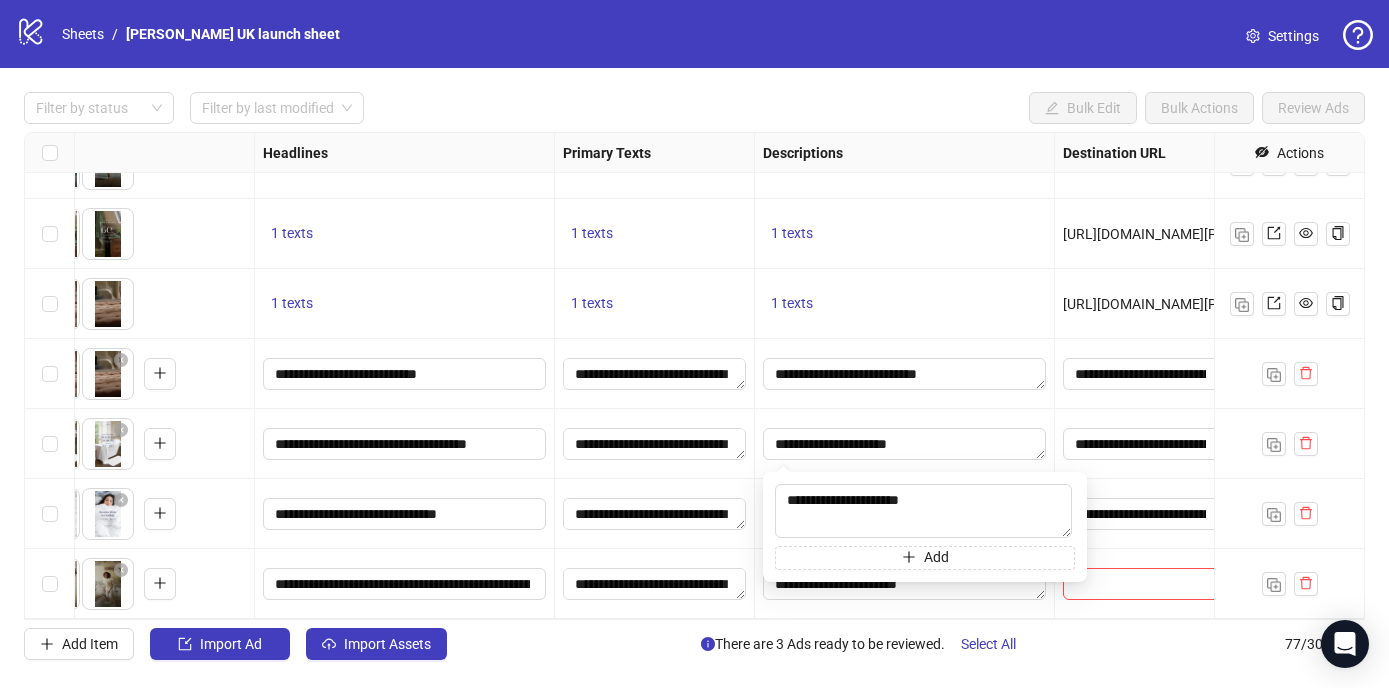 click on "Filter by status Filter by last modified Bulk Edit Bulk Actions Review Ads Ad Format Ad Name Campaign & Ad Set Assets Headlines Primary Texts Descriptions Destination URL App Product Page ID Display URL Leadgen Form Product Set ID Call to Action Actions UK 2 BUILDER CAMPAIGN
To pick up a draggable item, press the space bar.
While dragging, use the arrow keys to move the item.
Press space again to drop the item in its new position, or press escape to cancel.
1 texts 1 texts 1 texts [URL][DOMAIN_NAME][PERSON_NAME] - UK 2 BUILDER CAMPAIGN
To pick up a draggable item, press the space bar.
While dragging, use the arrow keys to move the item.
Press space again to drop the item in its new position, or press escape to cancel.
1 texts 1 texts 1 texts [URL][DOMAIN_NAME][PERSON_NAME] - UK 2 BUILDER CAMPAIGN 1 texts 1 texts 1 texts [URL][DOMAIN_NAME][PERSON_NAME] - [GEOGRAPHIC_DATA] 2 BUILDER CAMPAIGN 1 texts 1 texts 1 texts - [GEOGRAPHIC_DATA] 2 UK 2 UK 2 UK 2 77 /" at bounding box center [694, 376] 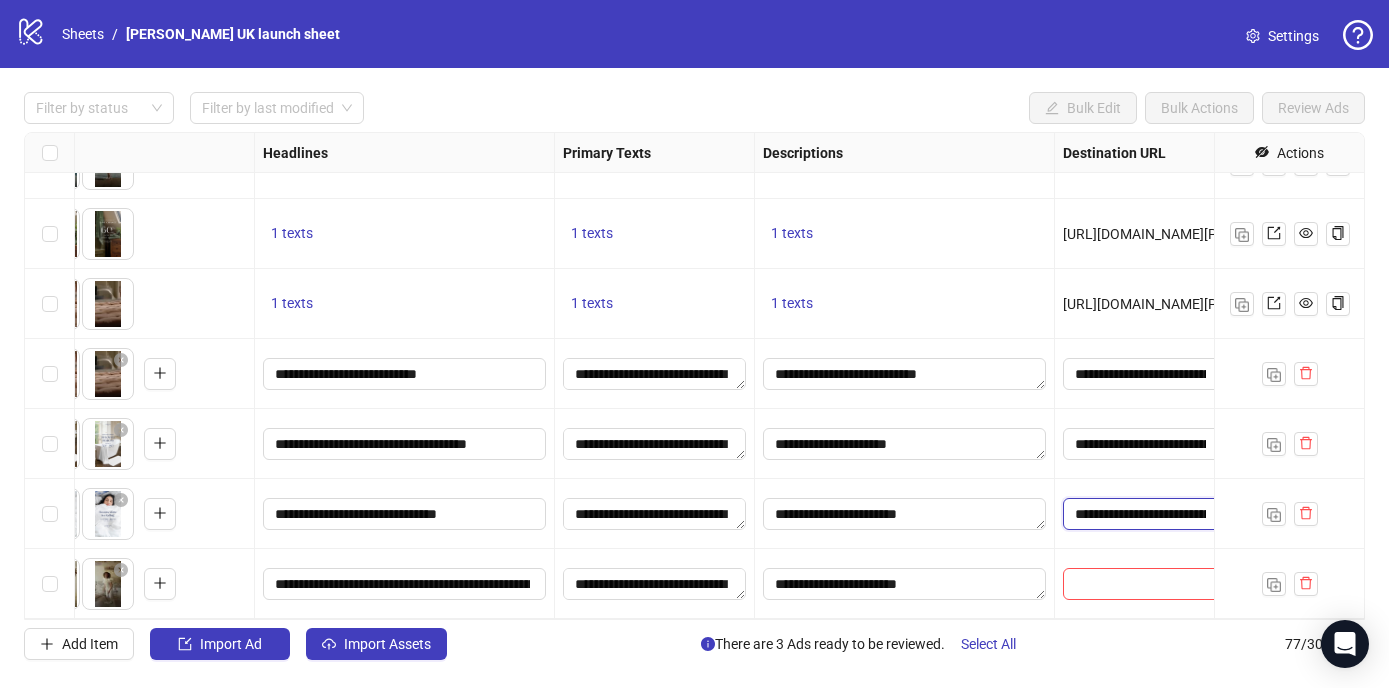 click on "**********" at bounding box center (1140, 514) 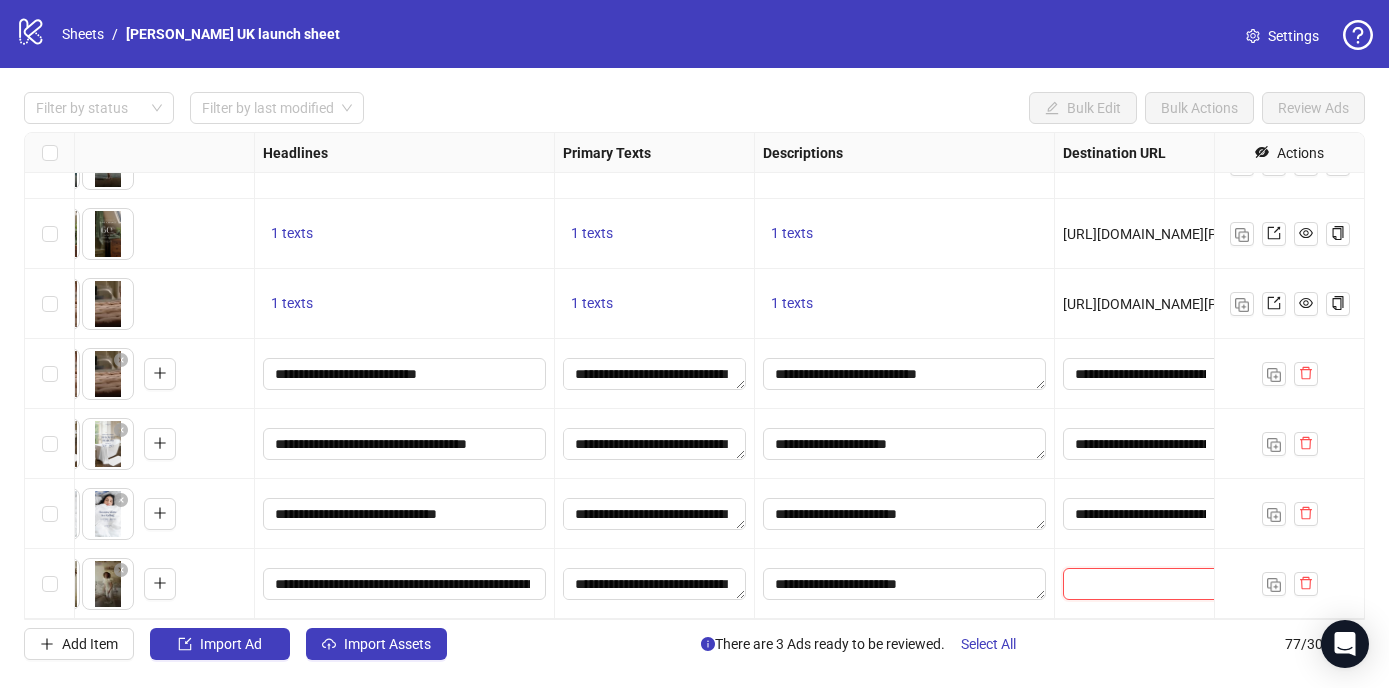 click at bounding box center (1133, 584) 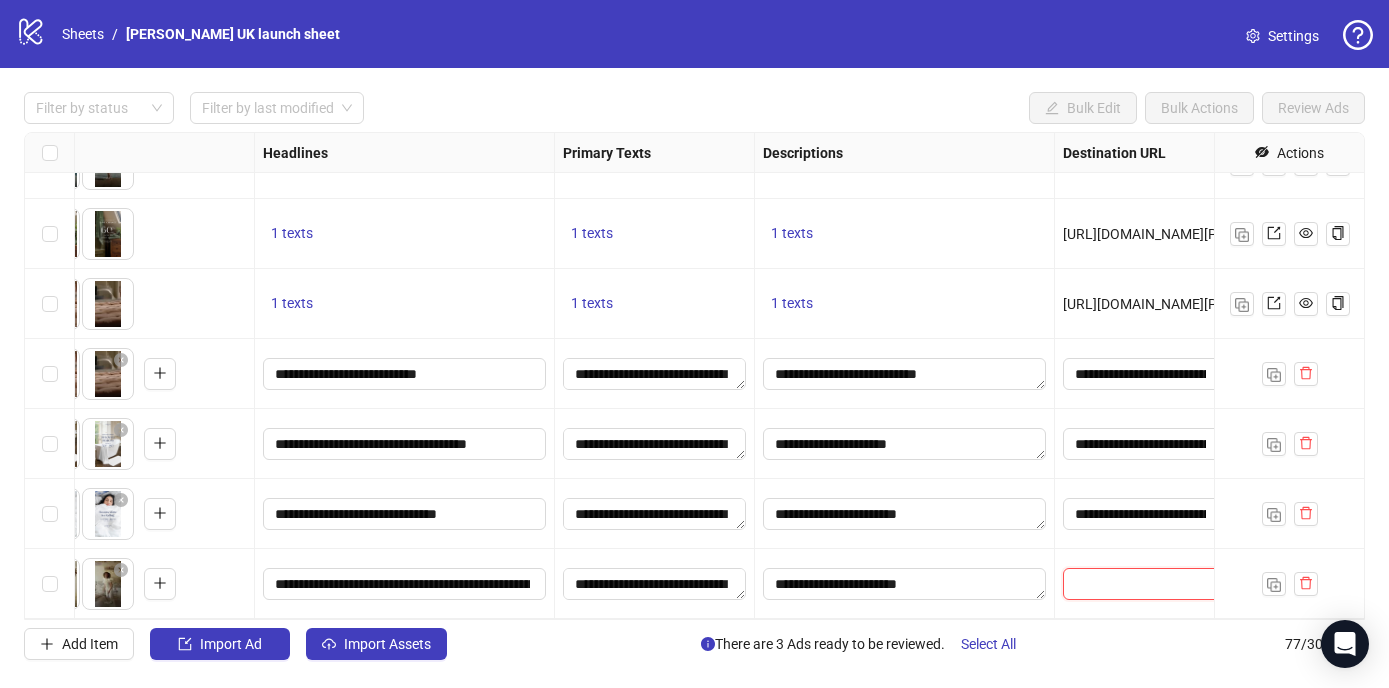 paste on "**********" 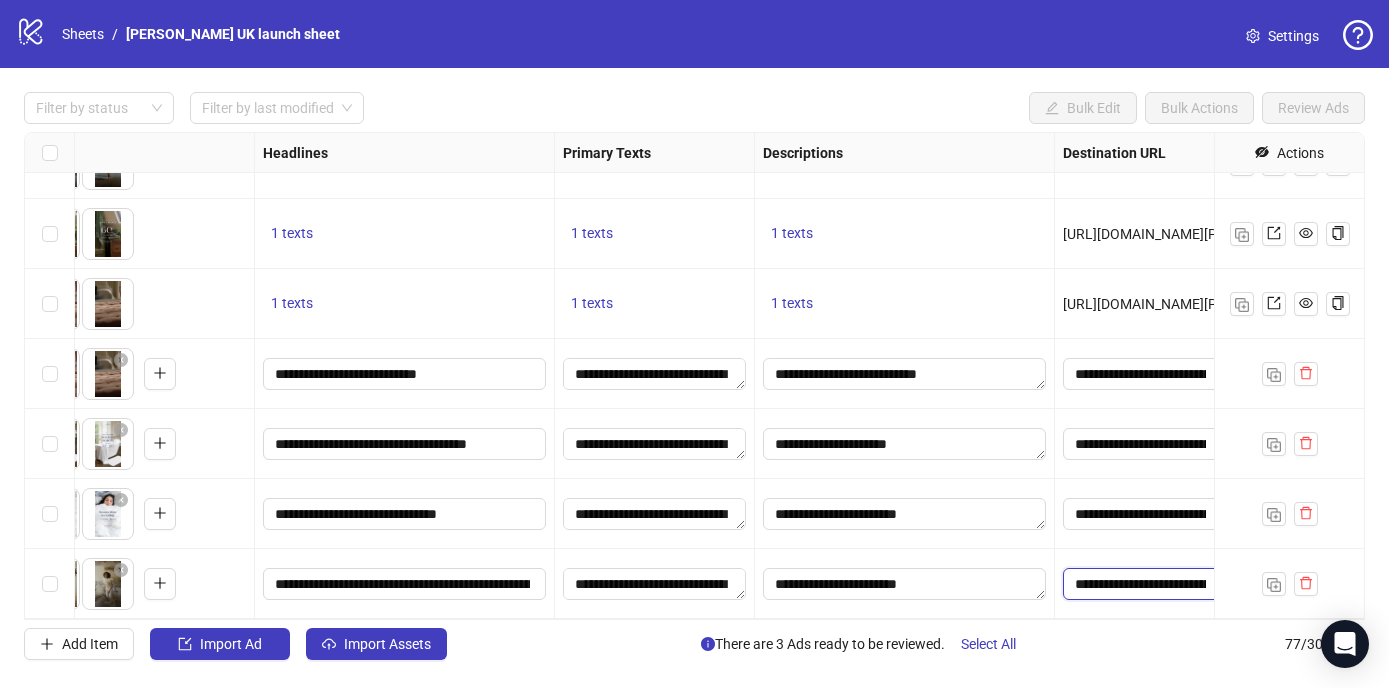 scroll, scrollTop: 0, scrollLeft: 187, axis: horizontal 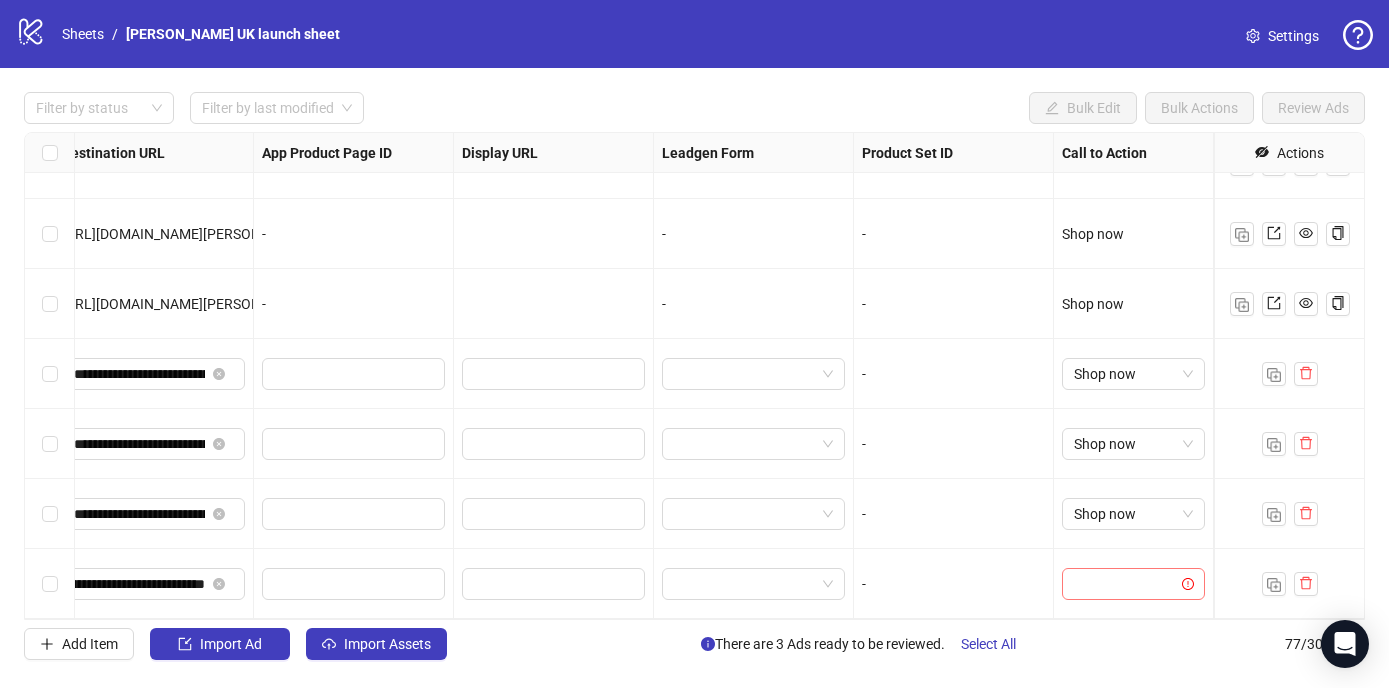 click at bounding box center (1124, 584) 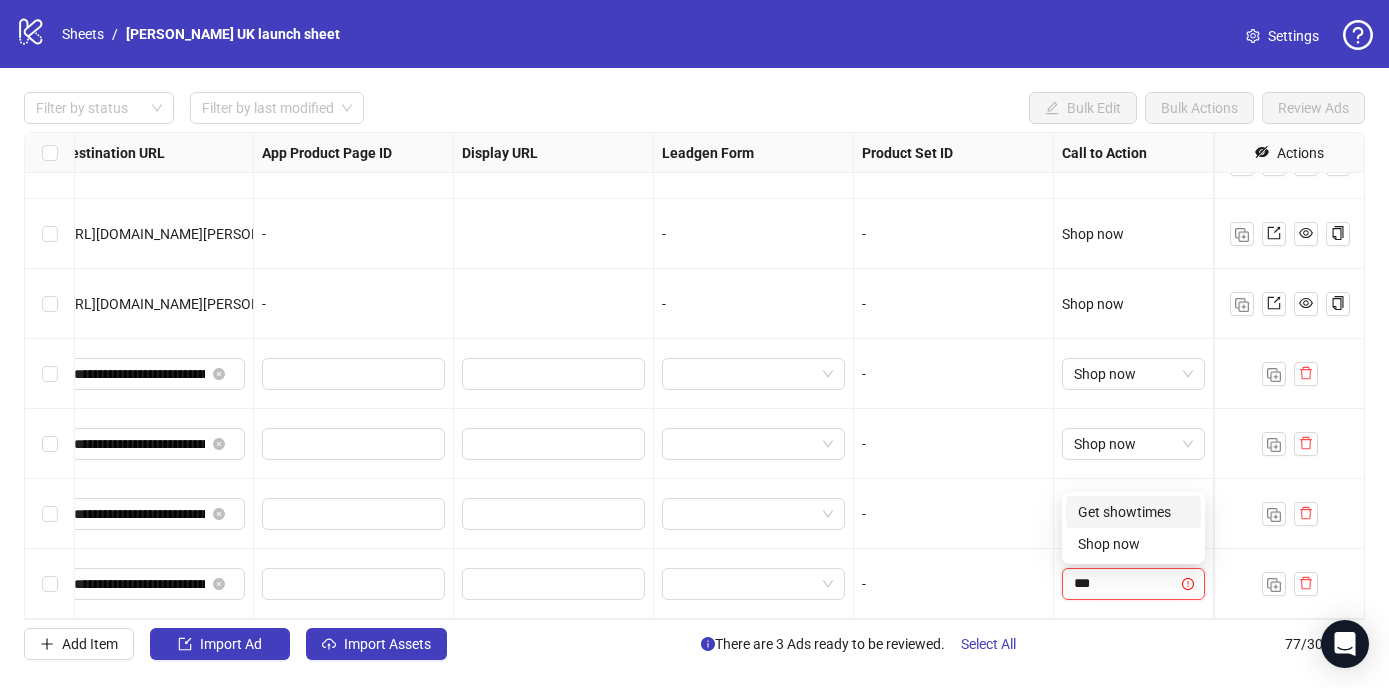 type on "****" 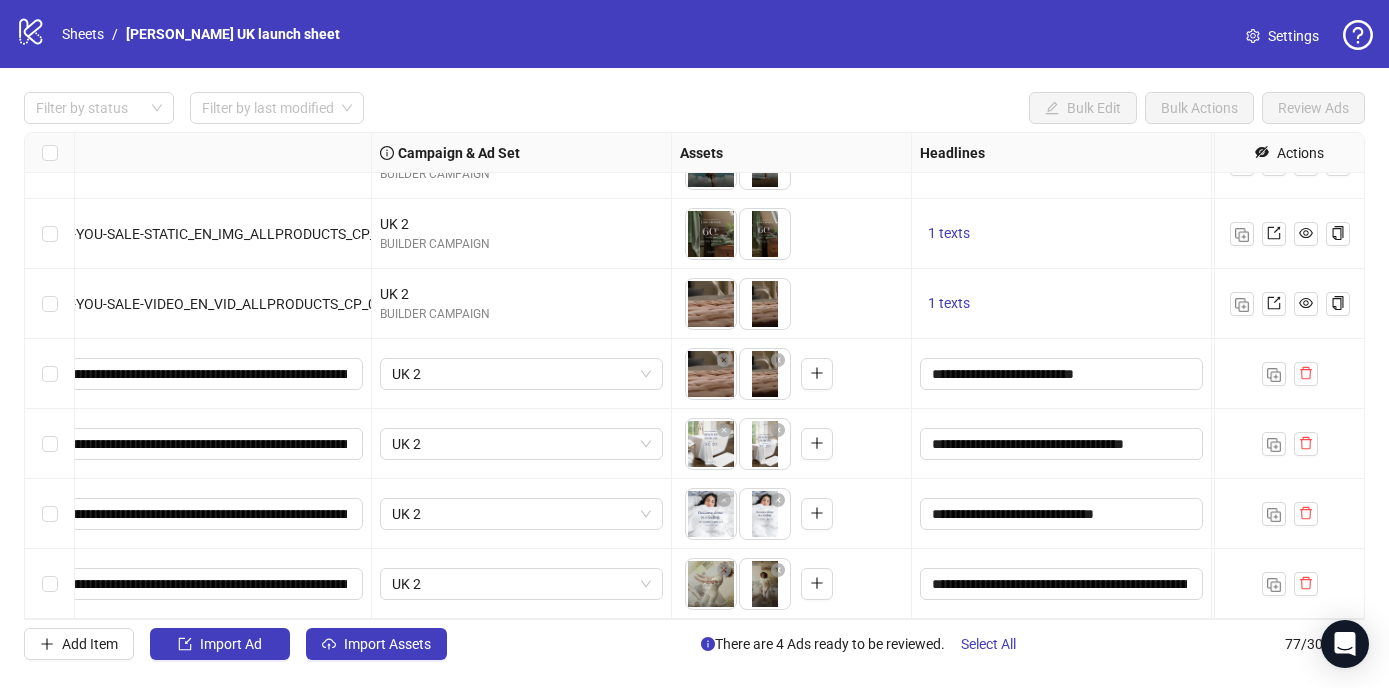 scroll, scrollTop: 4944, scrollLeft: 0, axis: vertical 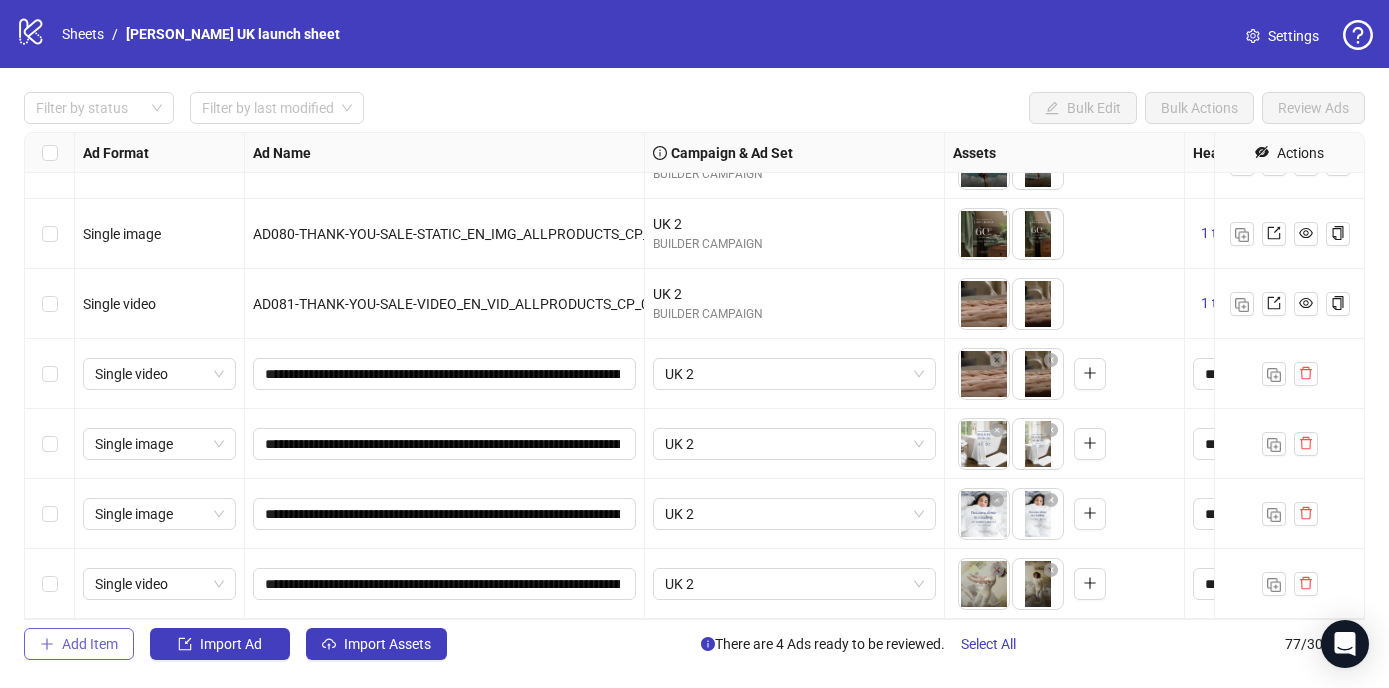 click on "Add Item" at bounding box center (90, 644) 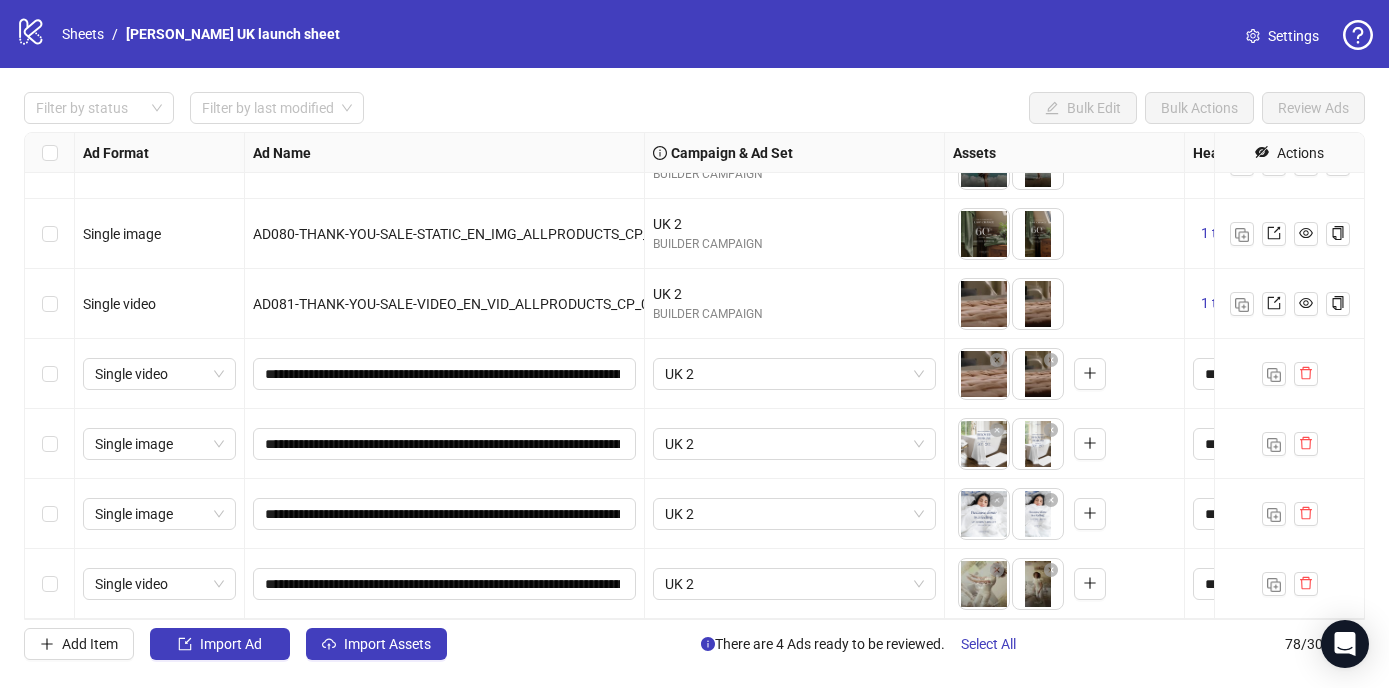 scroll, scrollTop: 5014, scrollLeft: 0, axis: vertical 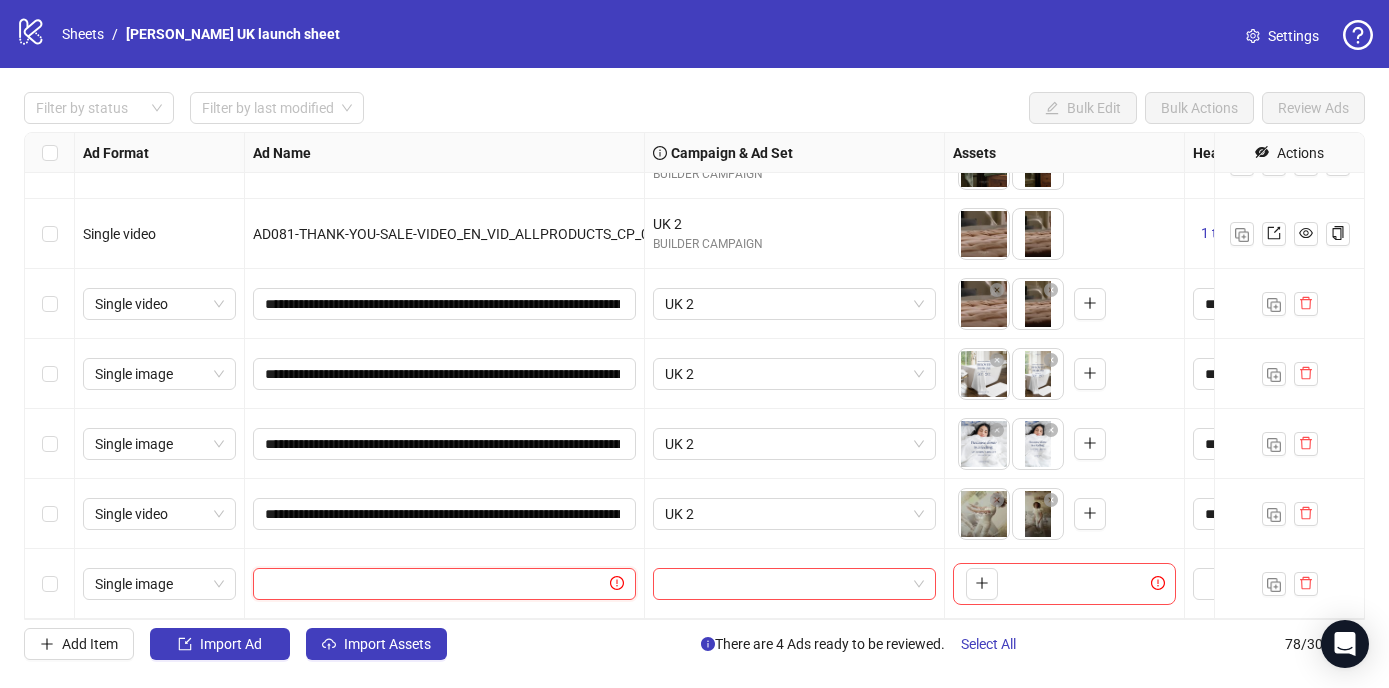 click at bounding box center (435, 584) 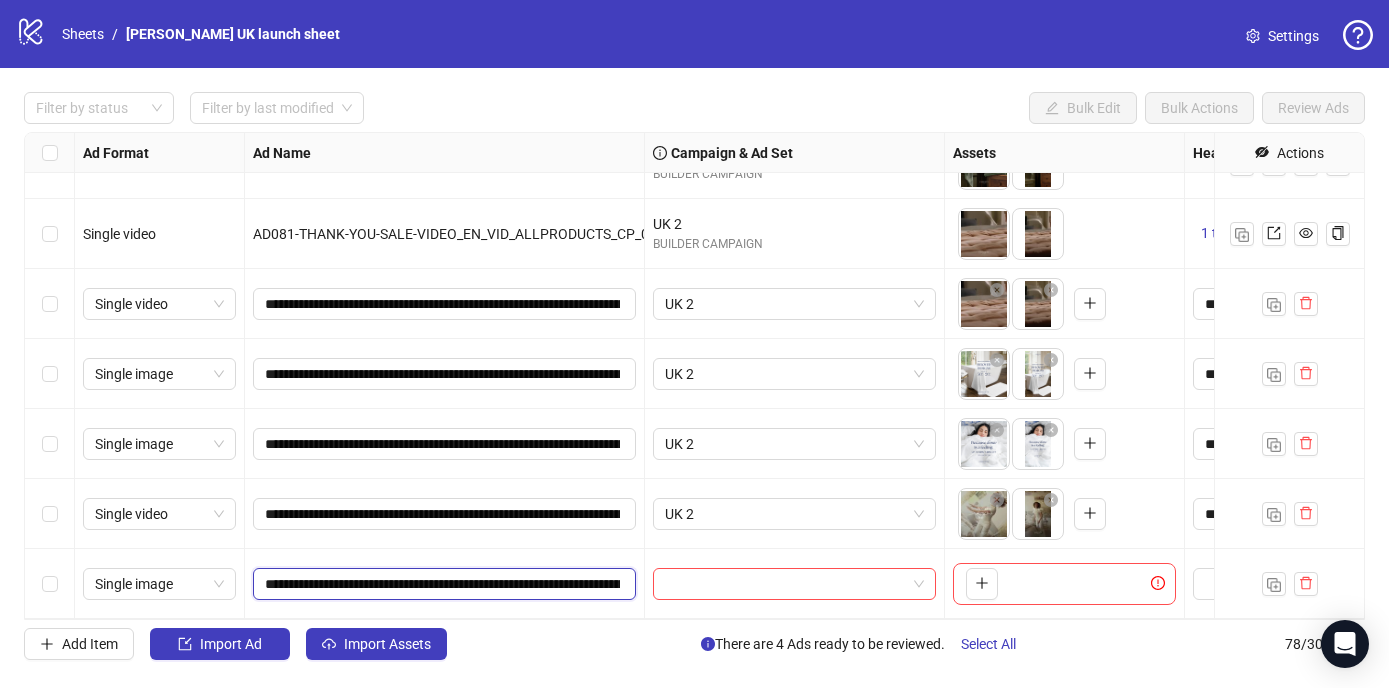 scroll, scrollTop: 0, scrollLeft: 409, axis: horizontal 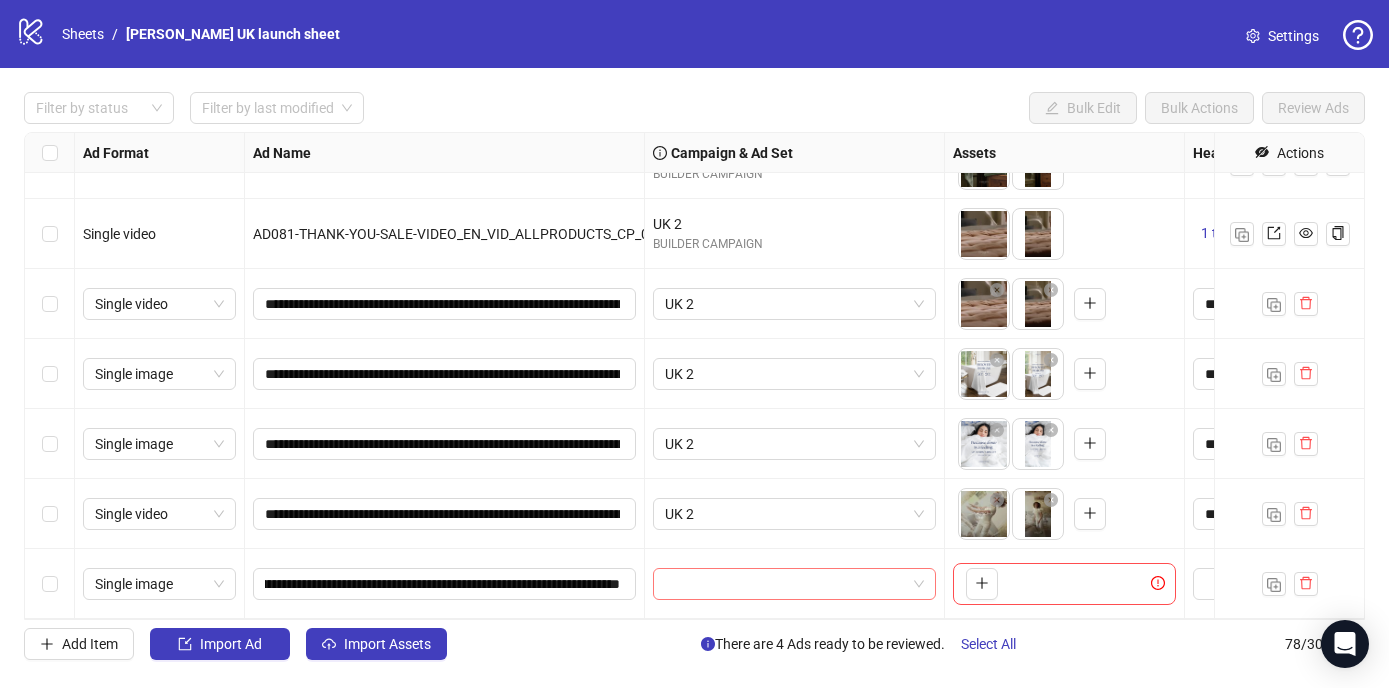 click at bounding box center [785, 584] 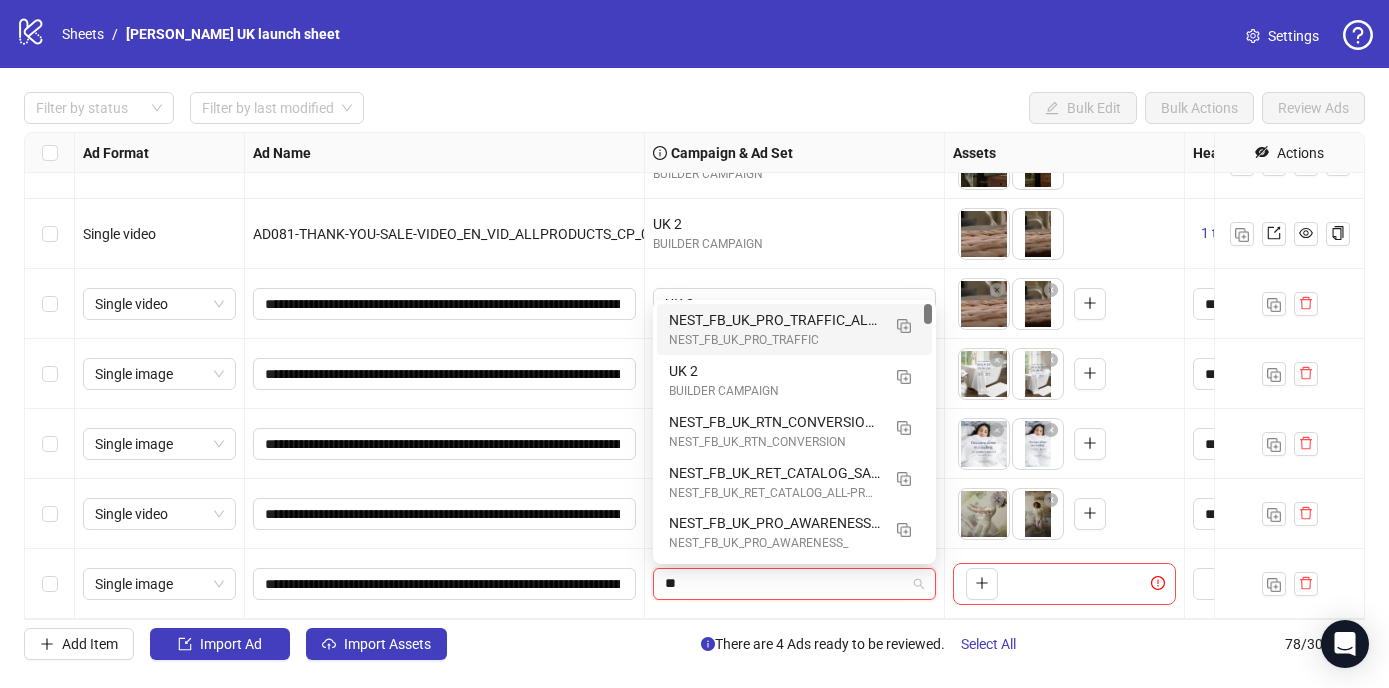 type on "**" 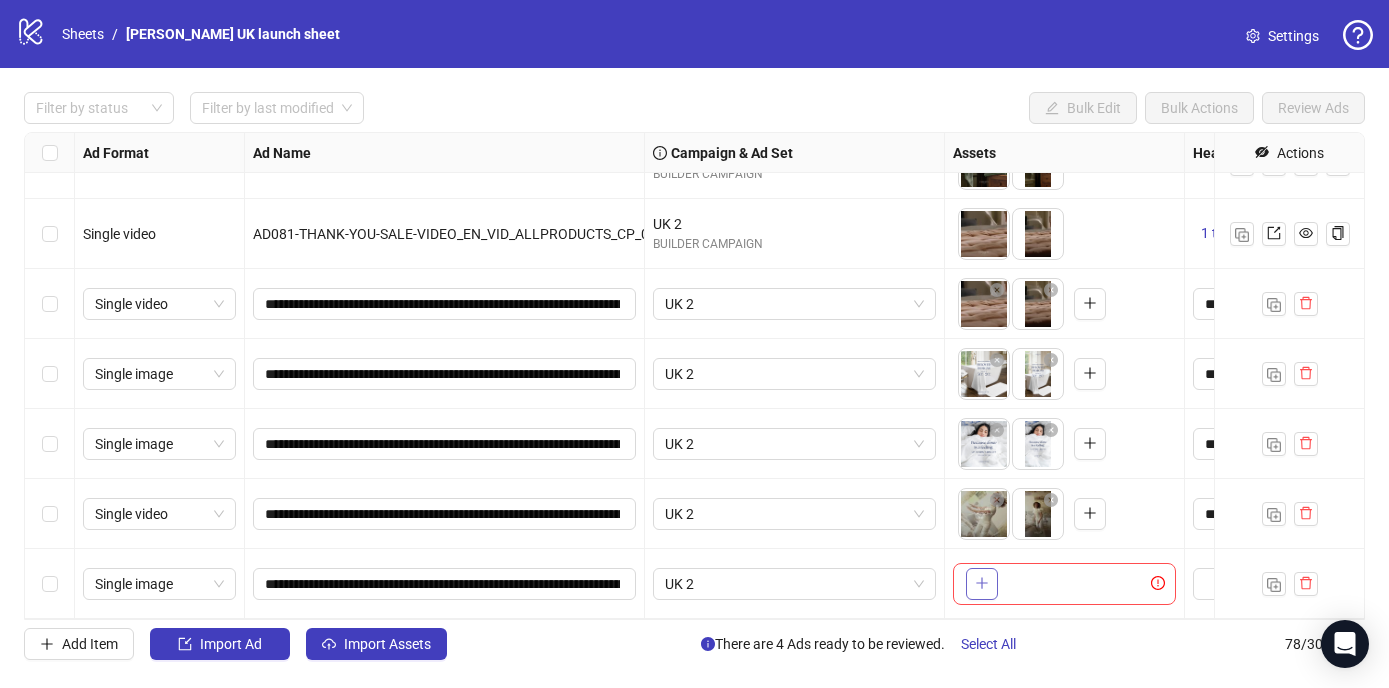 click 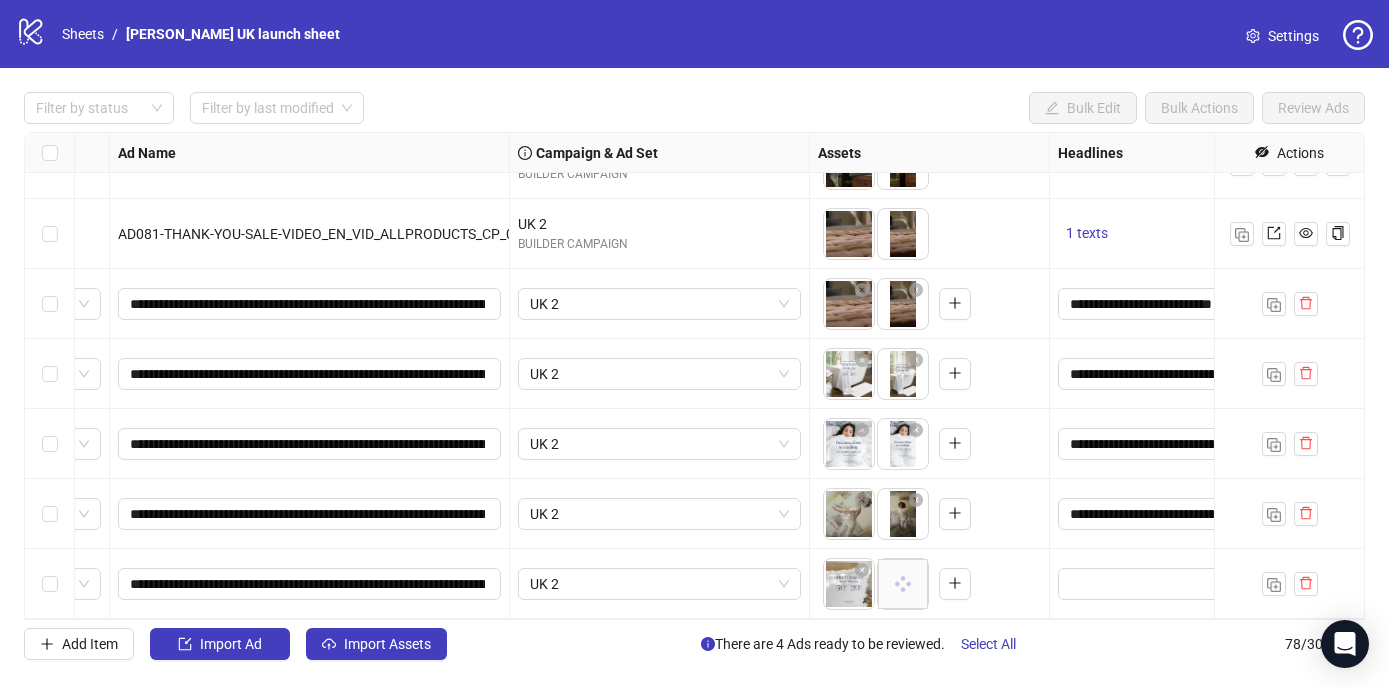scroll, scrollTop: 5014, scrollLeft: 443, axis: both 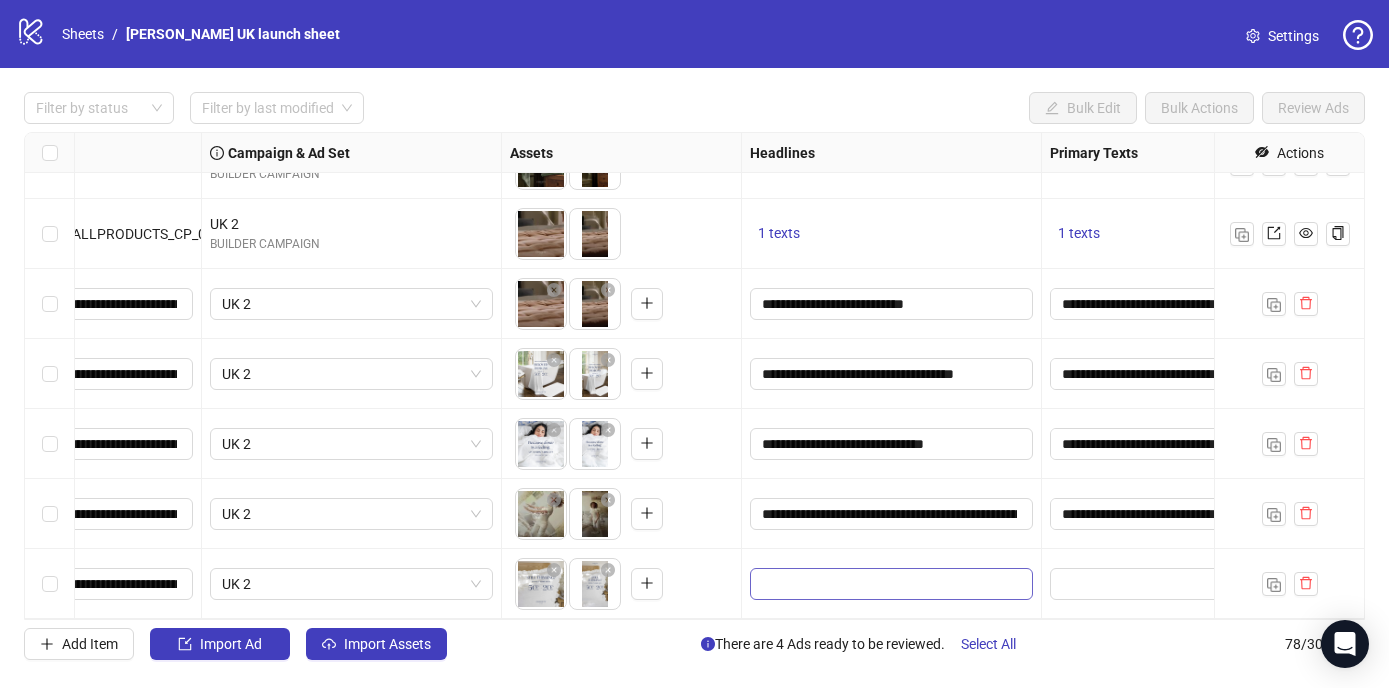 click at bounding box center (891, 584) 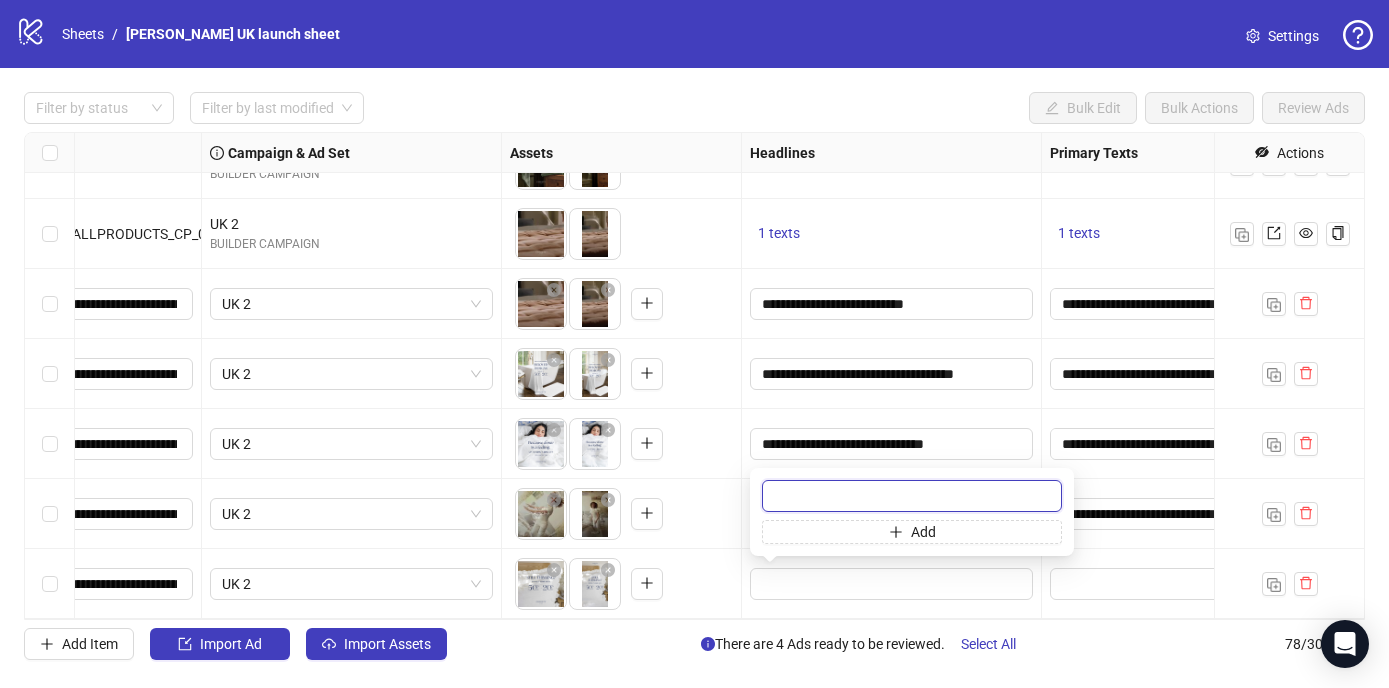 paste on "**********" 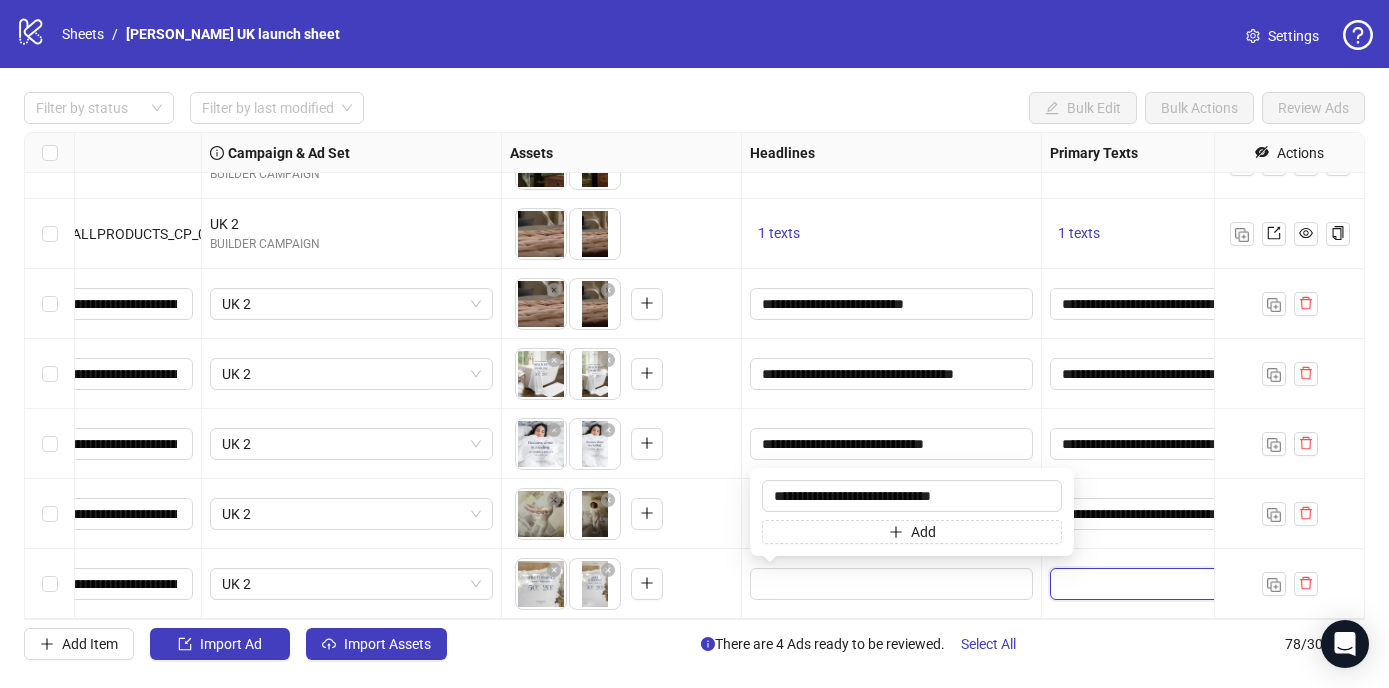 click at bounding box center [1141, 584] 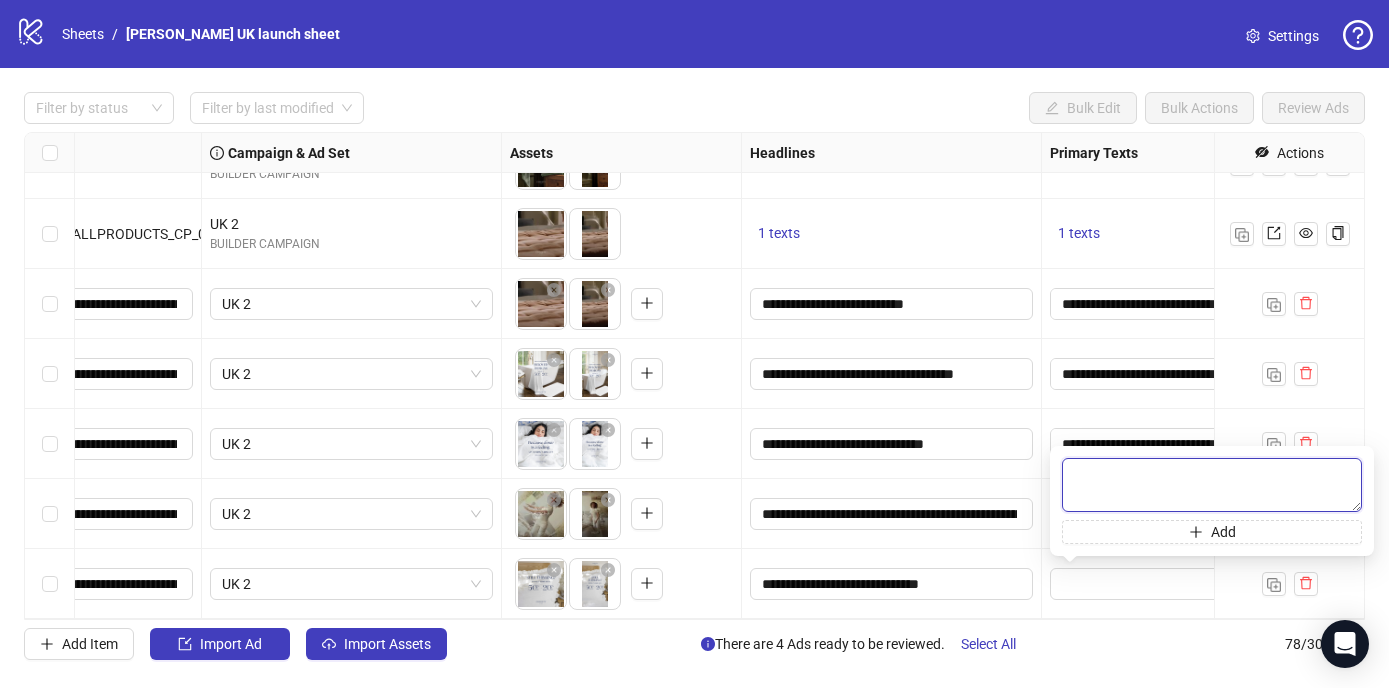 paste on "**********" 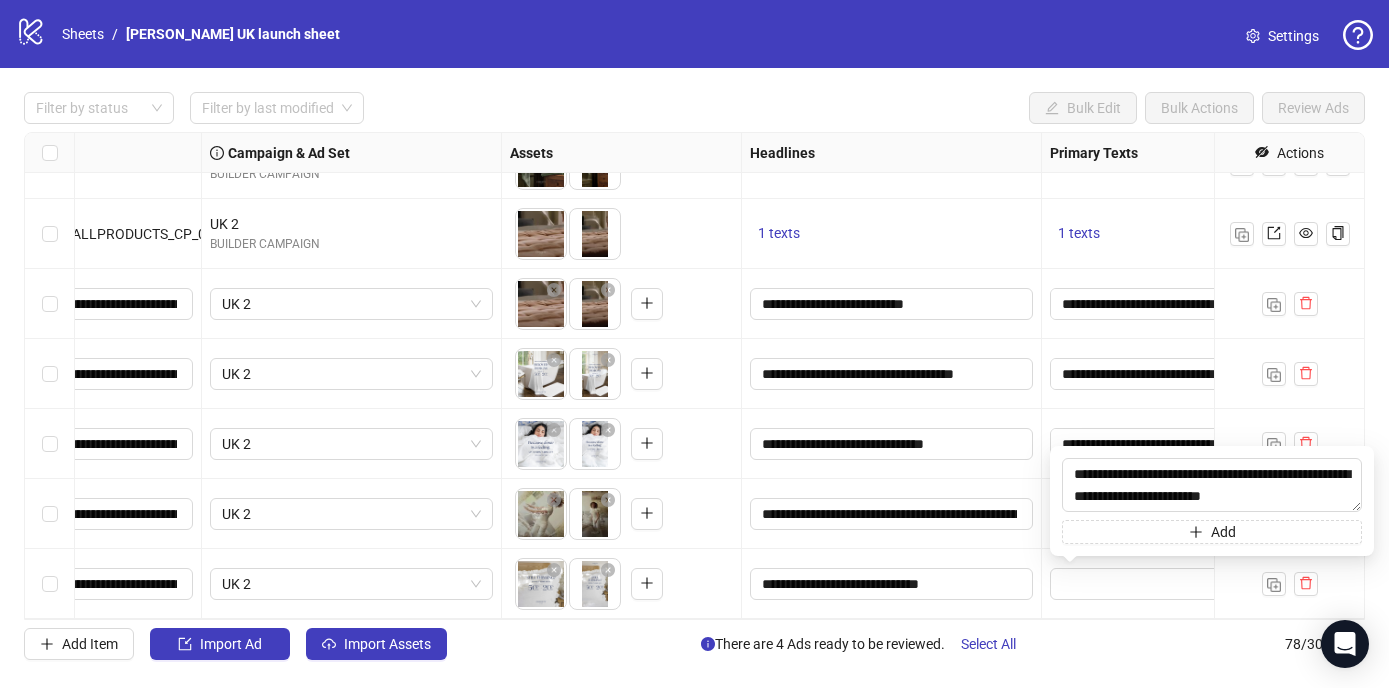 click on "**********" at bounding box center (1142, 304) 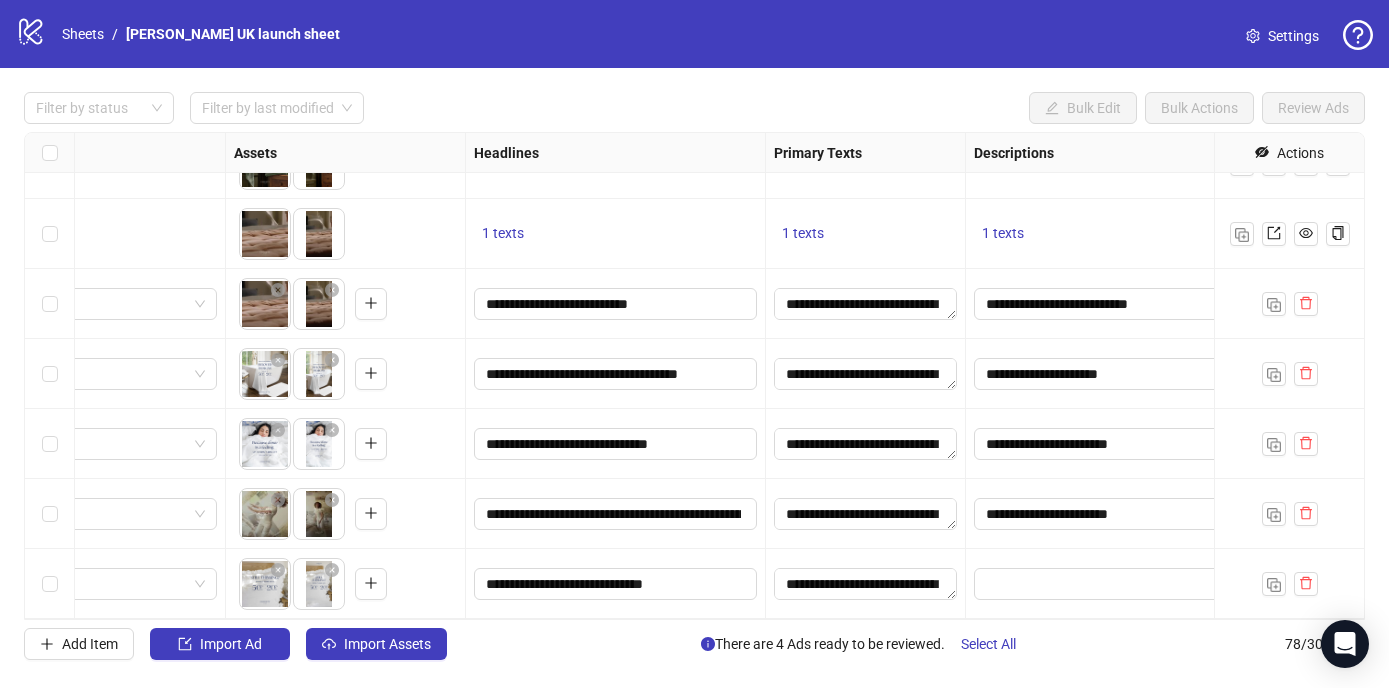 scroll, scrollTop: 5014, scrollLeft: 814, axis: both 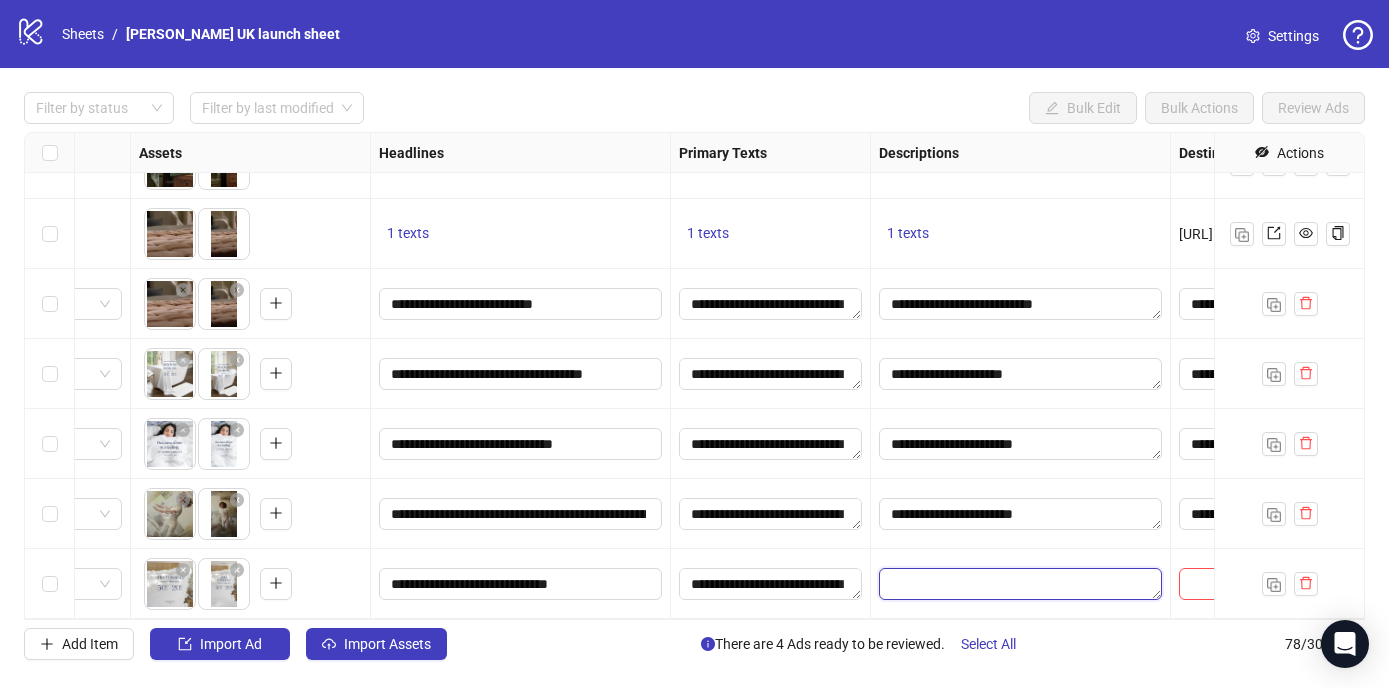 click at bounding box center [1020, 584] 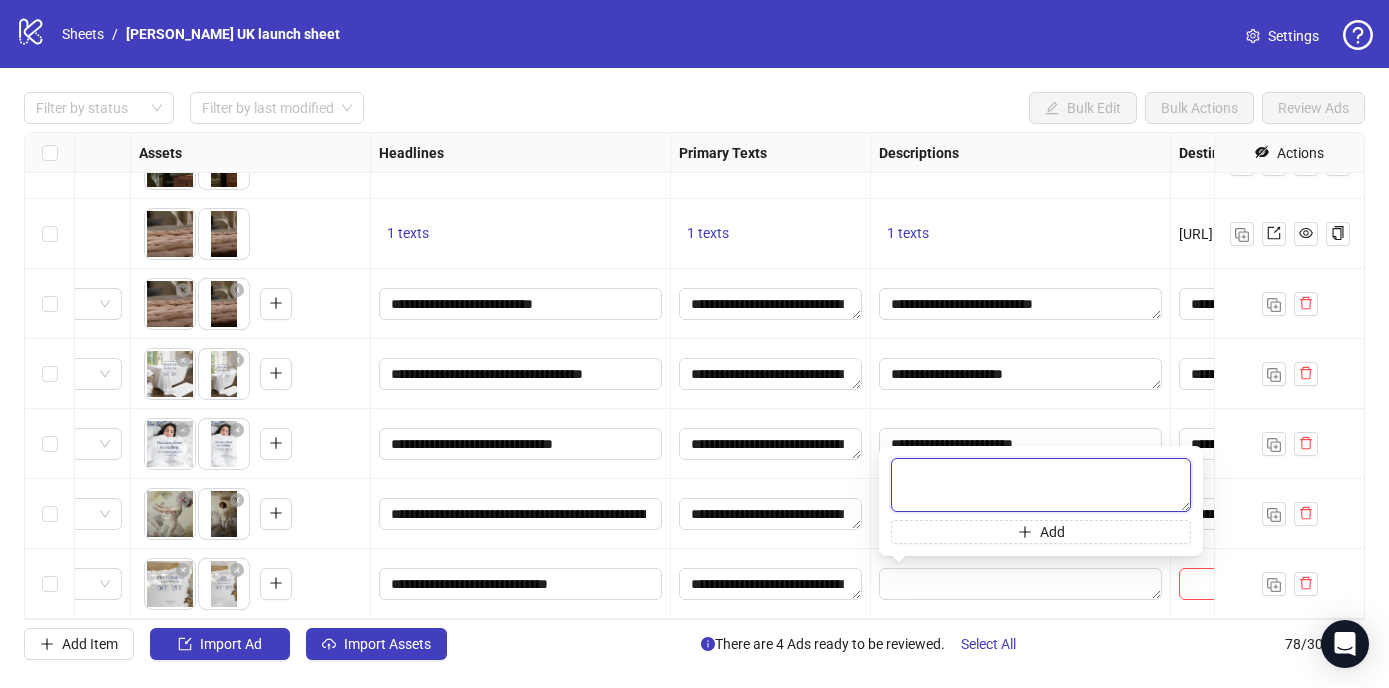 paste on "**********" 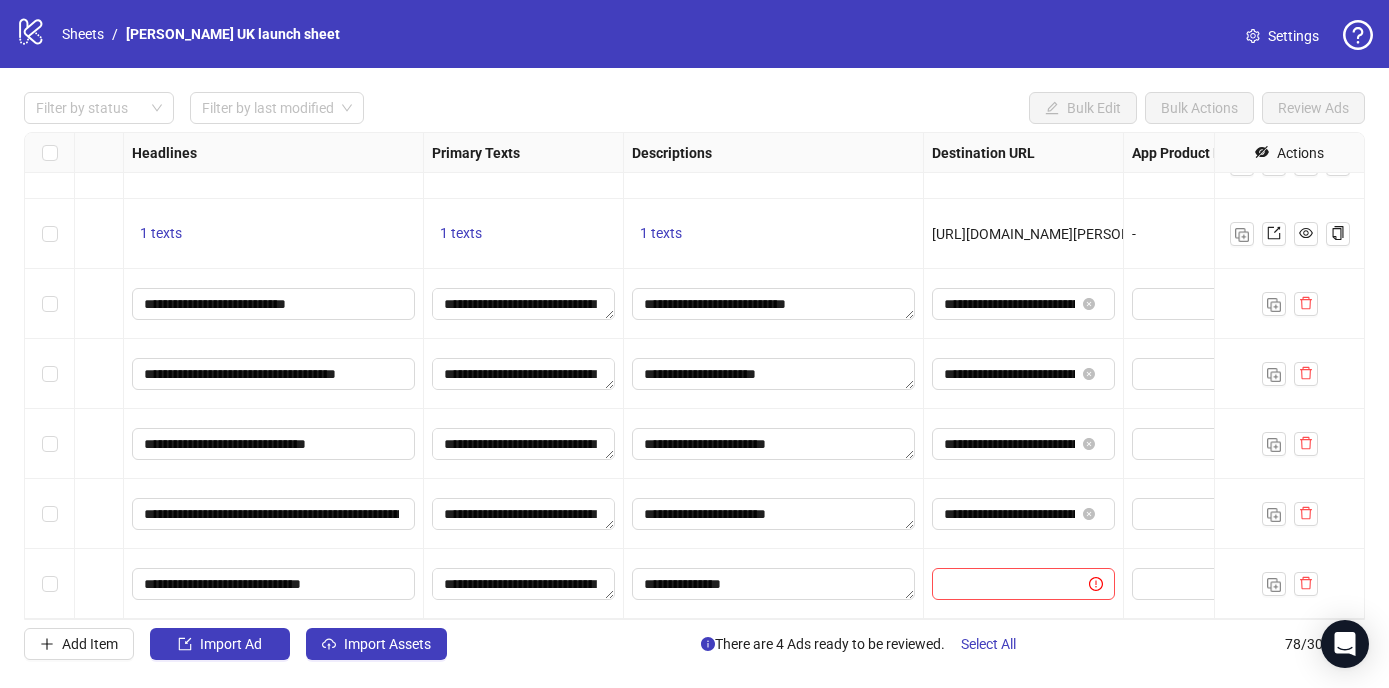 scroll, scrollTop: 5014, scrollLeft: 1193, axis: both 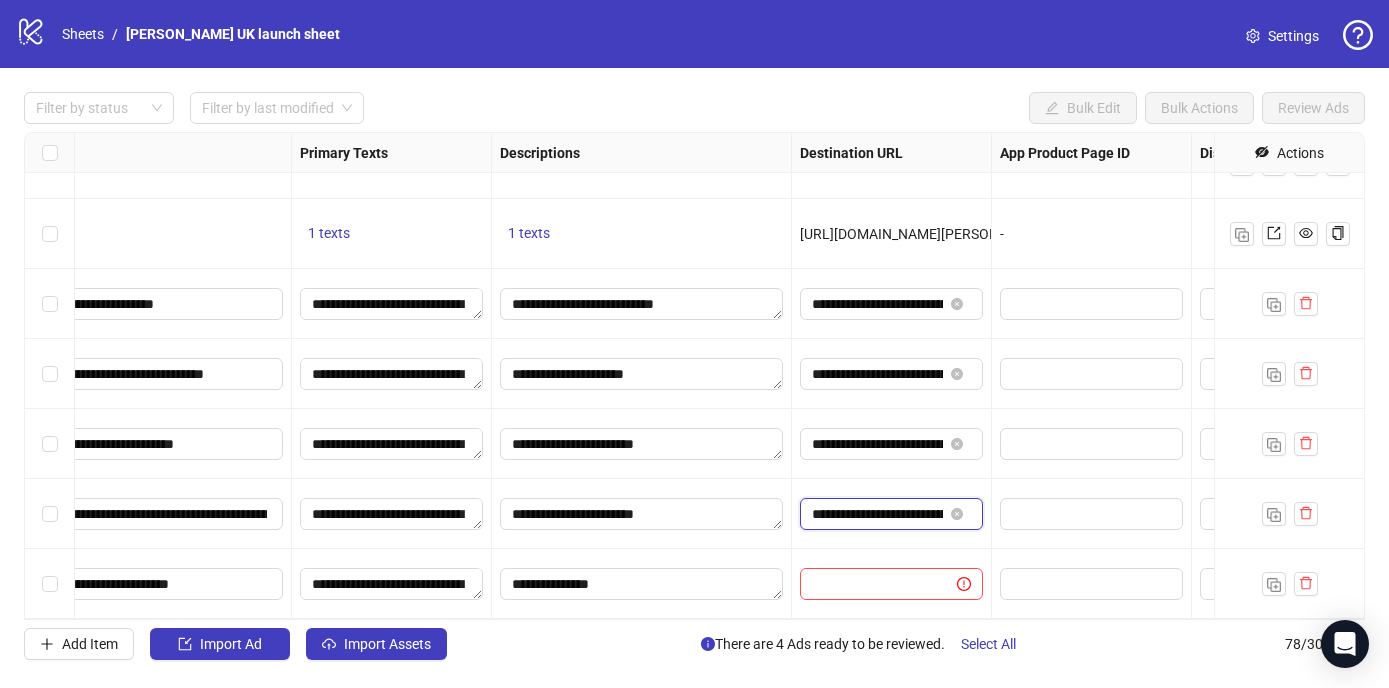 click on "**********" at bounding box center [877, 514] 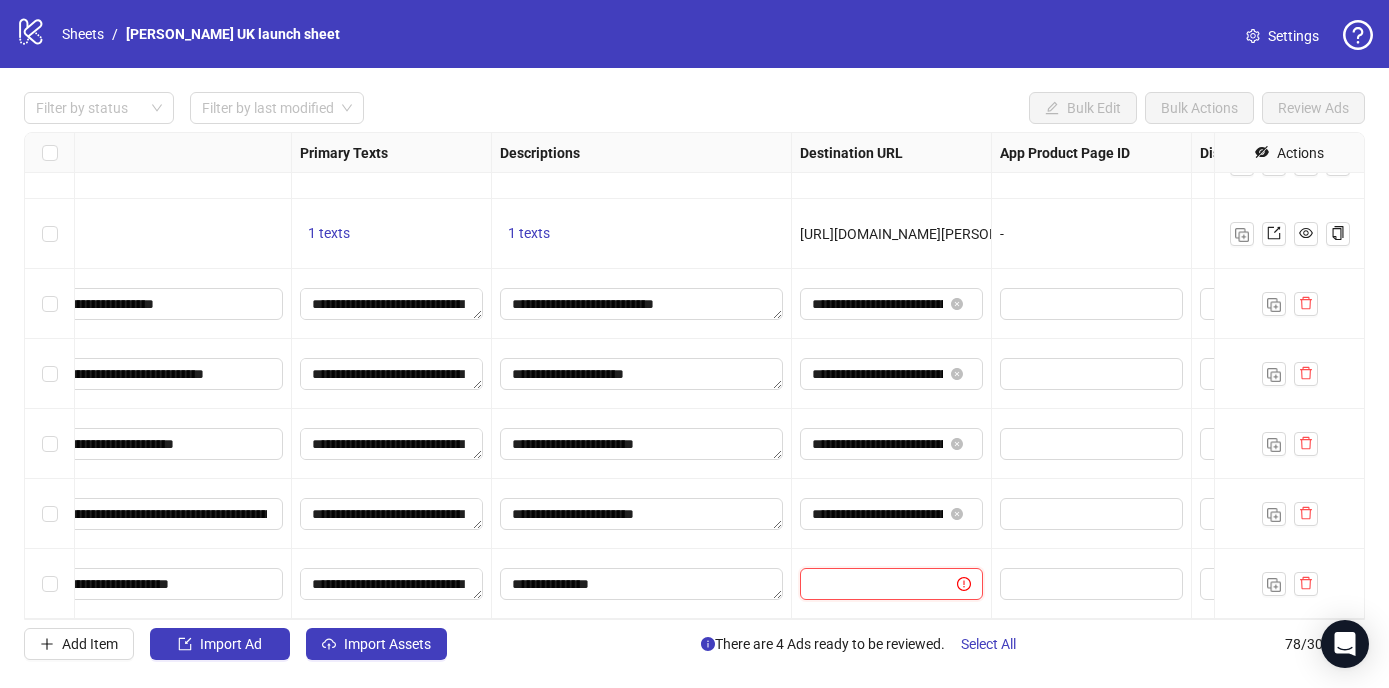 click at bounding box center (870, 584) 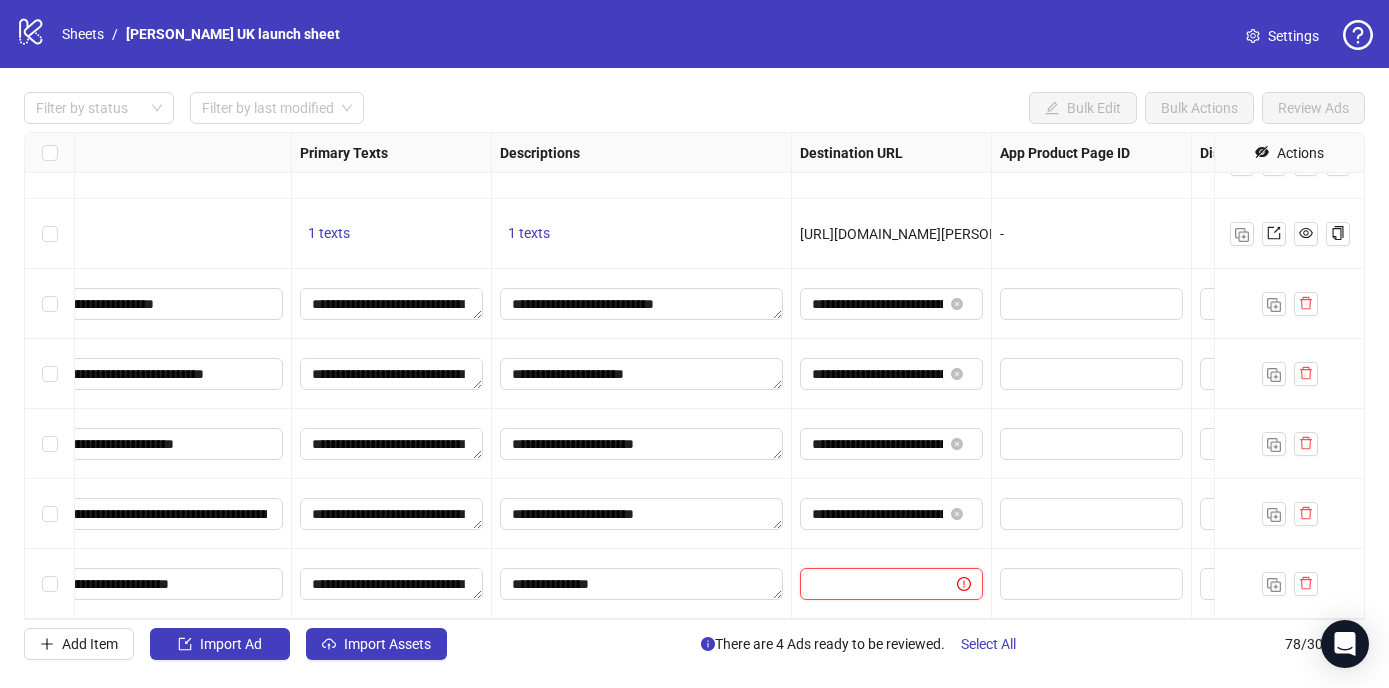 paste on "**********" 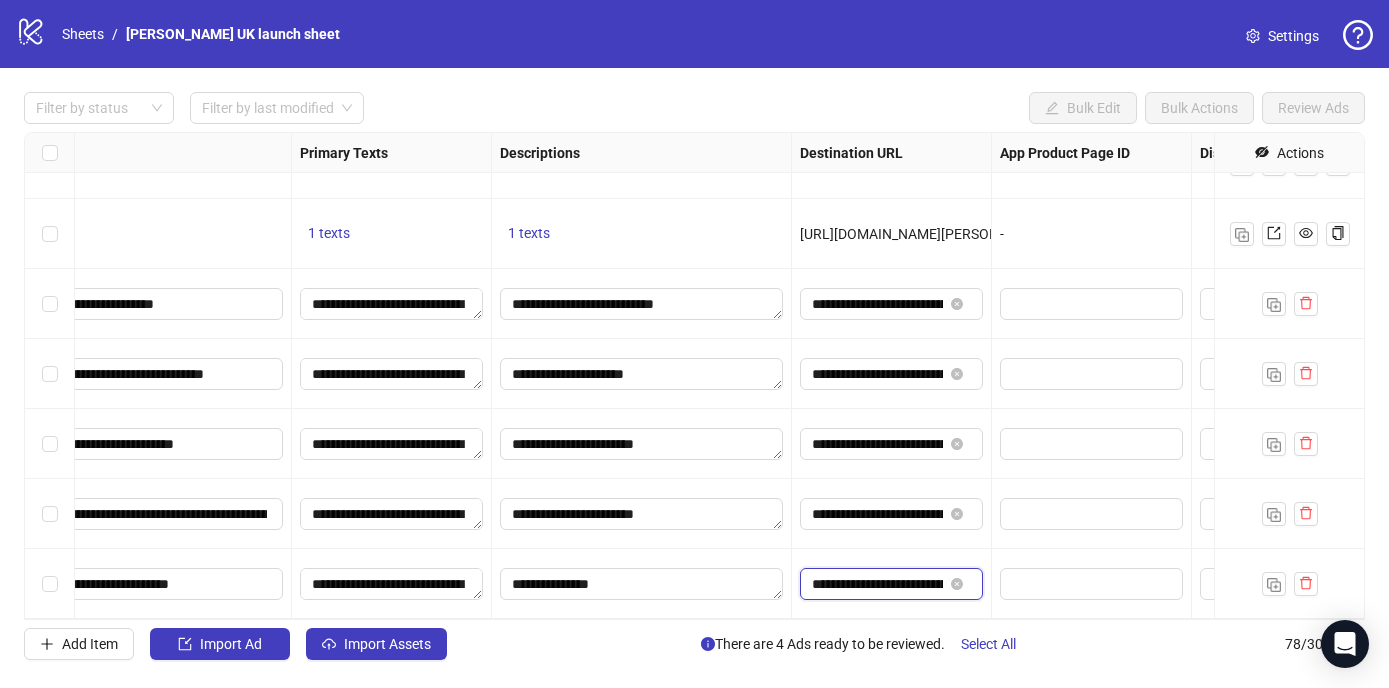 scroll, scrollTop: 0, scrollLeft: 187, axis: horizontal 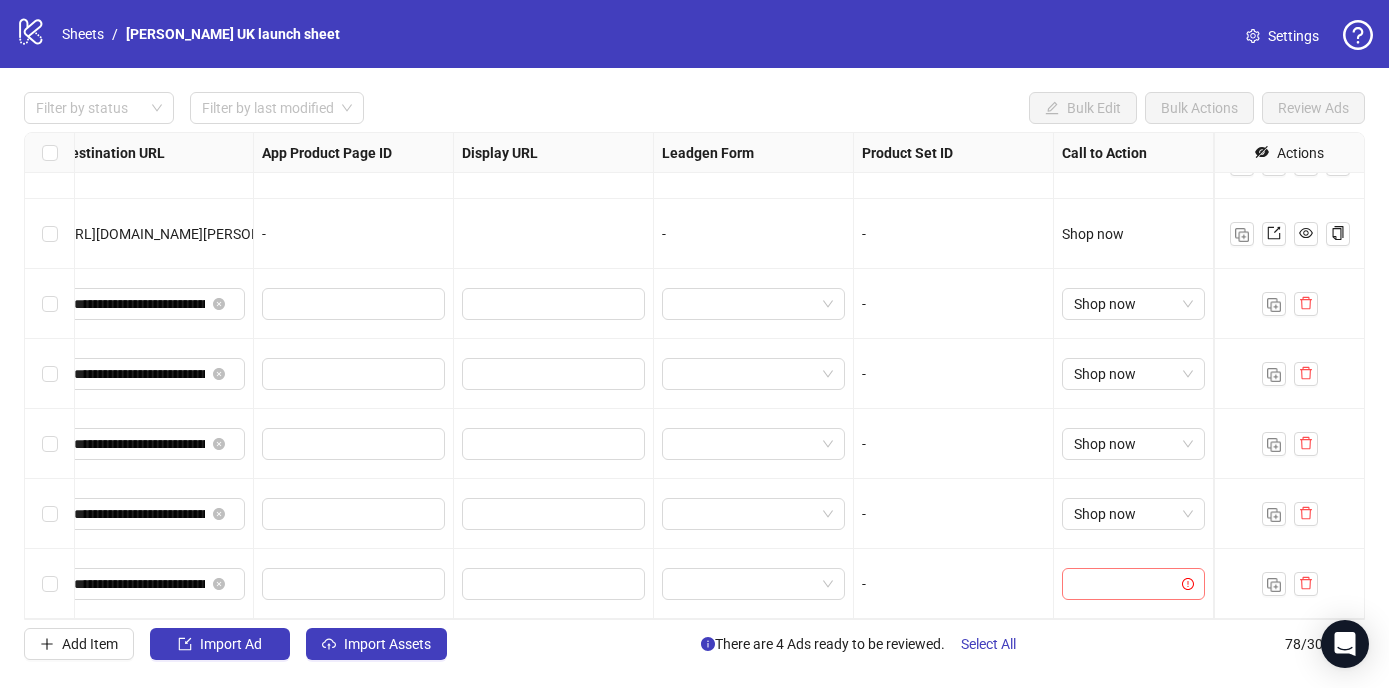 click at bounding box center (1124, 584) 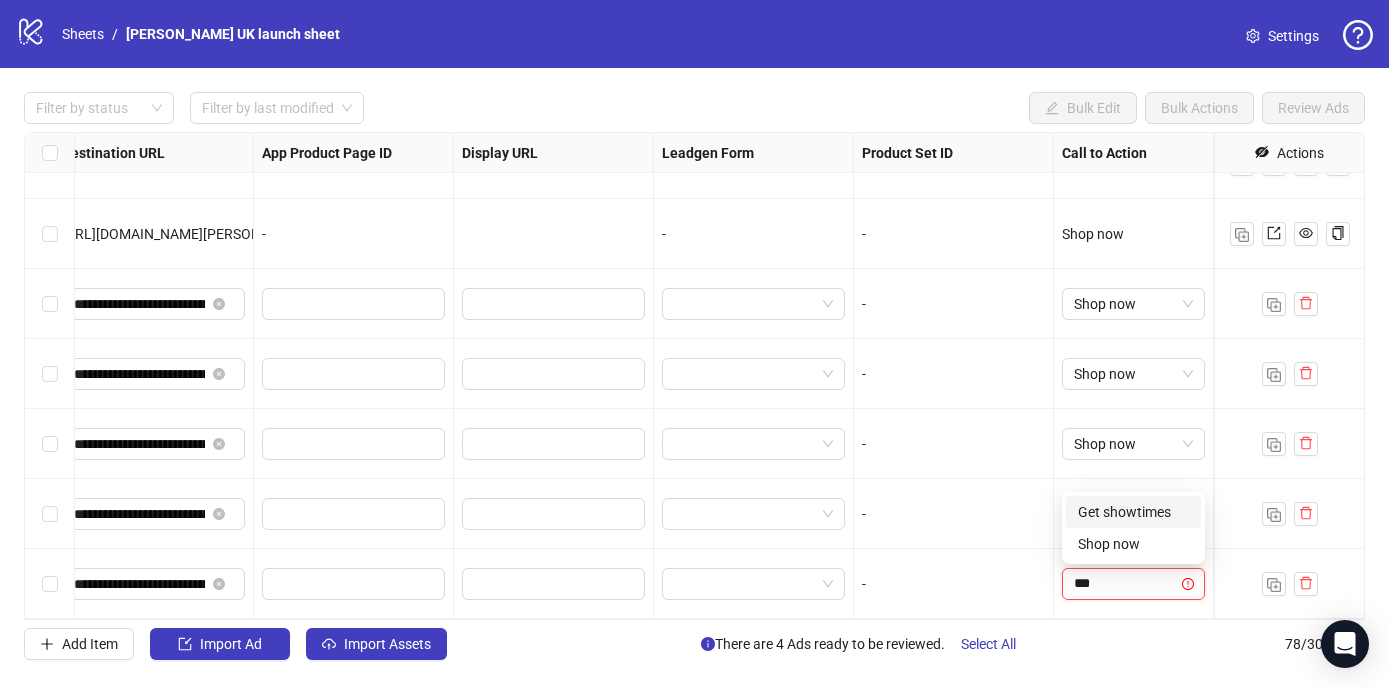 type on "****" 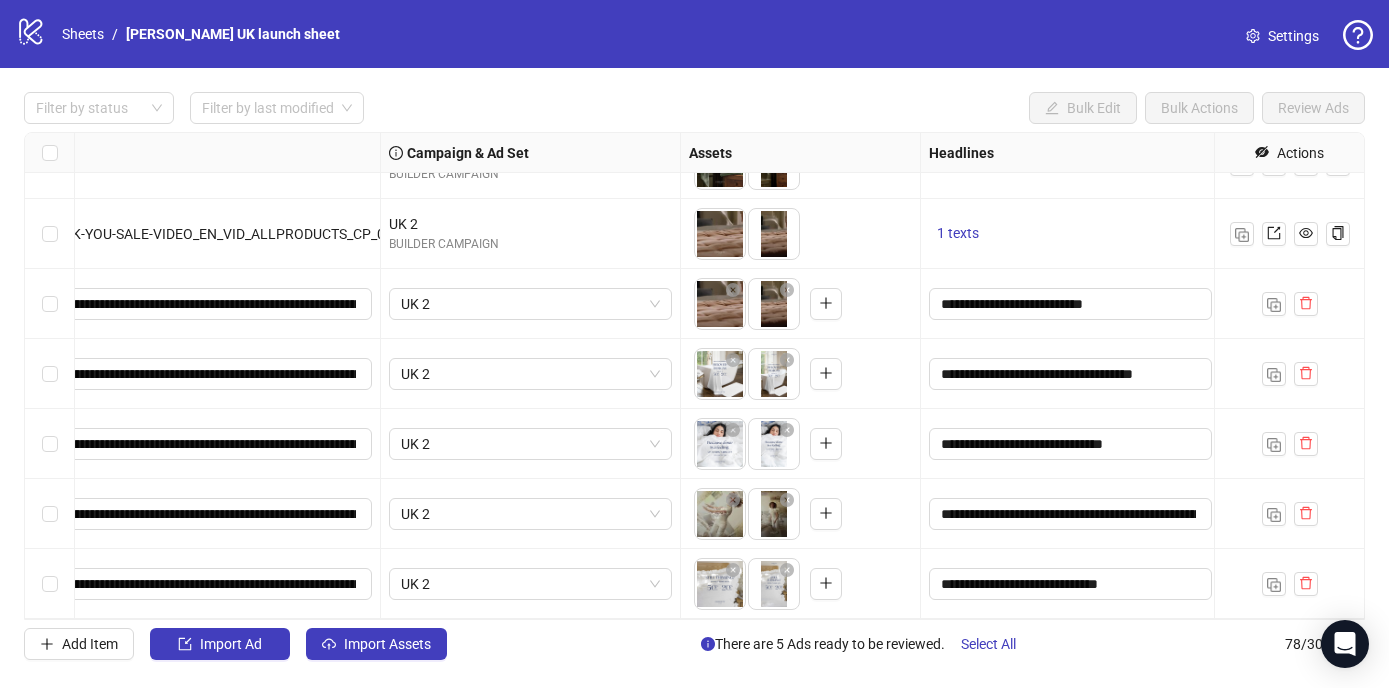 scroll, scrollTop: 5014, scrollLeft: 0, axis: vertical 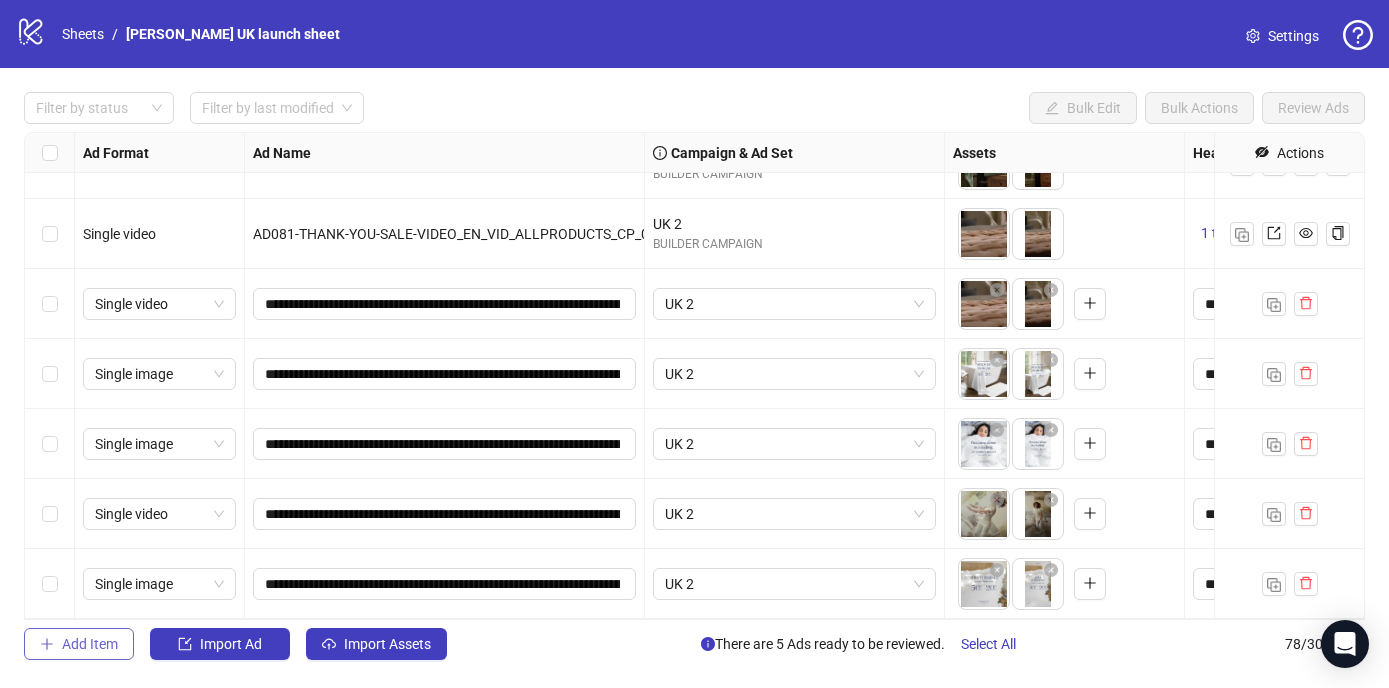 click on "Add Item" at bounding box center (90, 644) 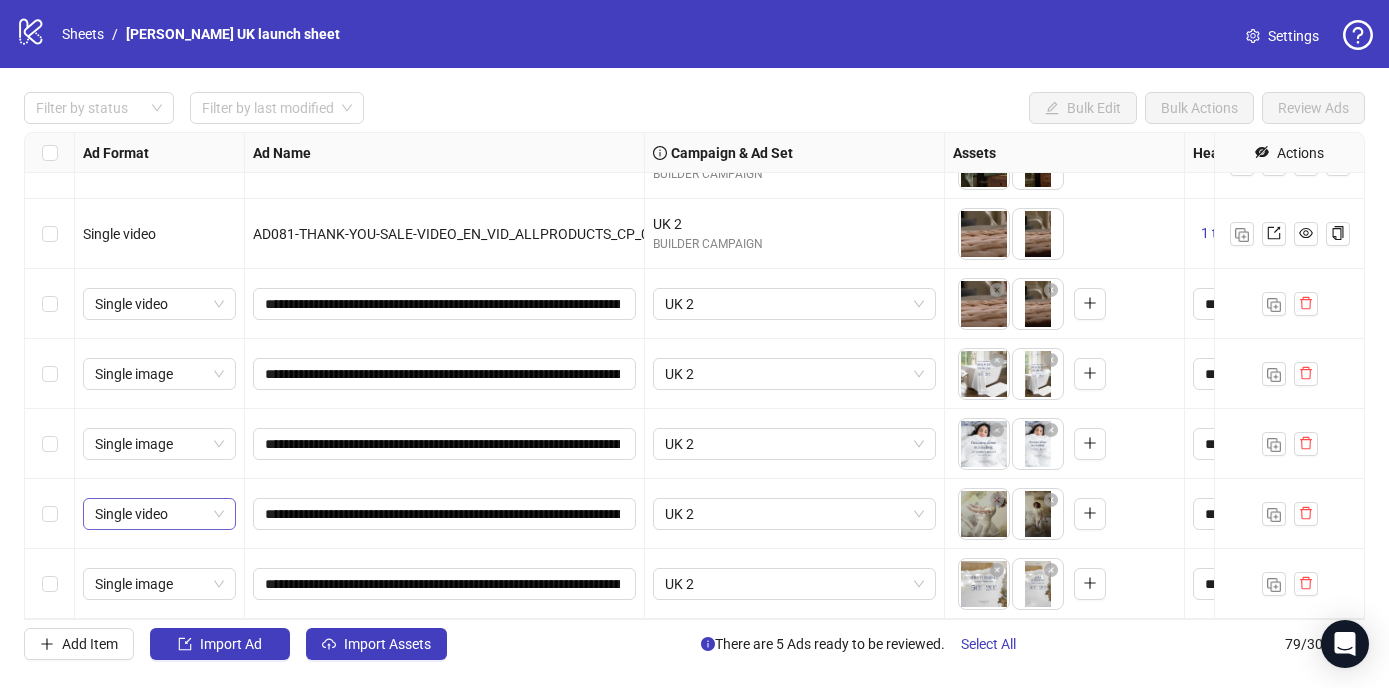 scroll, scrollTop: 5084, scrollLeft: 0, axis: vertical 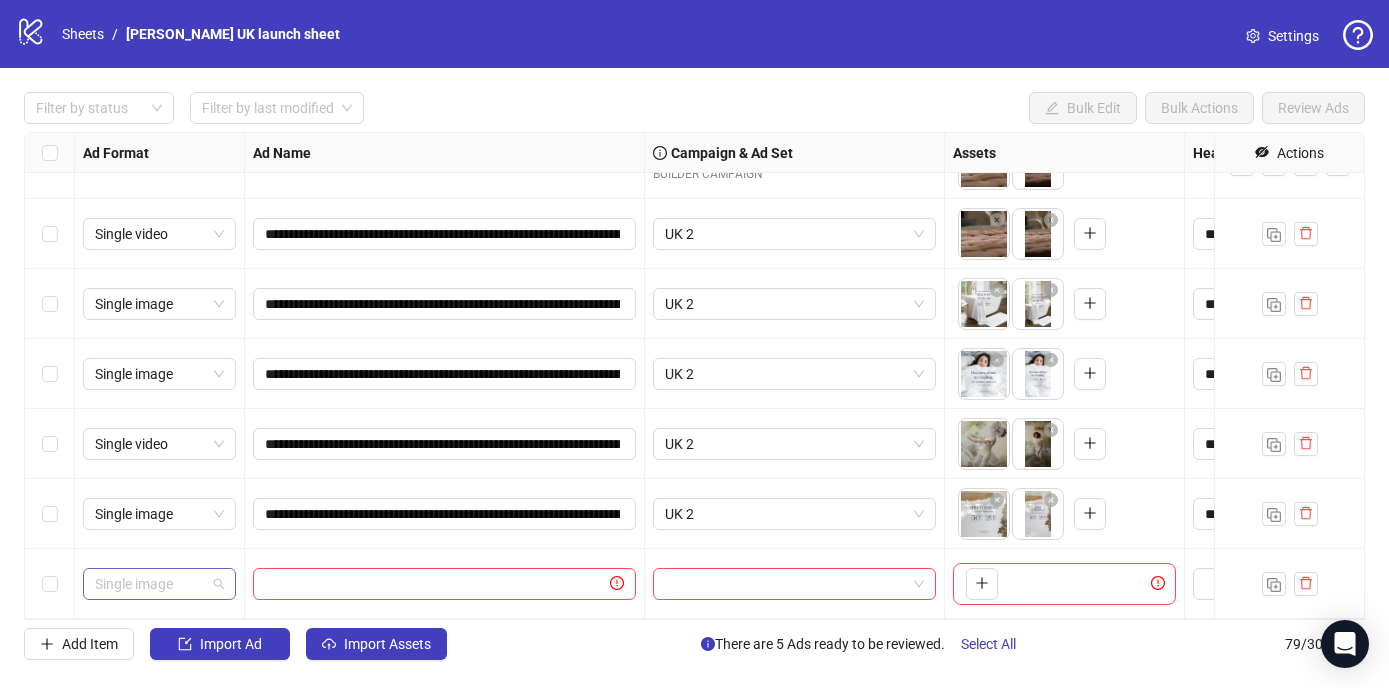 click on "Single image" at bounding box center (159, 584) 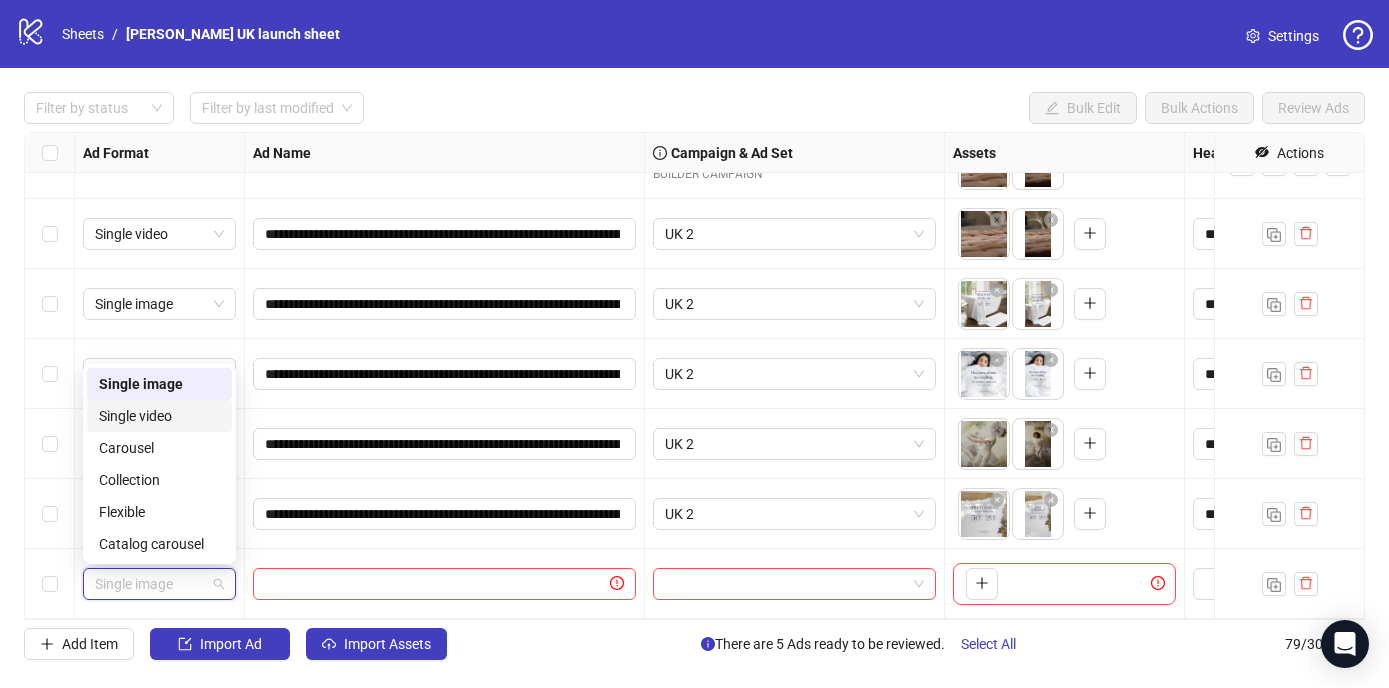 click on "Single video" at bounding box center (159, 416) 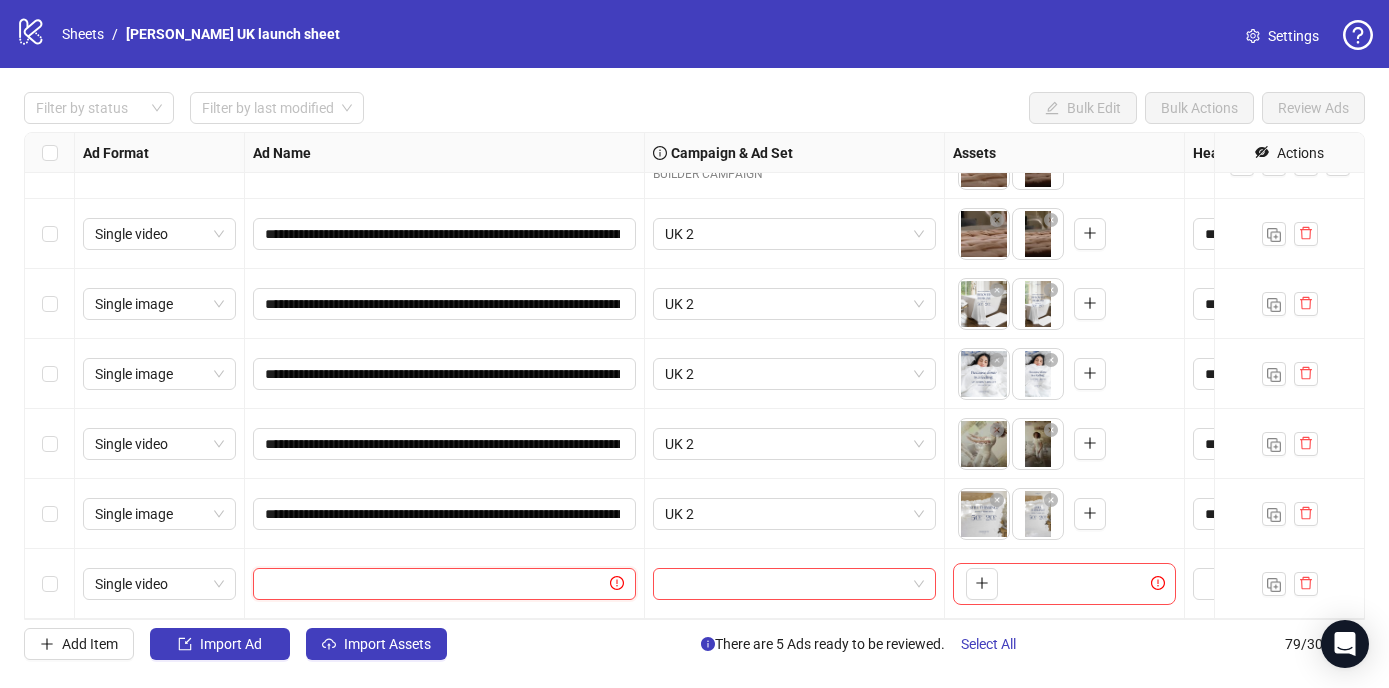 click at bounding box center (435, 584) 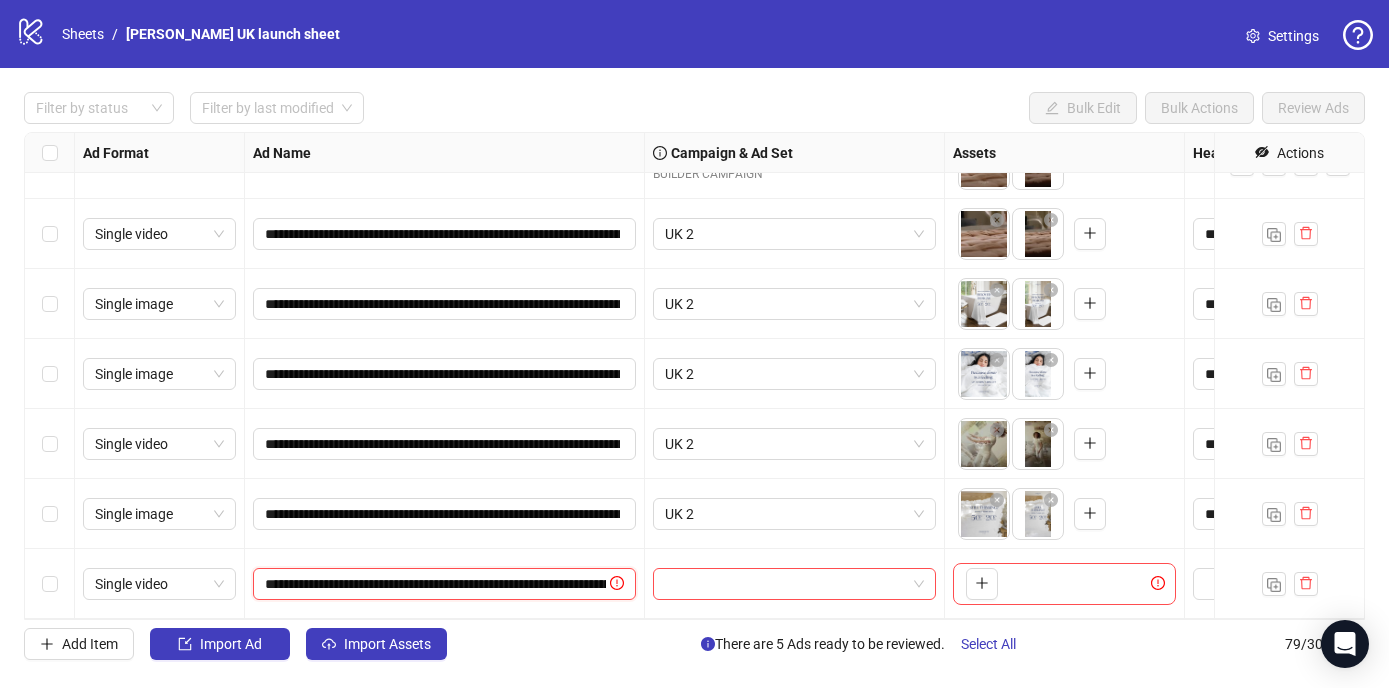 scroll, scrollTop: 0, scrollLeft: 399, axis: horizontal 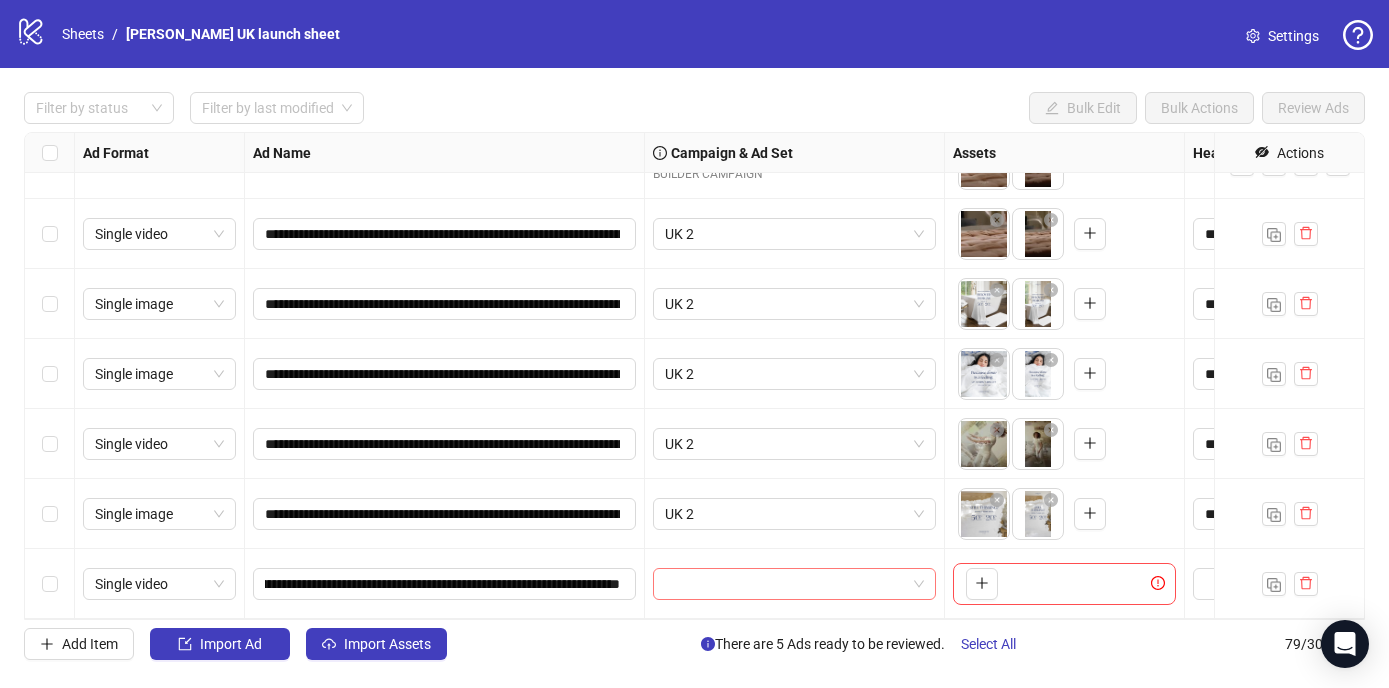 click at bounding box center (785, 584) 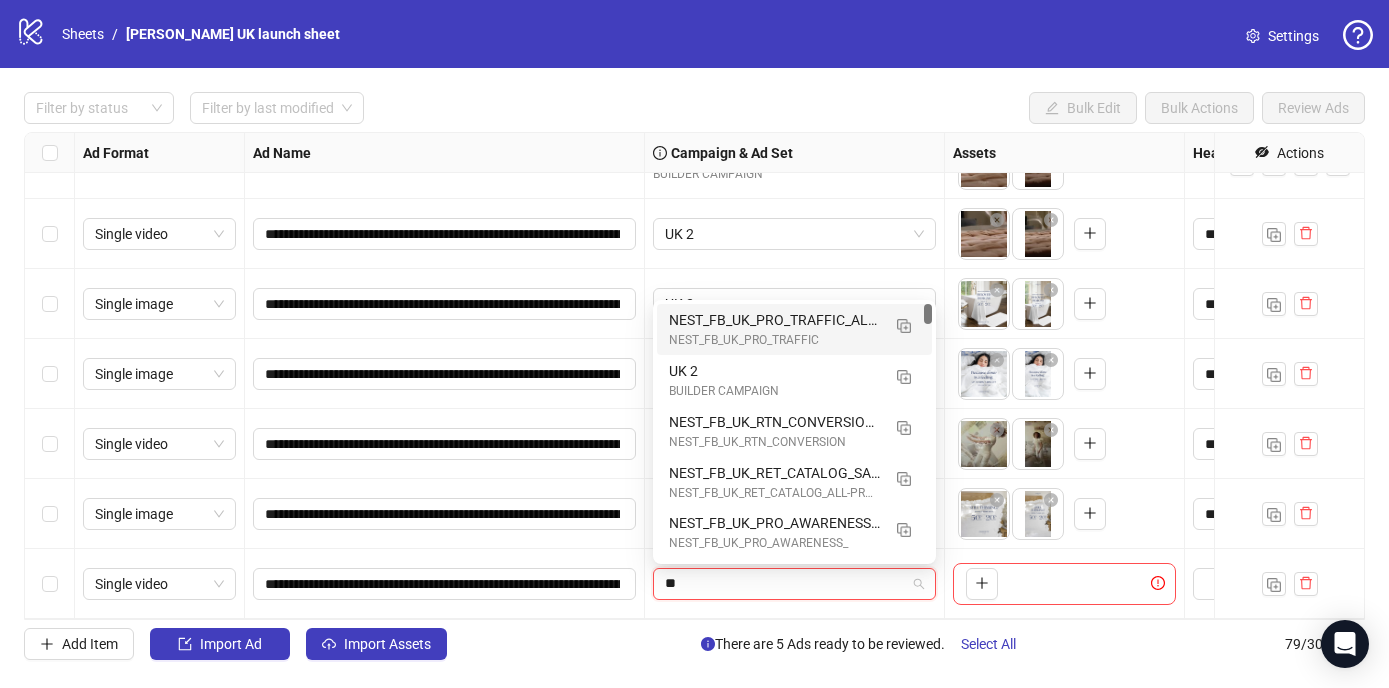 type on "**" 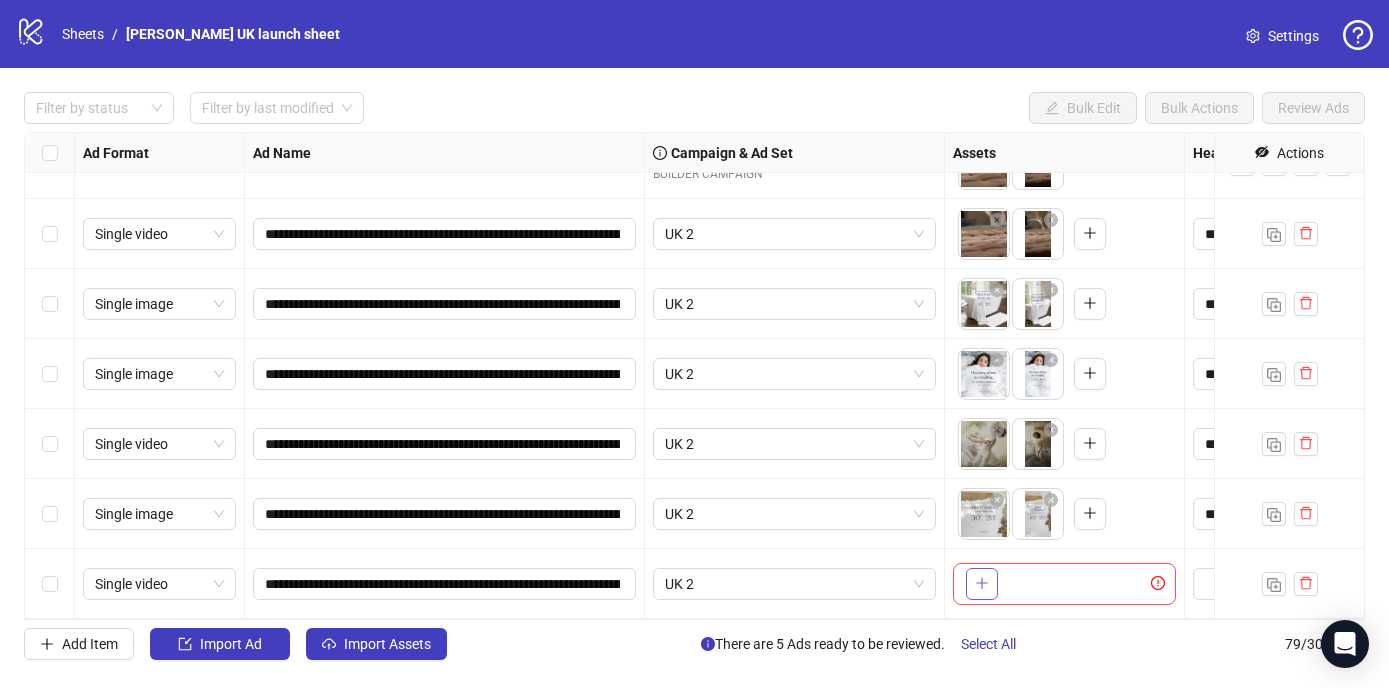 click 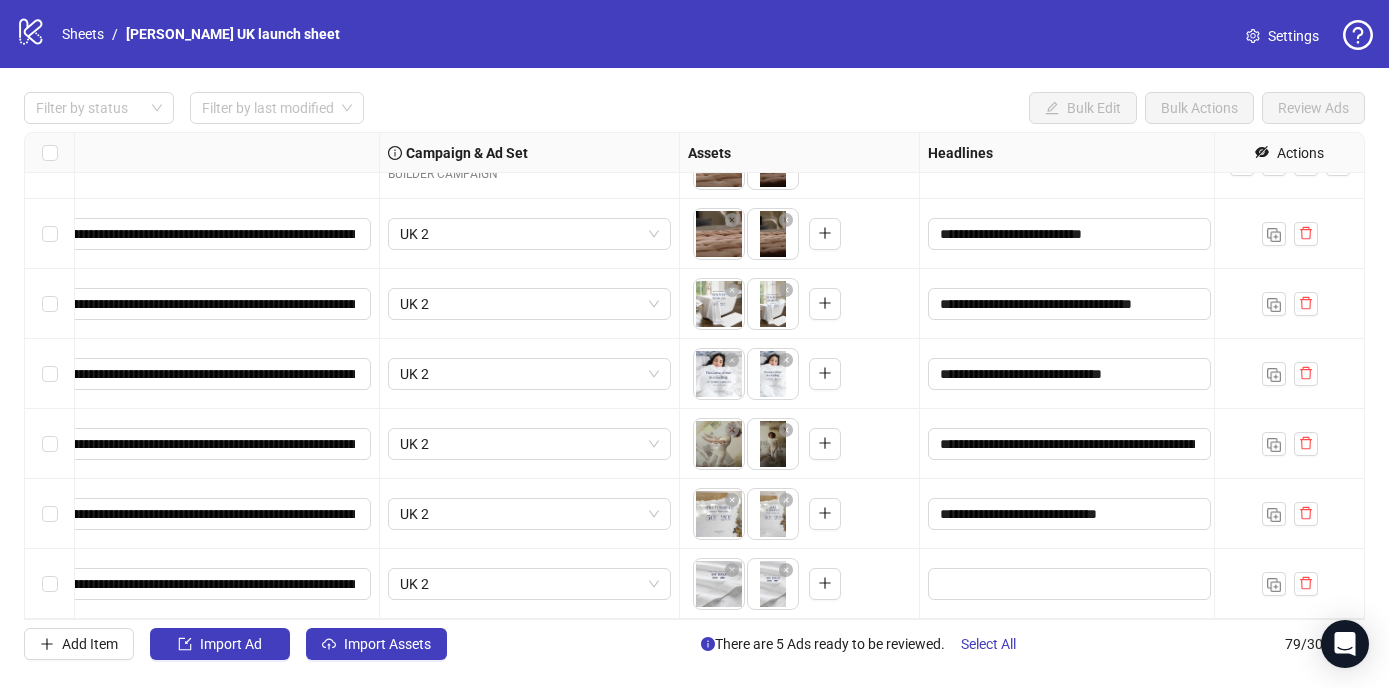 scroll, scrollTop: 5084, scrollLeft: 267, axis: both 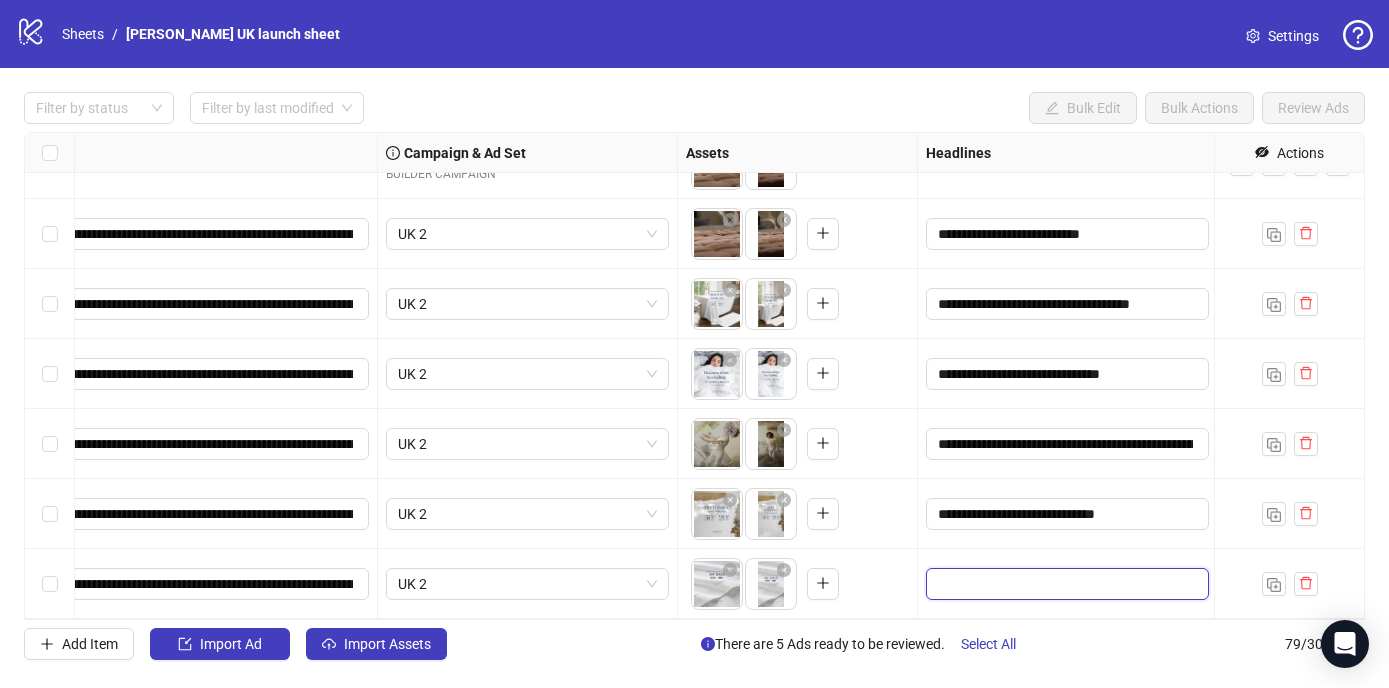 click at bounding box center [1065, 584] 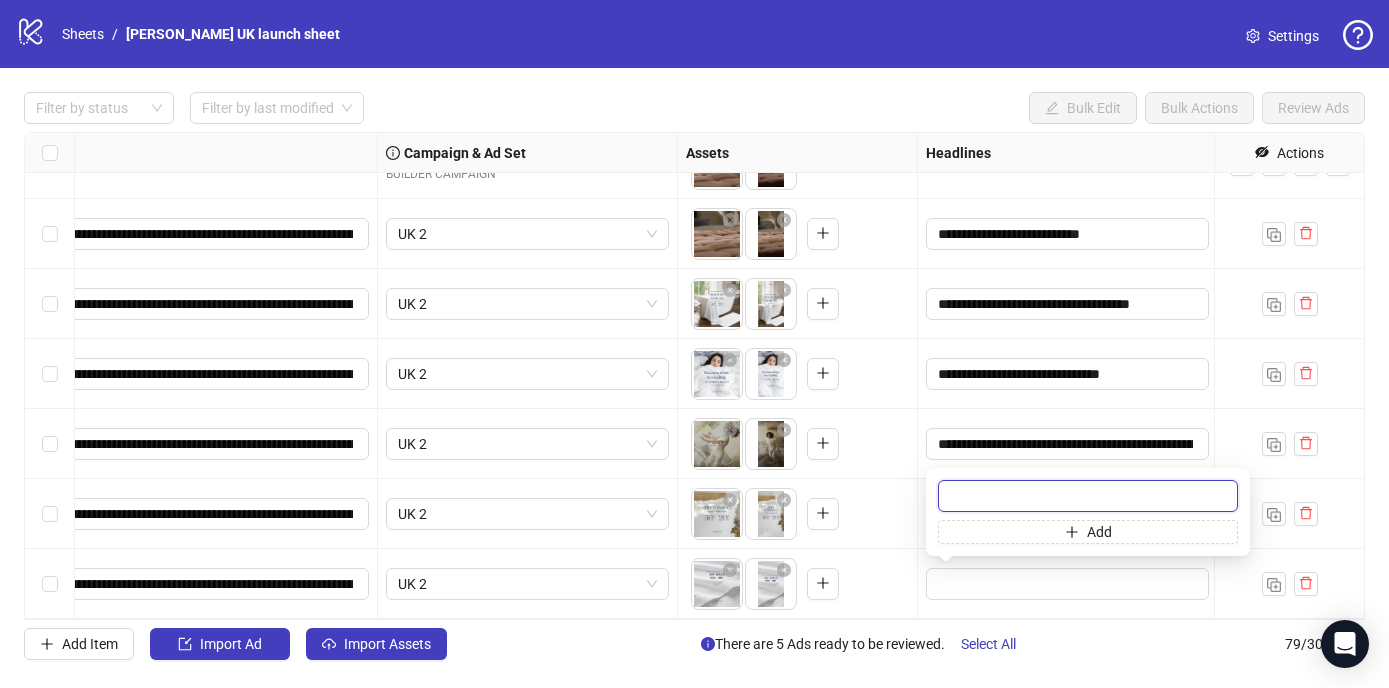 paste on "**********" 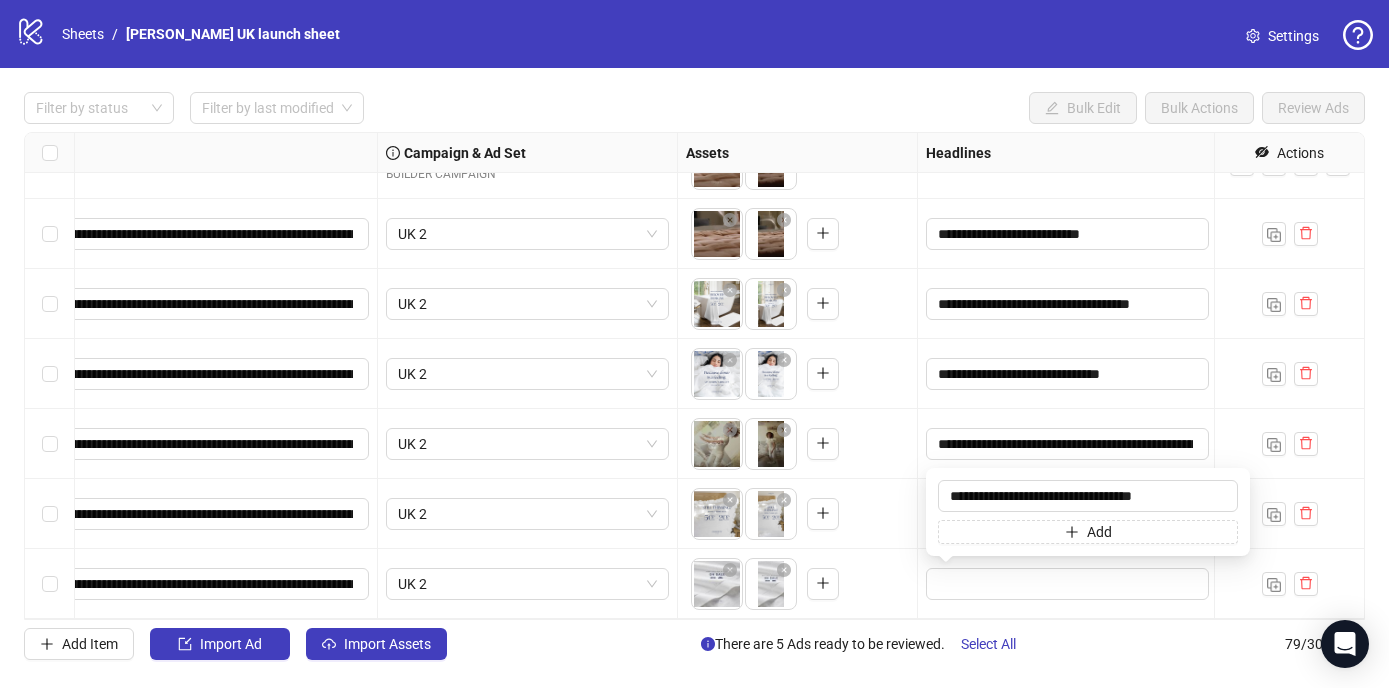 click at bounding box center (1068, 584) 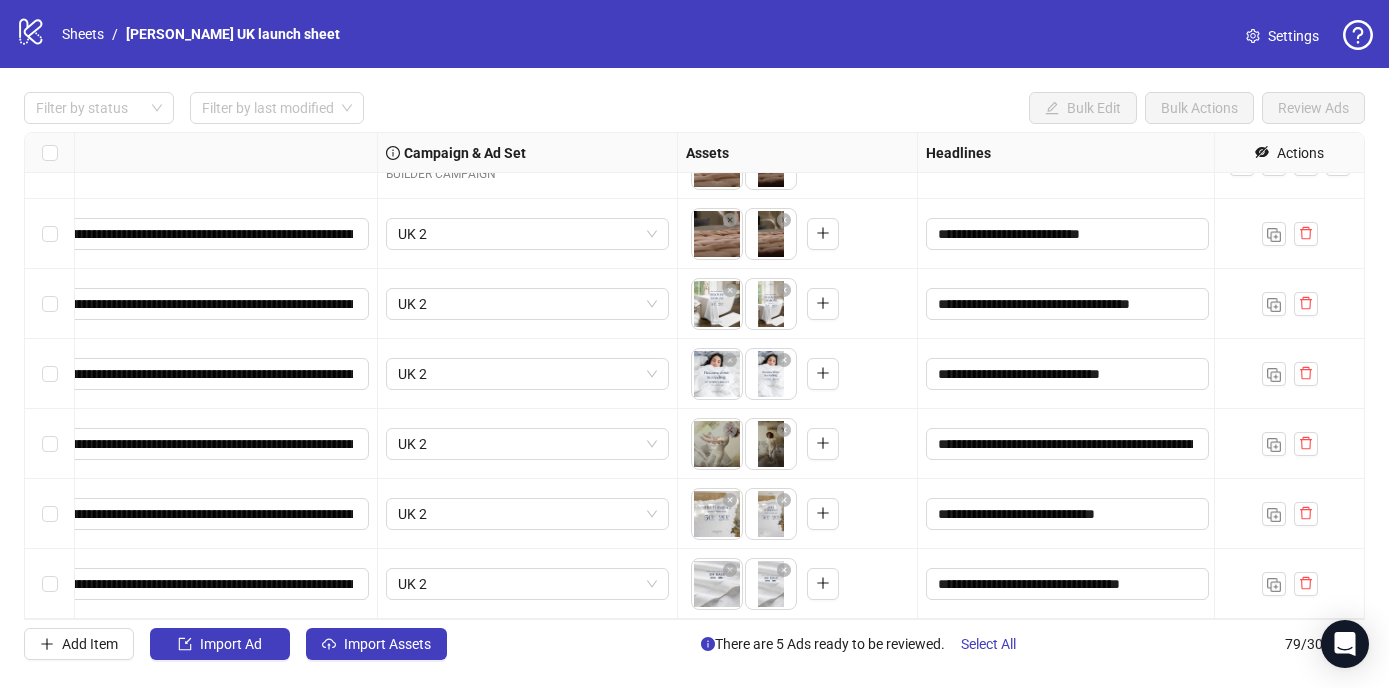 scroll, scrollTop: 5084, scrollLeft: 592, axis: both 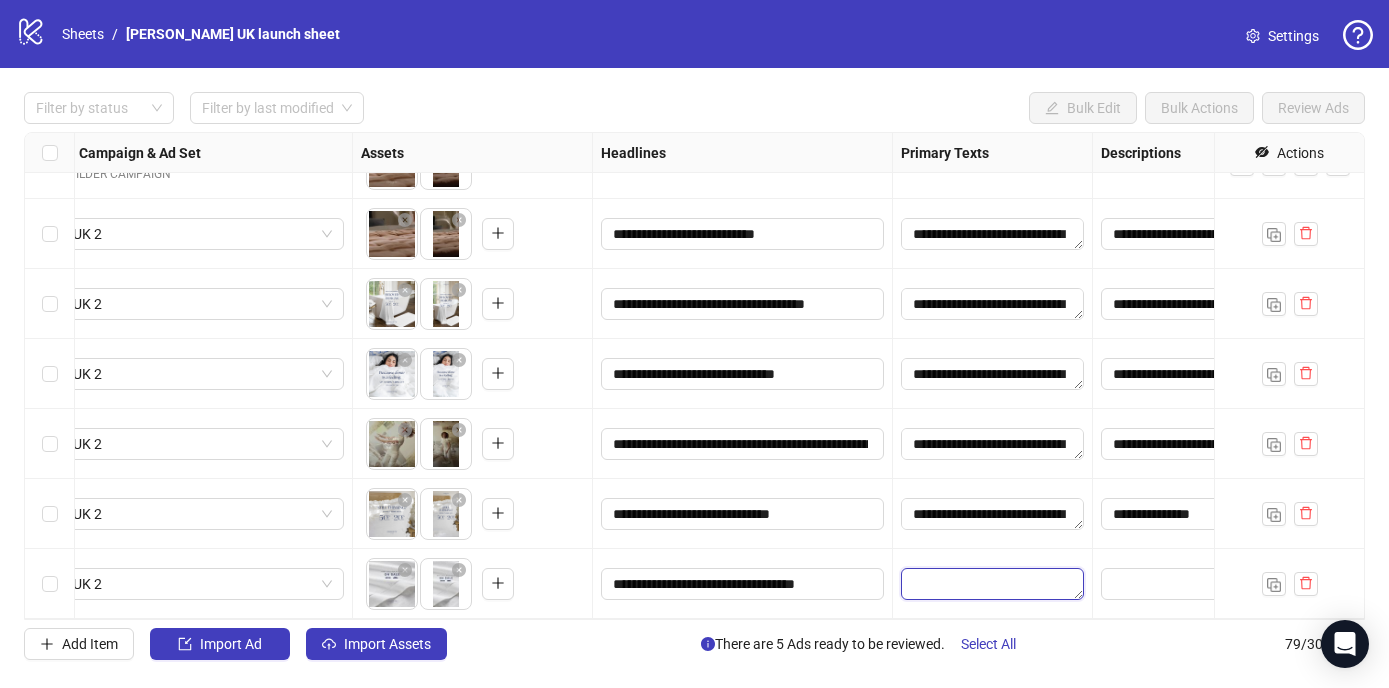 click at bounding box center (992, 584) 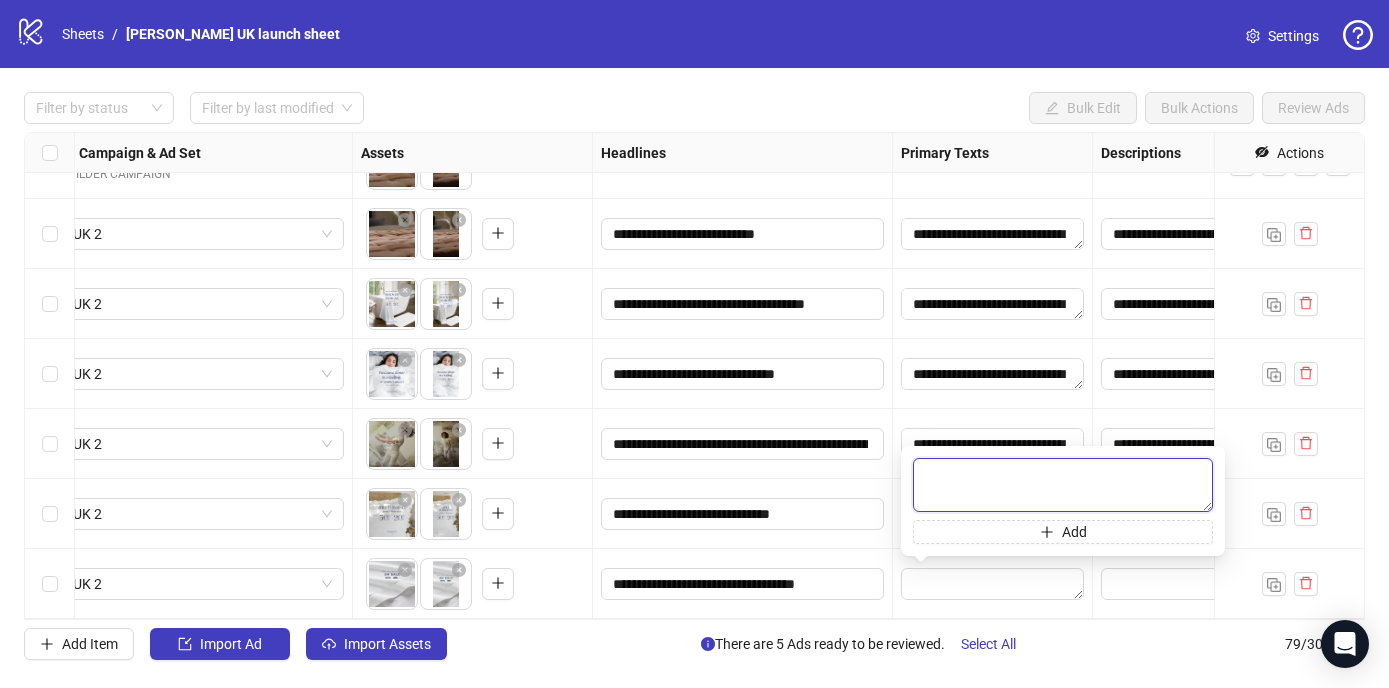paste on "**********" 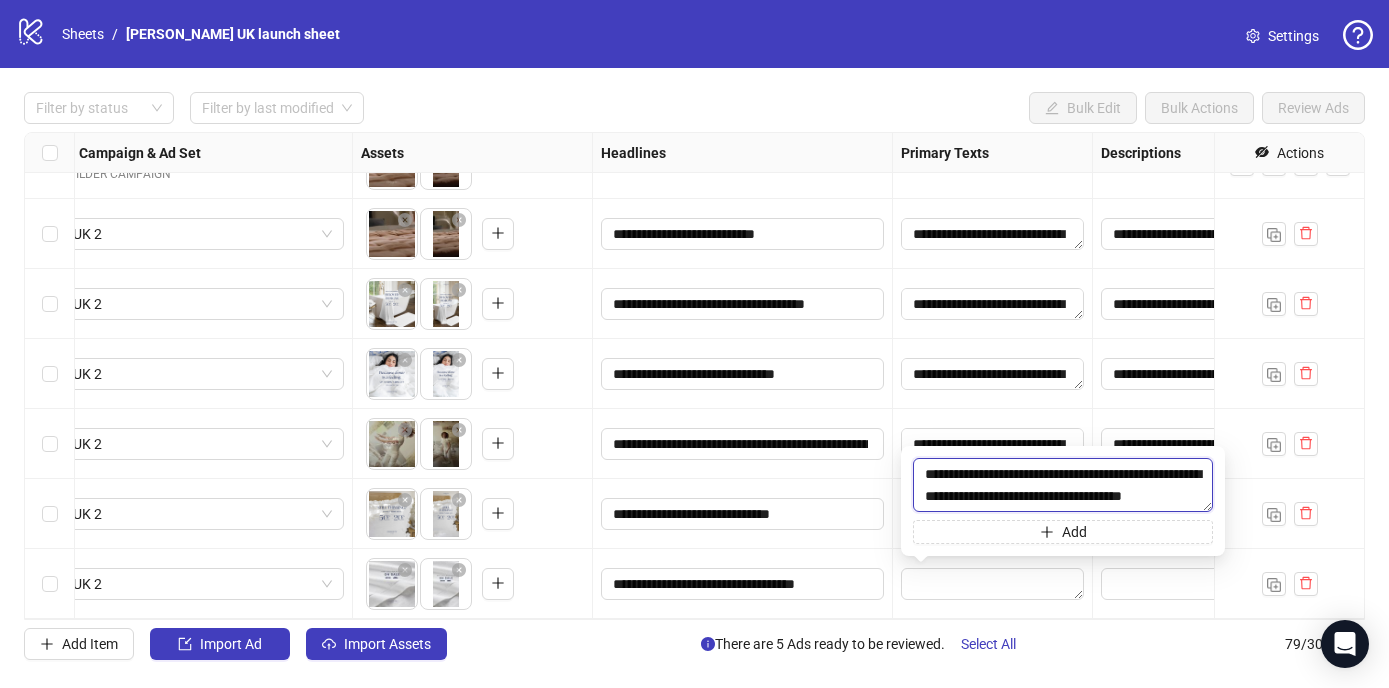 scroll, scrollTop: 15, scrollLeft: 0, axis: vertical 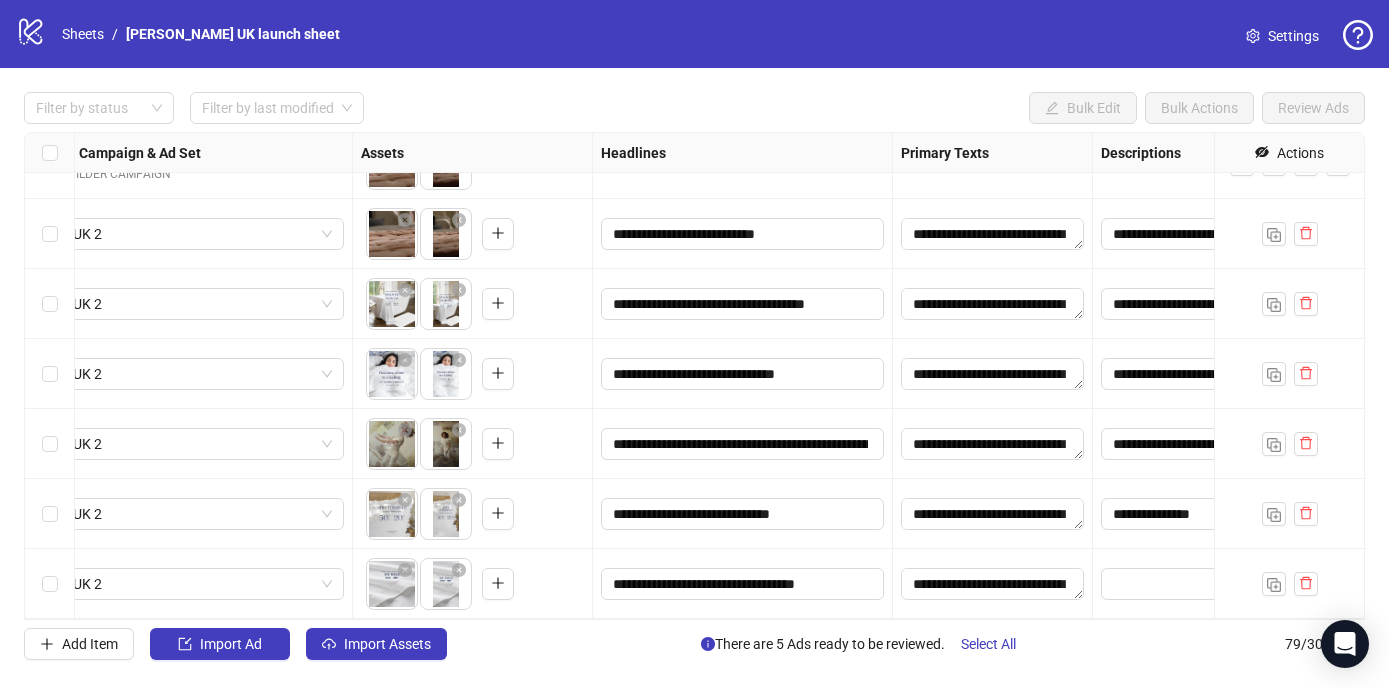 click at bounding box center [1243, 584] 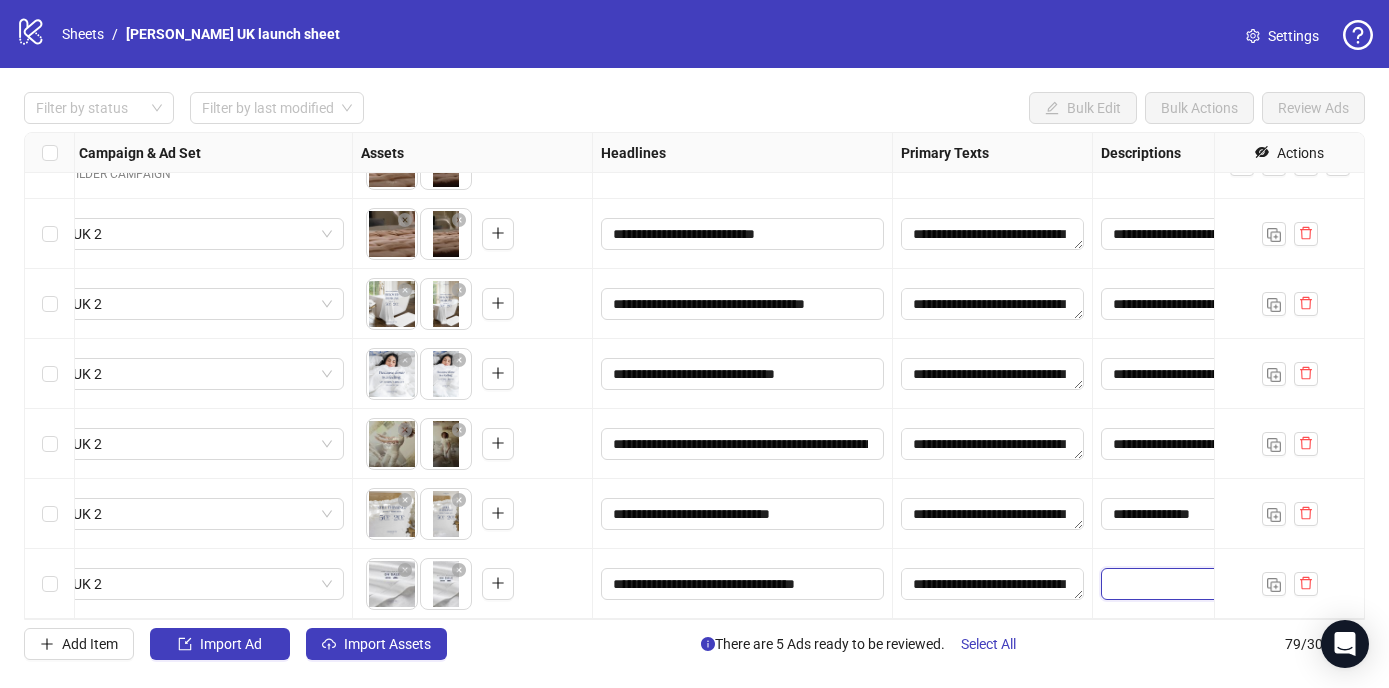 click at bounding box center (1242, 584) 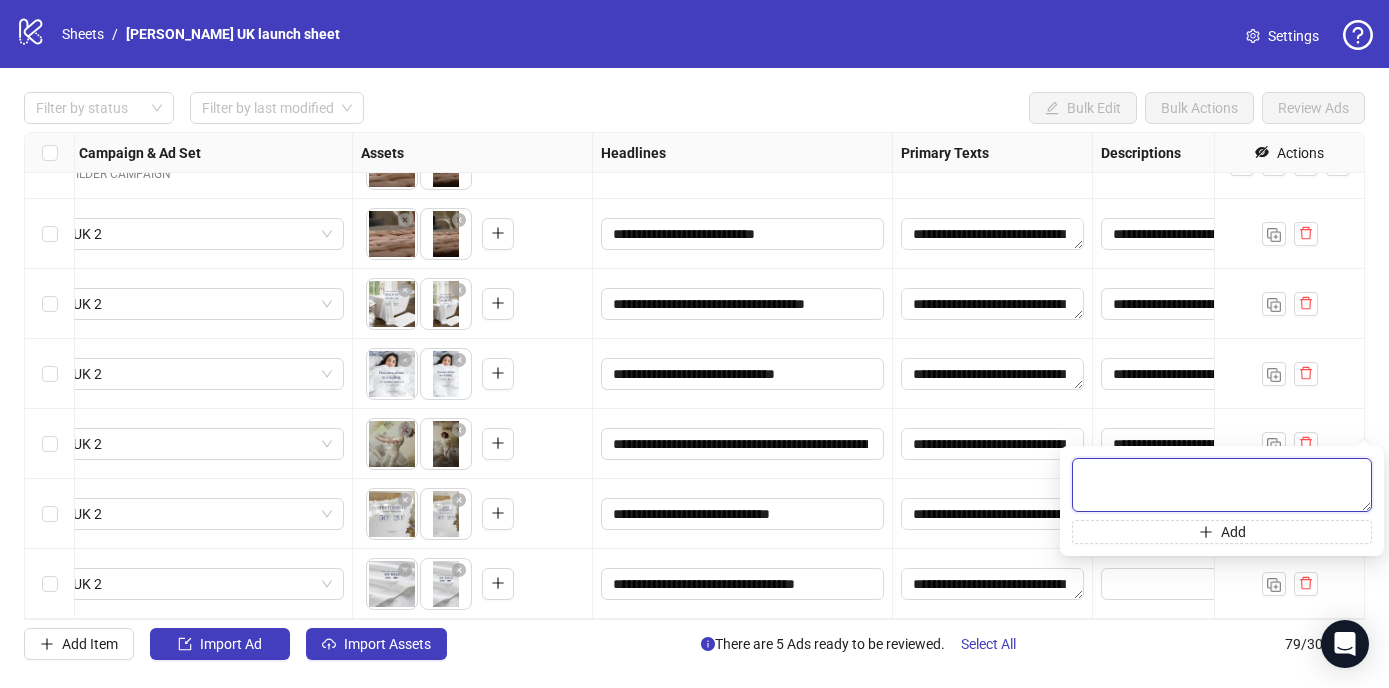 paste on "**********" 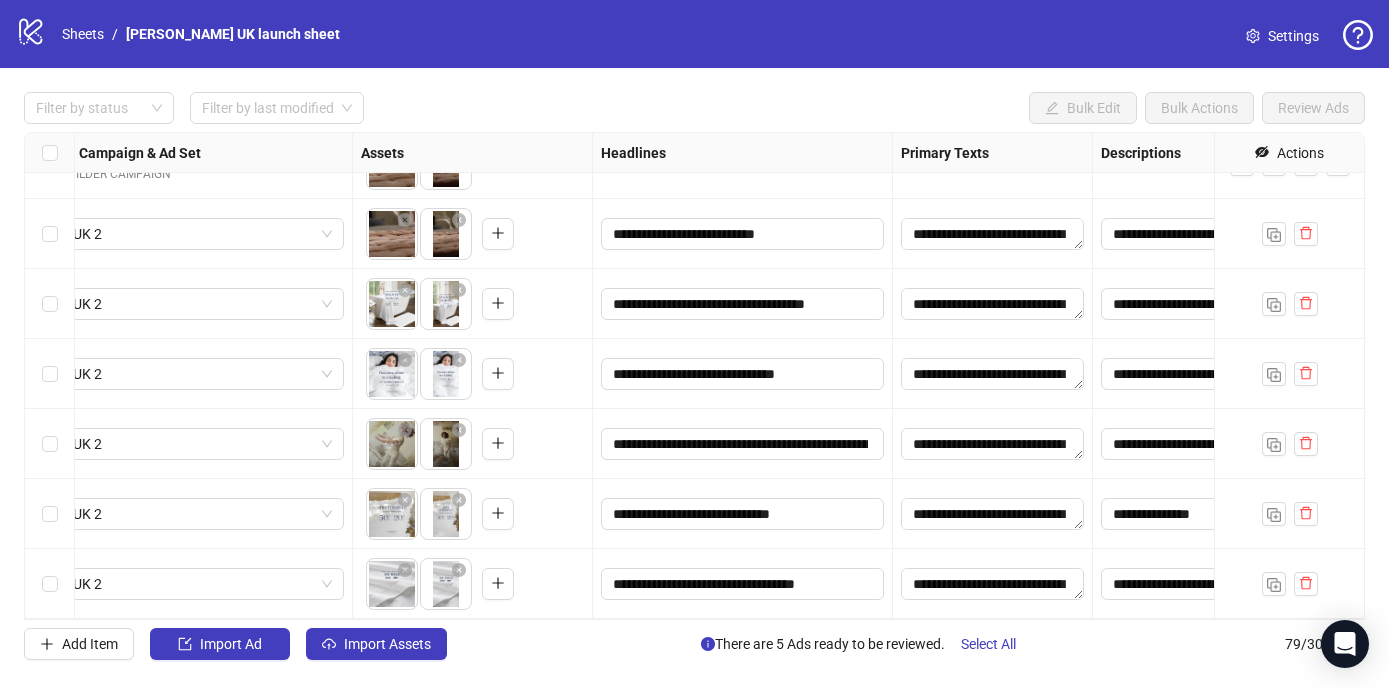 click on "**********" at bounding box center [1243, 584] 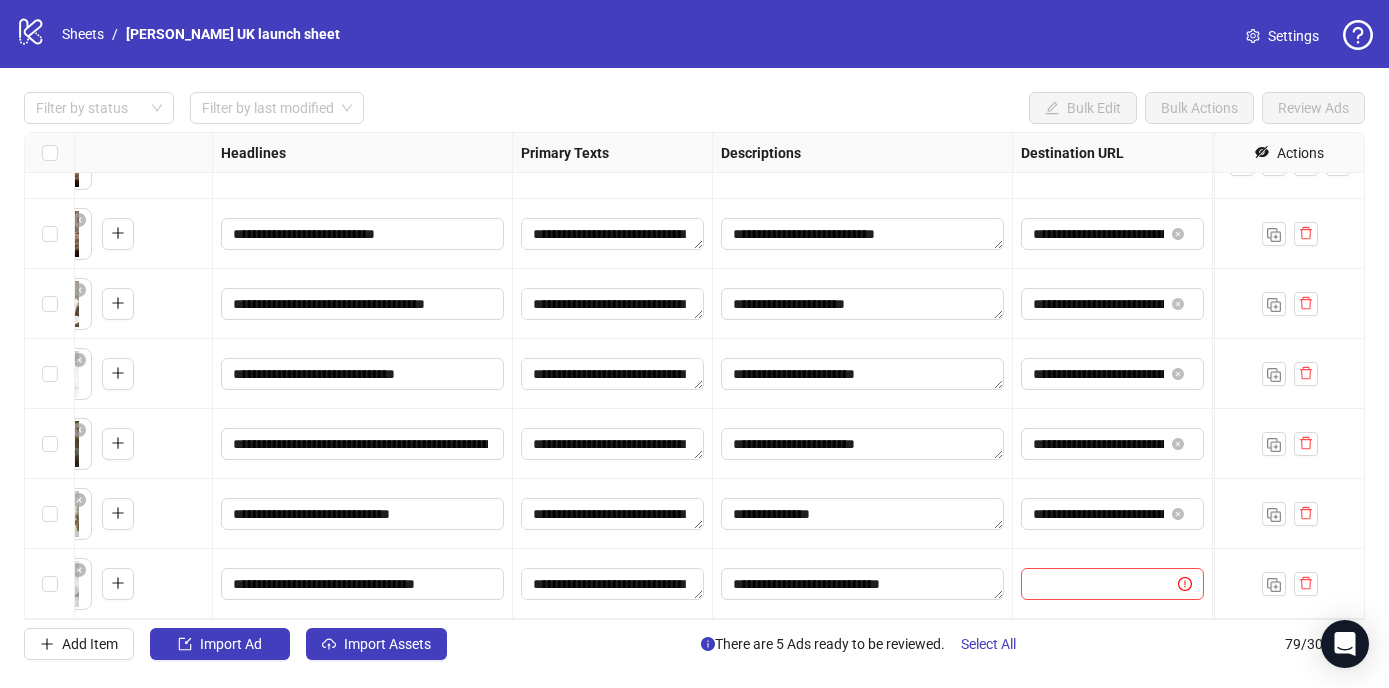 scroll, scrollTop: 5084, scrollLeft: 1101, axis: both 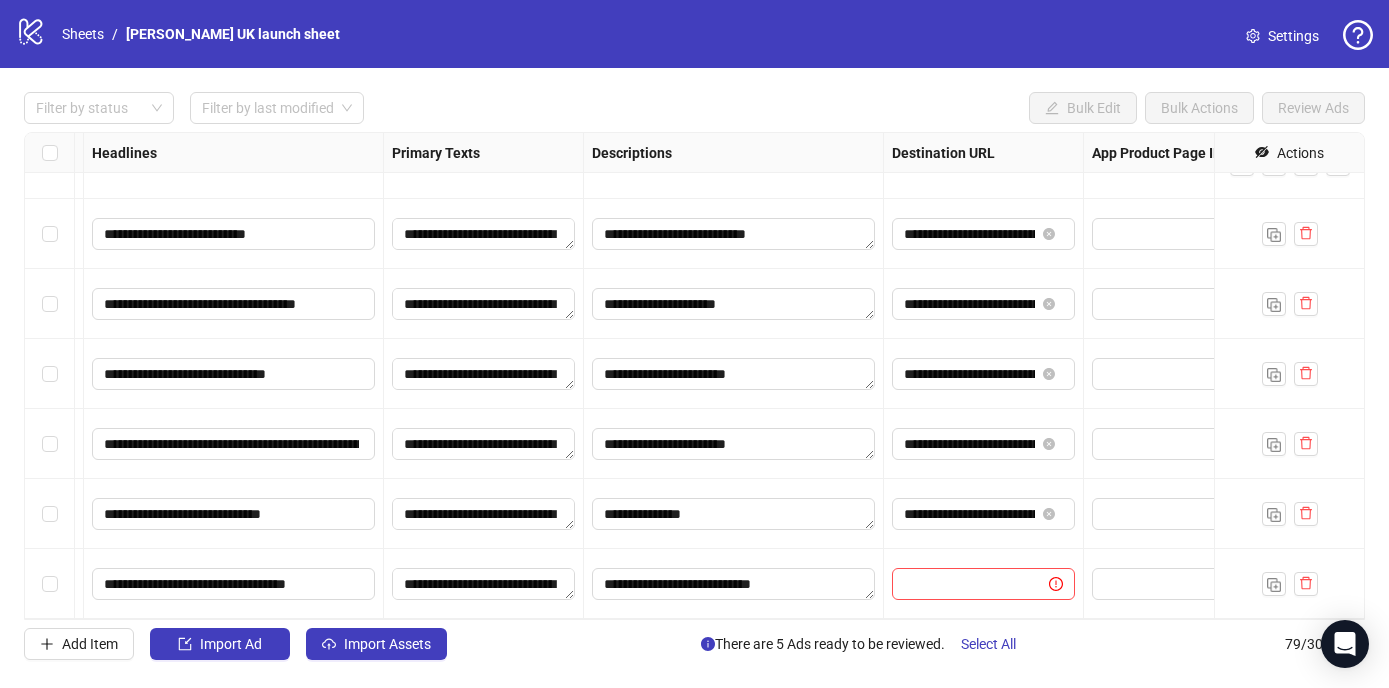 click on "**********" at bounding box center [984, 514] 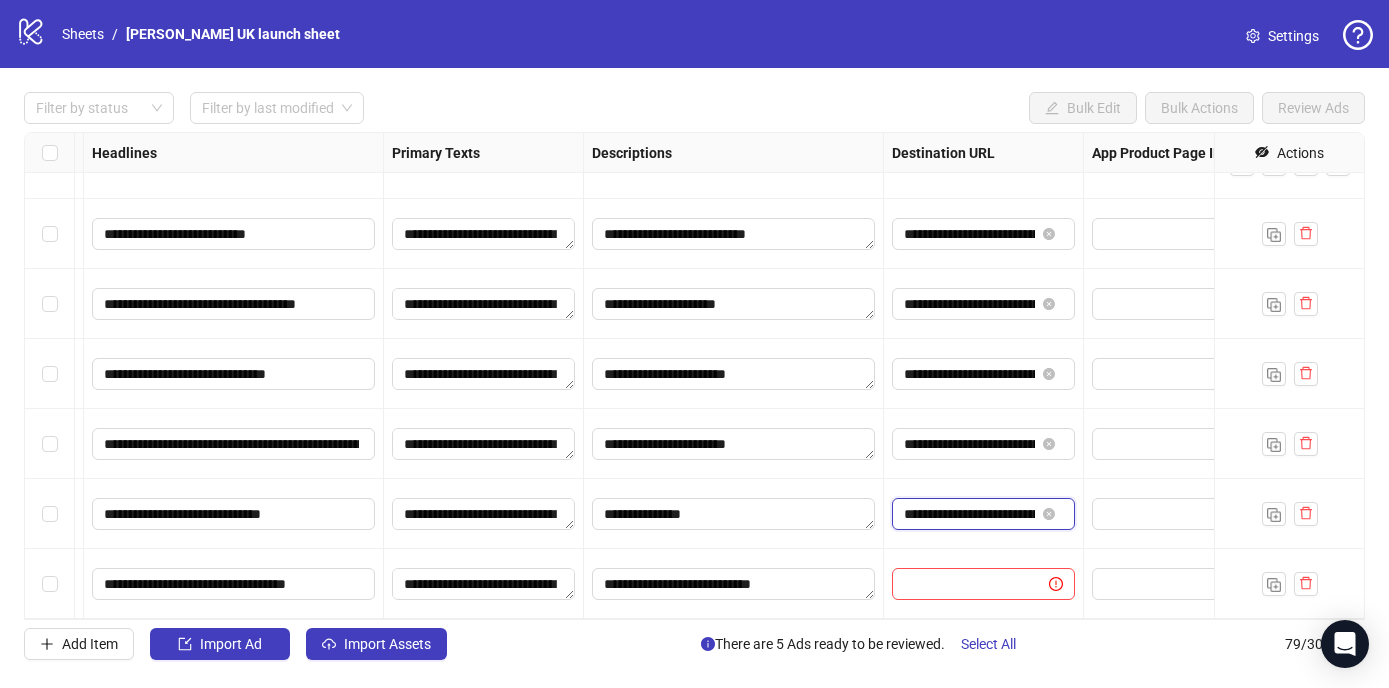 click on "**********" at bounding box center (969, 514) 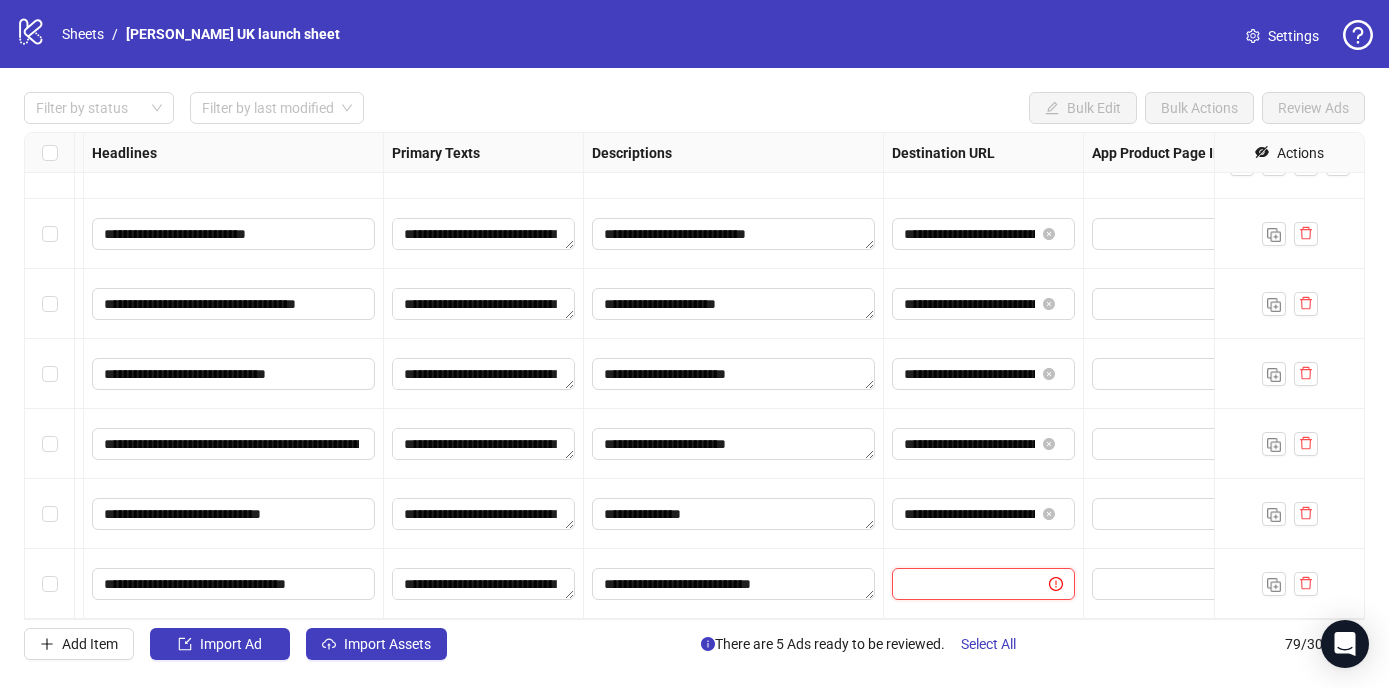 click at bounding box center [962, 584] 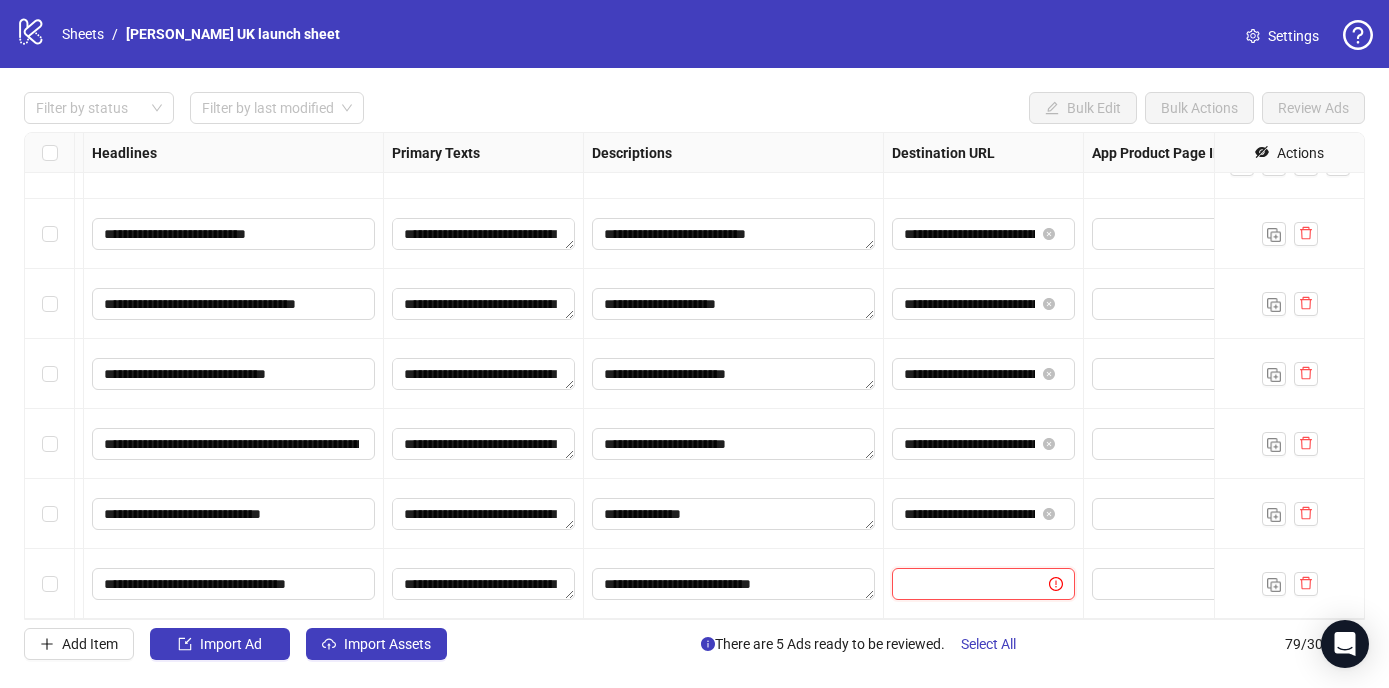 paste on "**********" 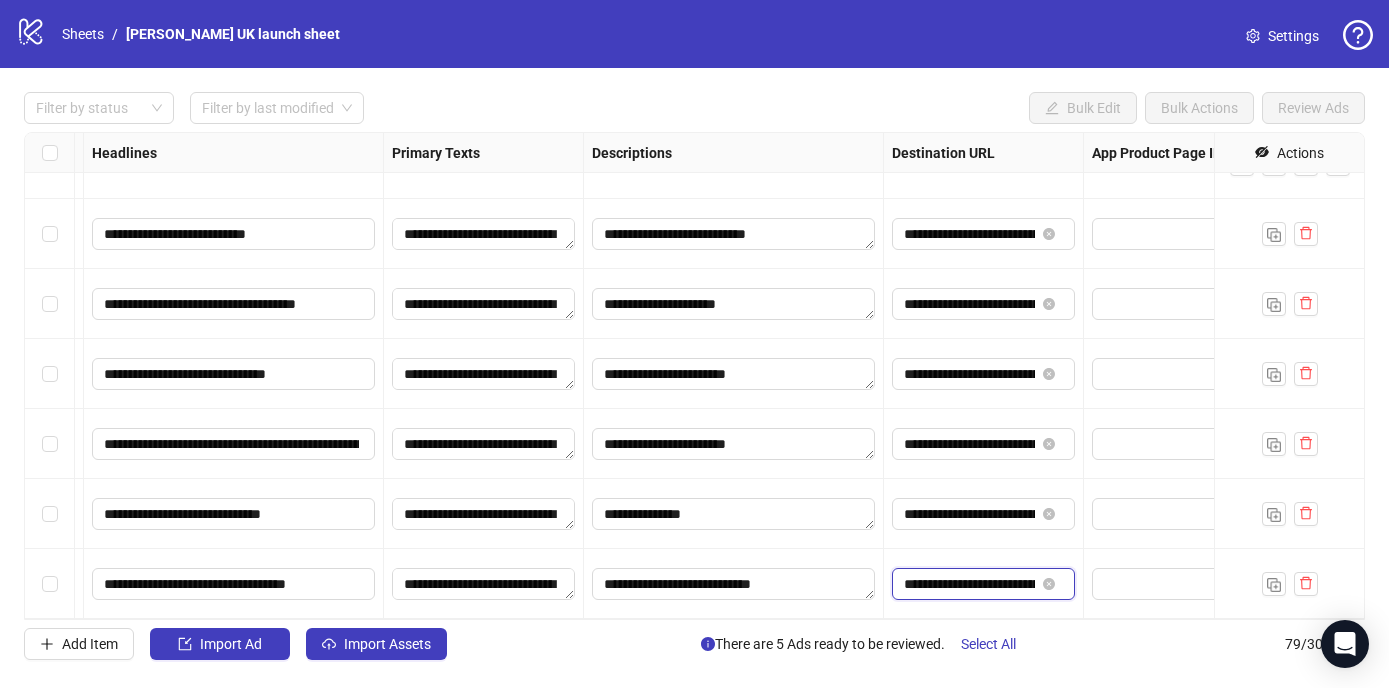 scroll, scrollTop: 0, scrollLeft: 187, axis: horizontal 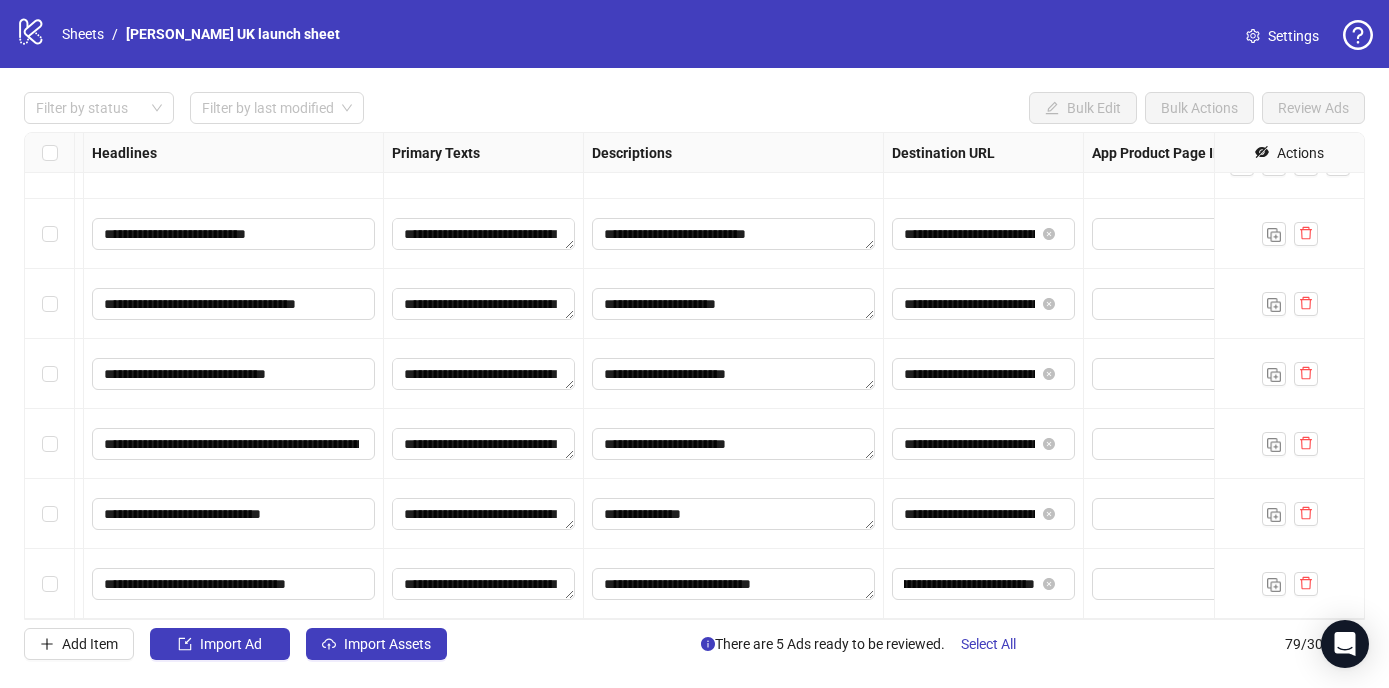 click at bounding box center [1184, 514] 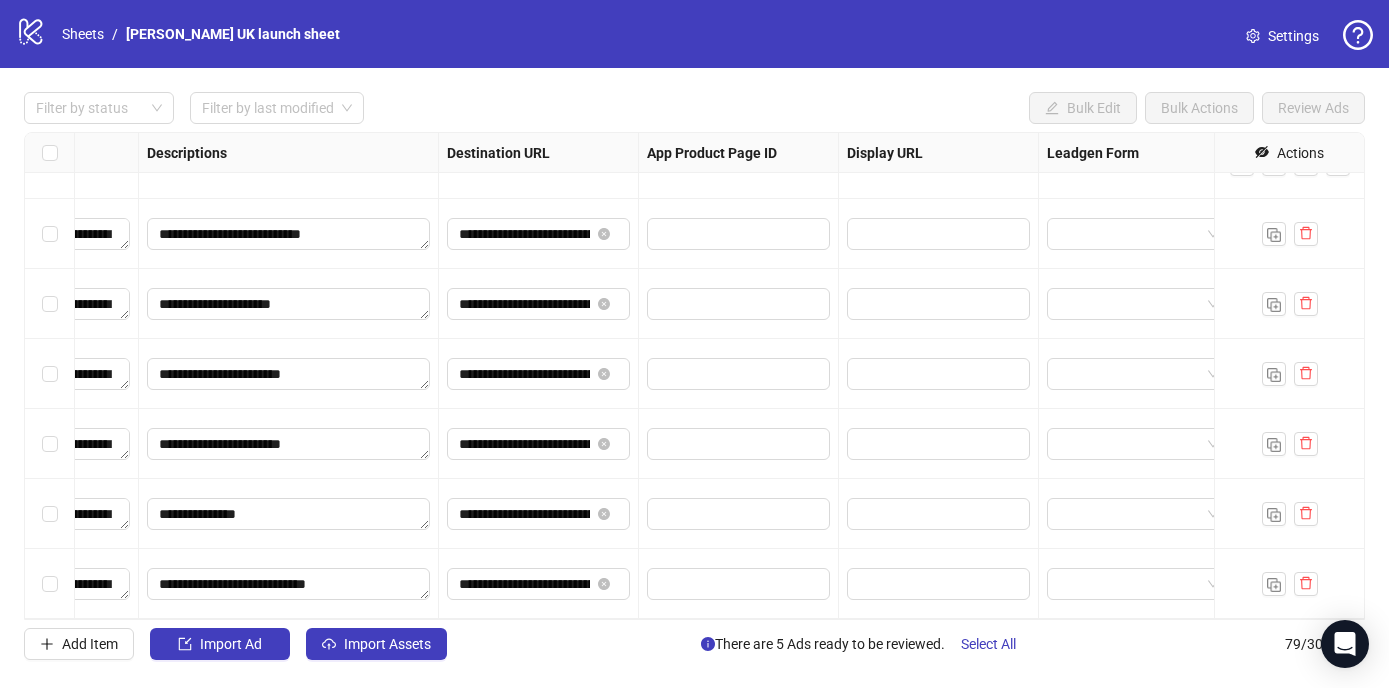 scroll, scrollTop: 5084, scrollLeft: 1899, axis: both 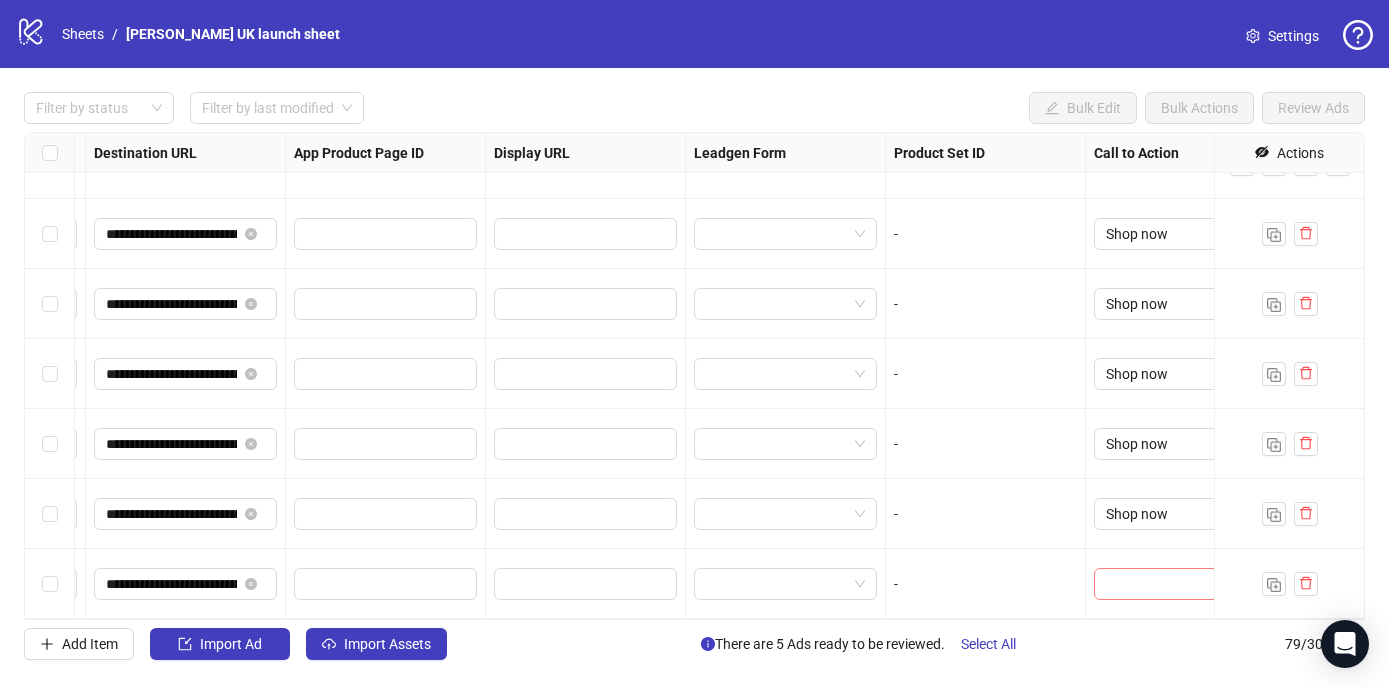 click at bounding box center (1156, 584) 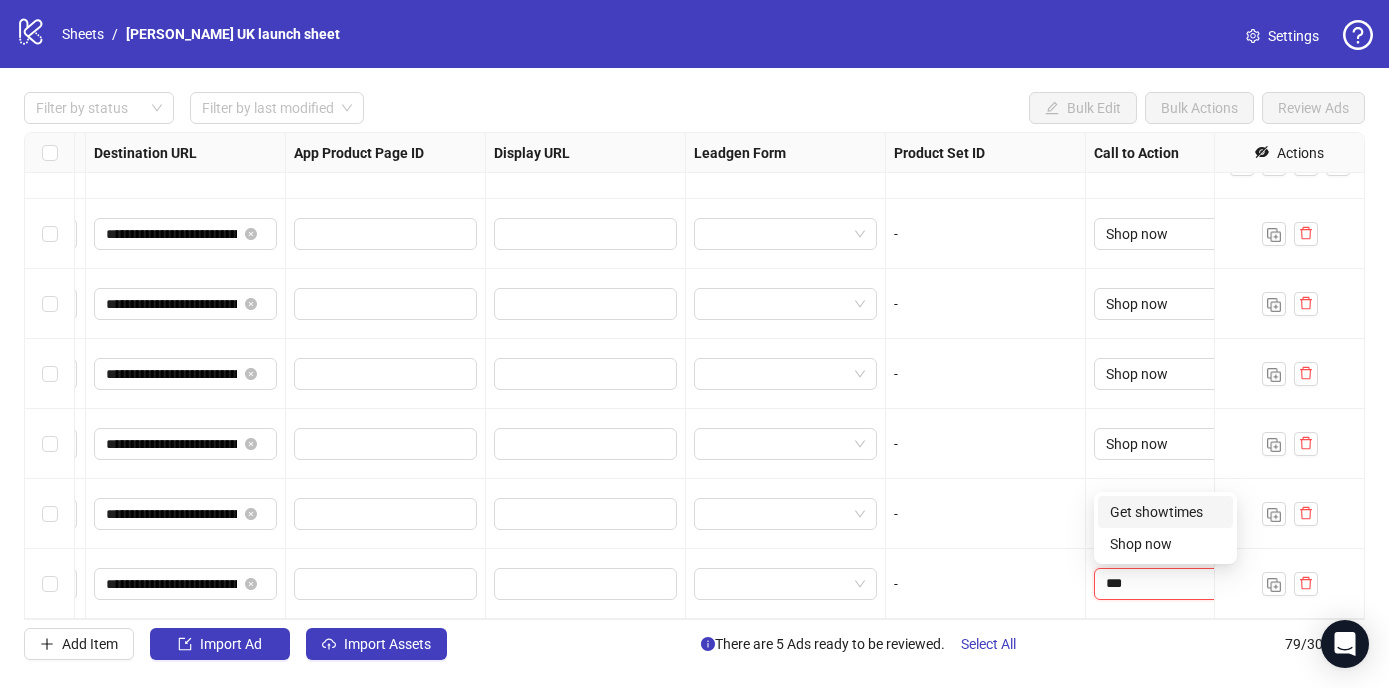 type on "****" 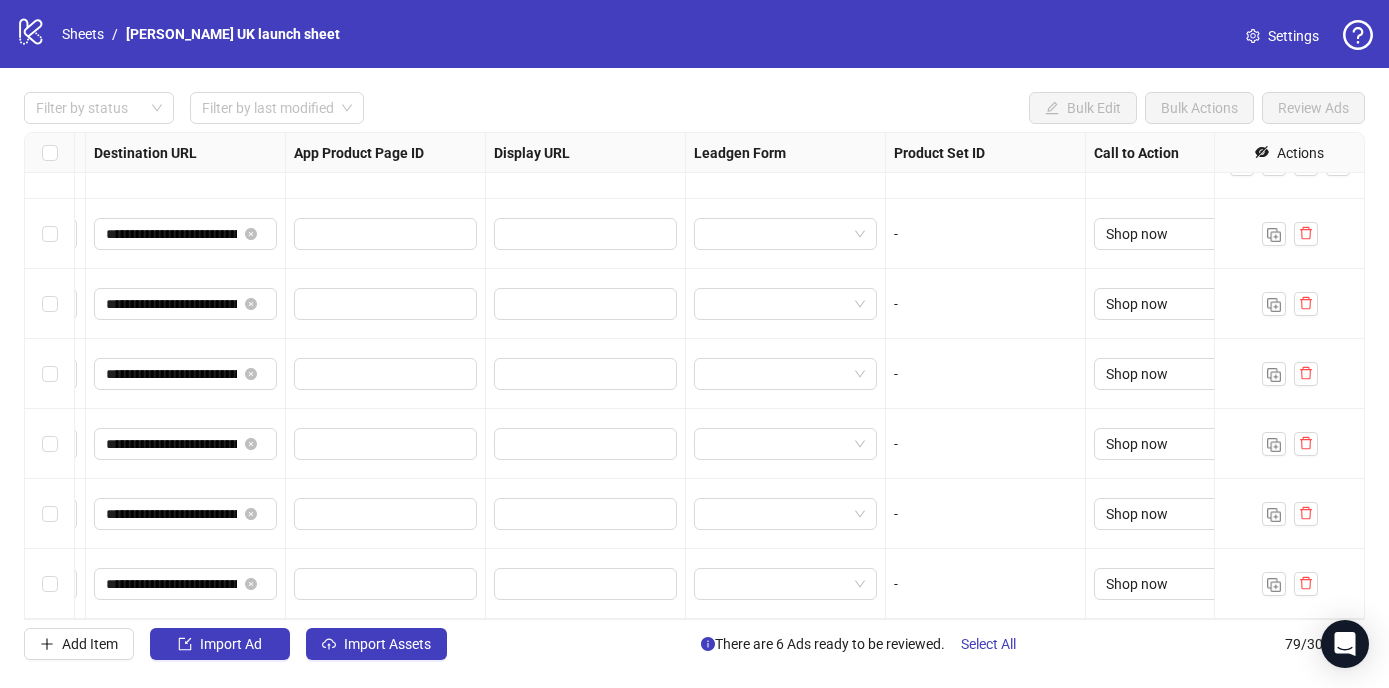 click on "-" at bounding box center [986, 444] 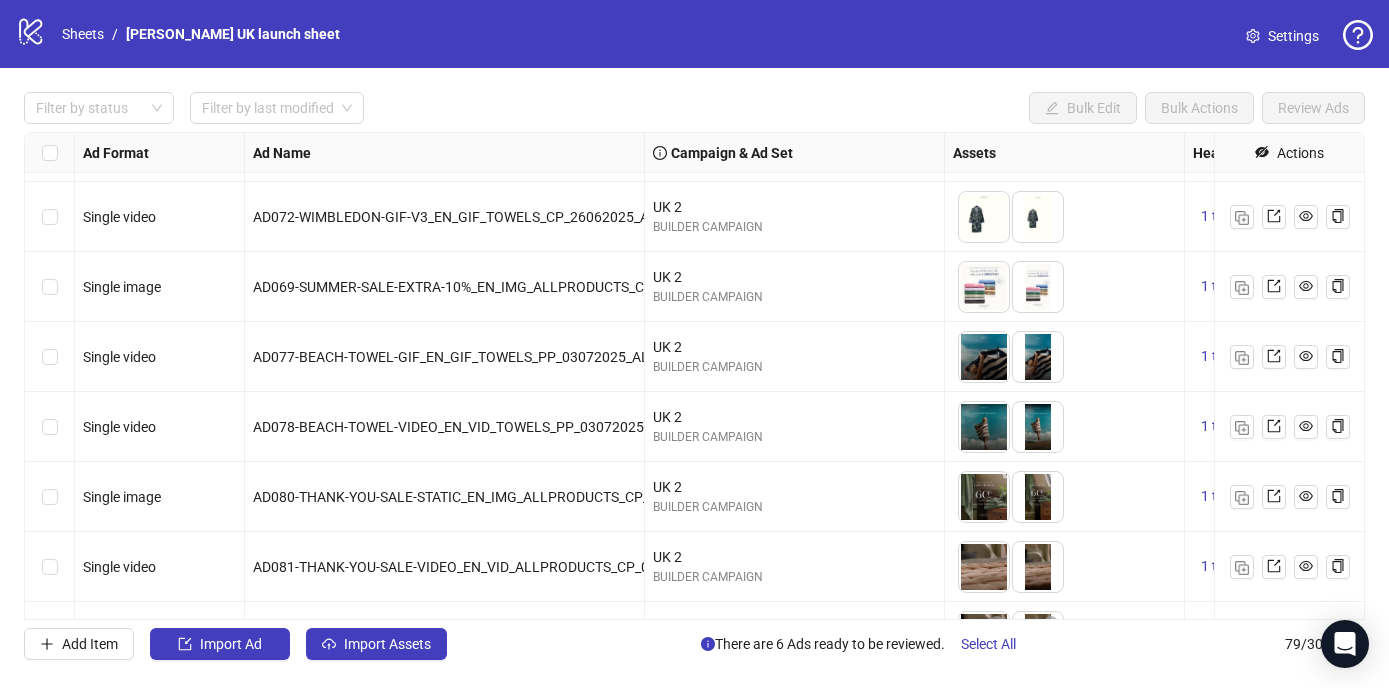 scroll, scrollTop: 4674, scrollLeft: 0, axis: vertical 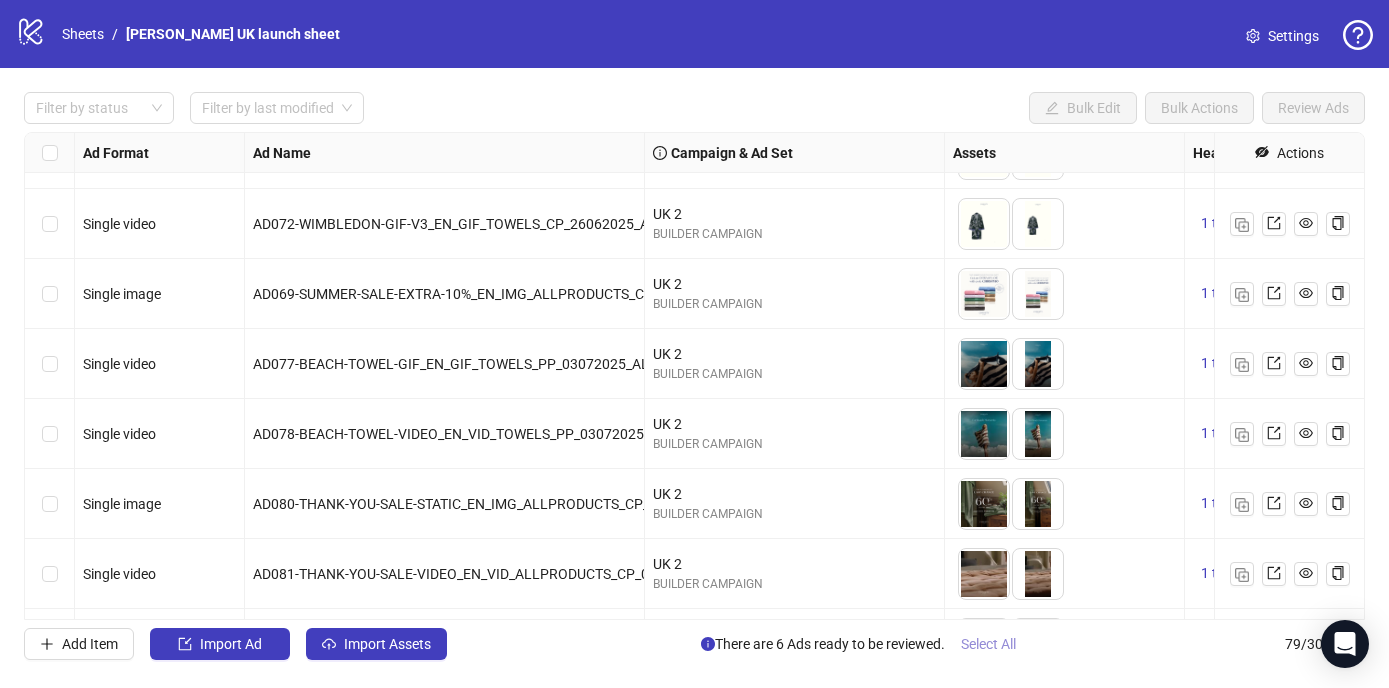 click on "Select All" at bounding box center (988, 644) 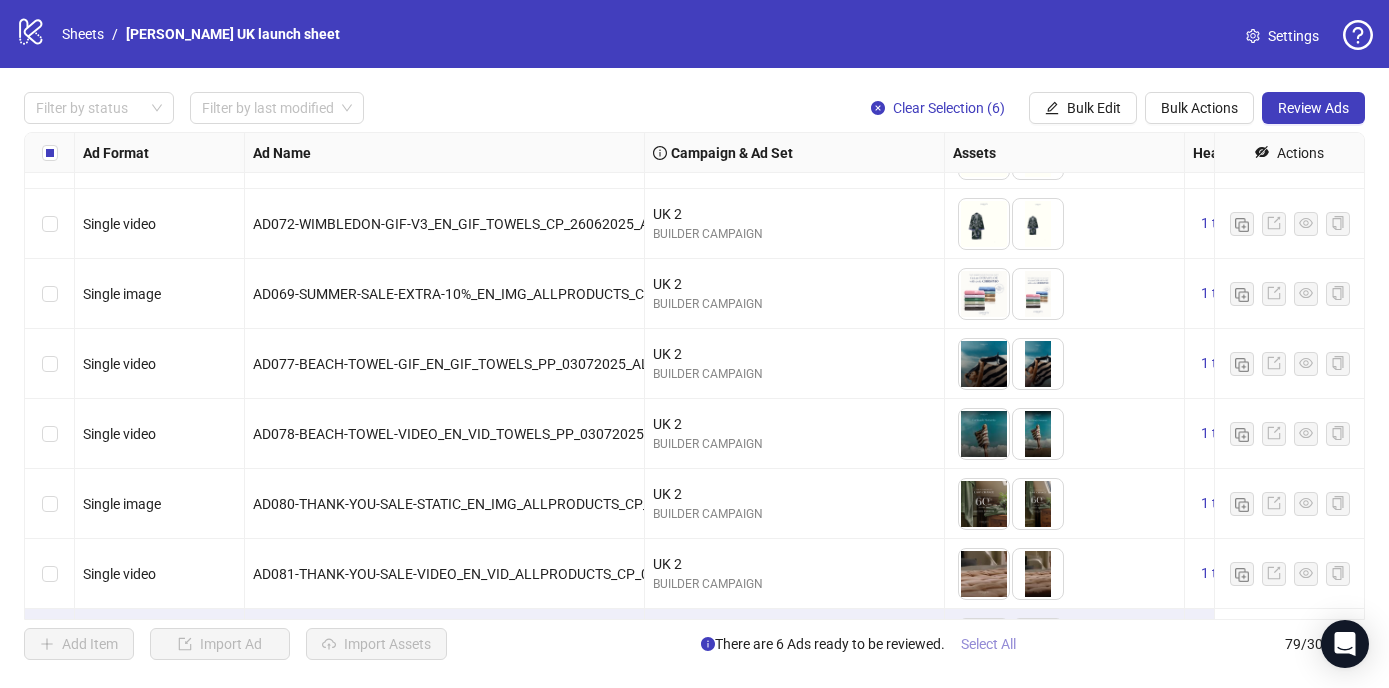 click on "Select All" at bounding box center [988, 644] 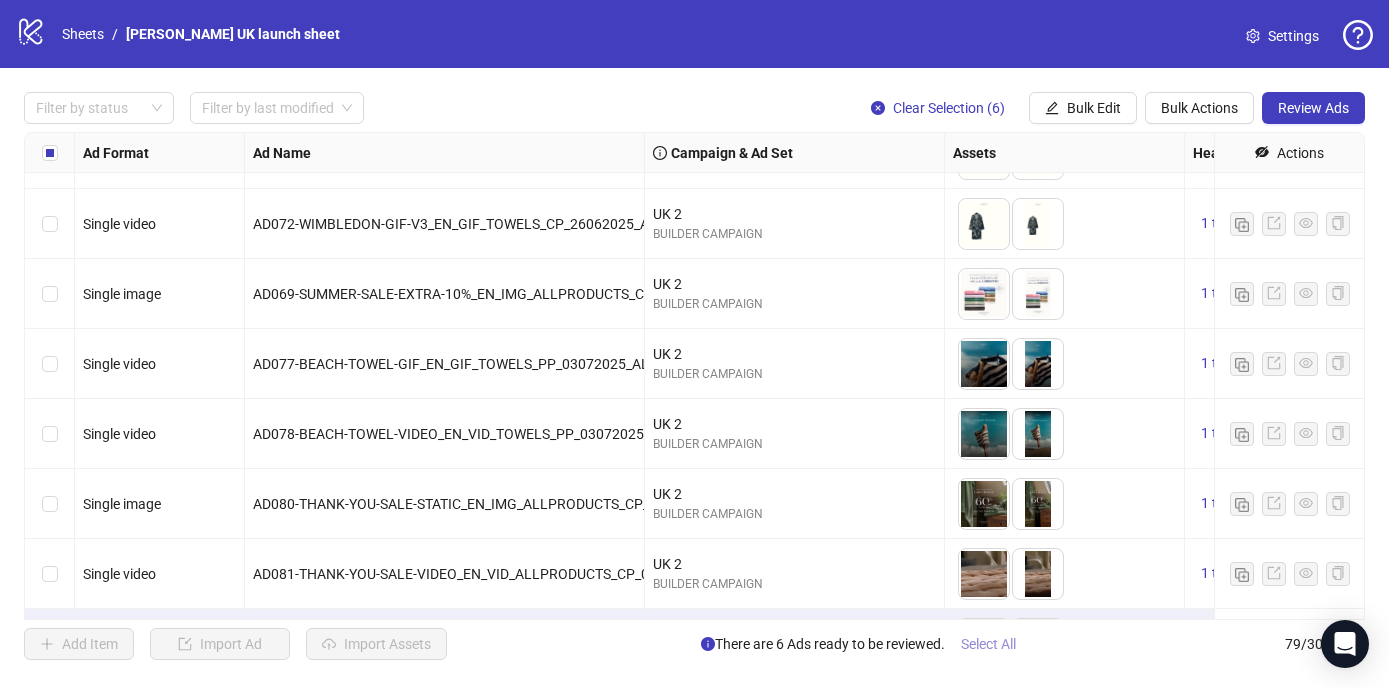 click on "Select All" at bounding box center (988, 644) 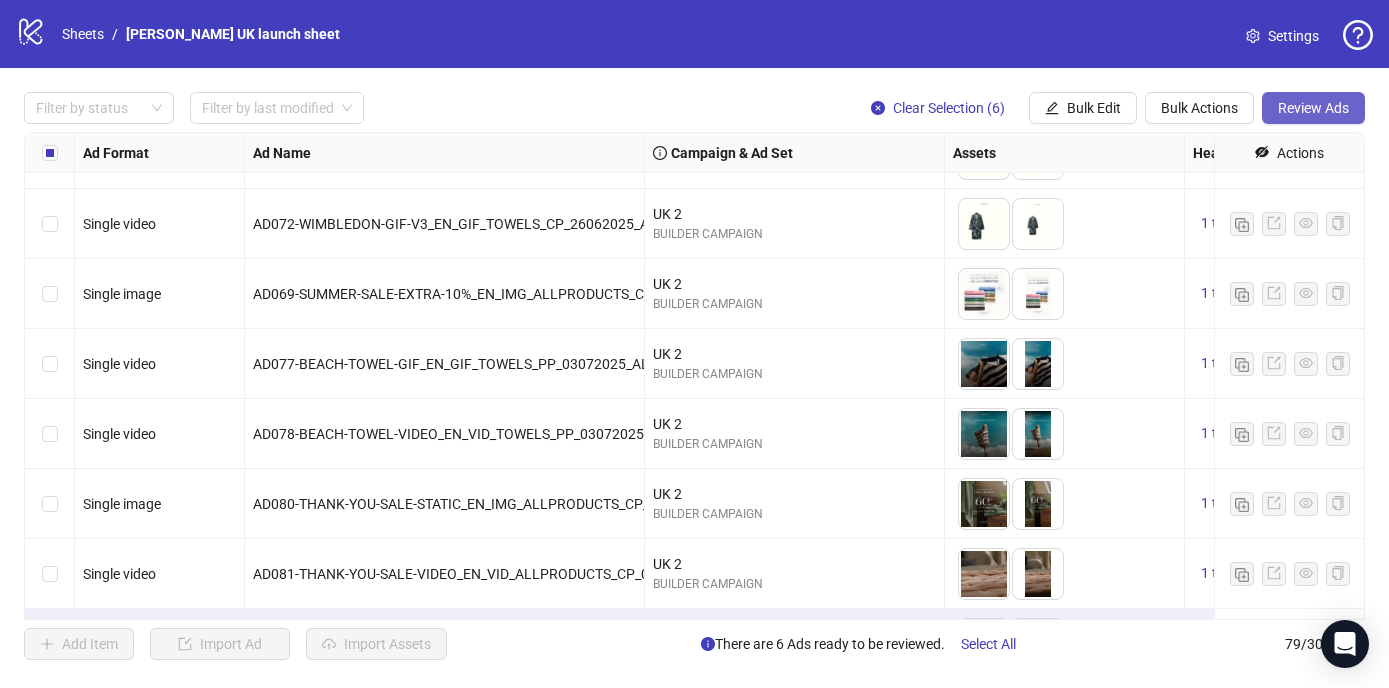 click on "Review Ads" at bounding box center [1313, 108] 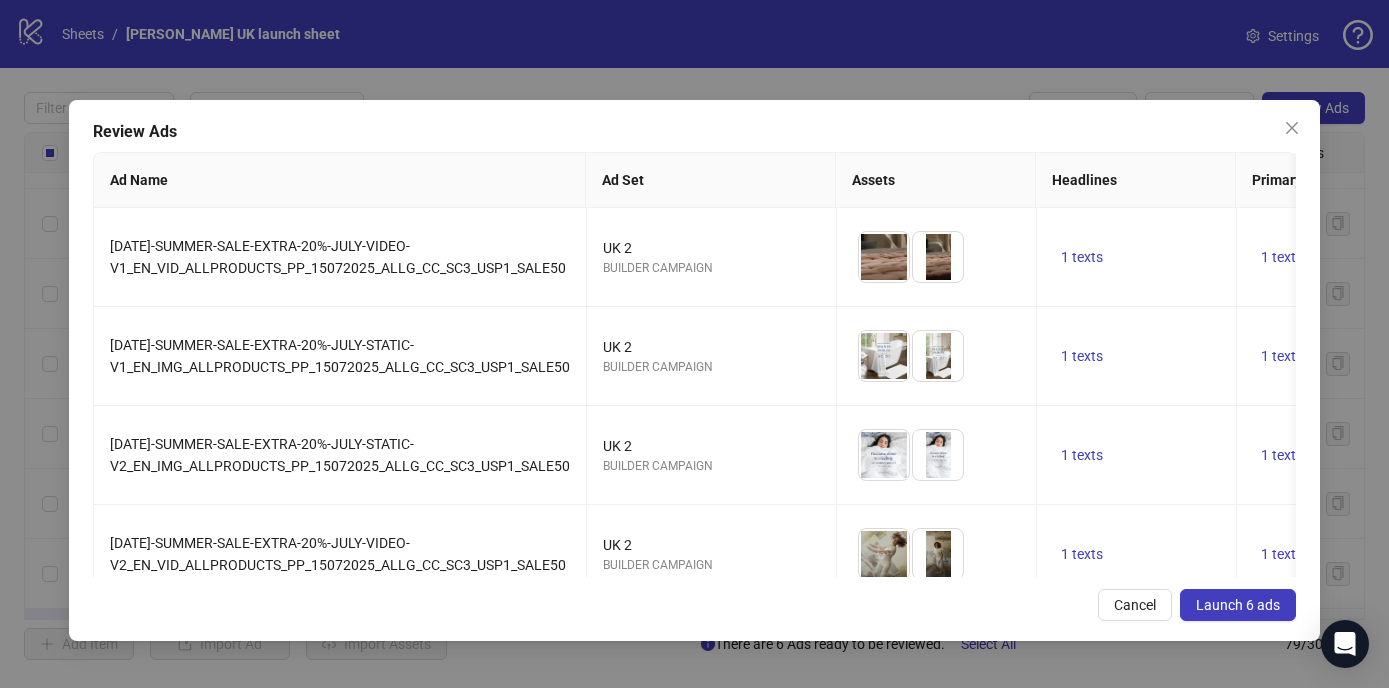 click on "Launch 6 ads" at bounding box center (1238, 605) 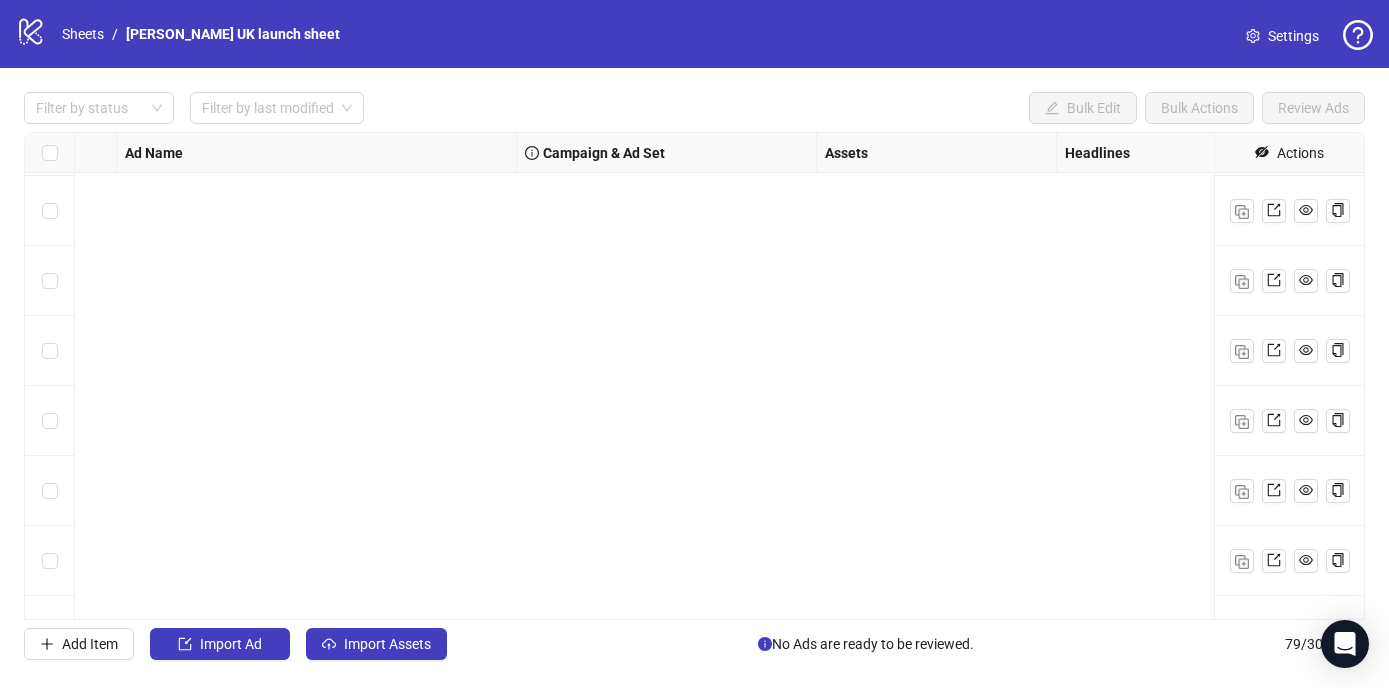 scroll, scrollTop: 5084, scrollLeft: 128, axis: both 